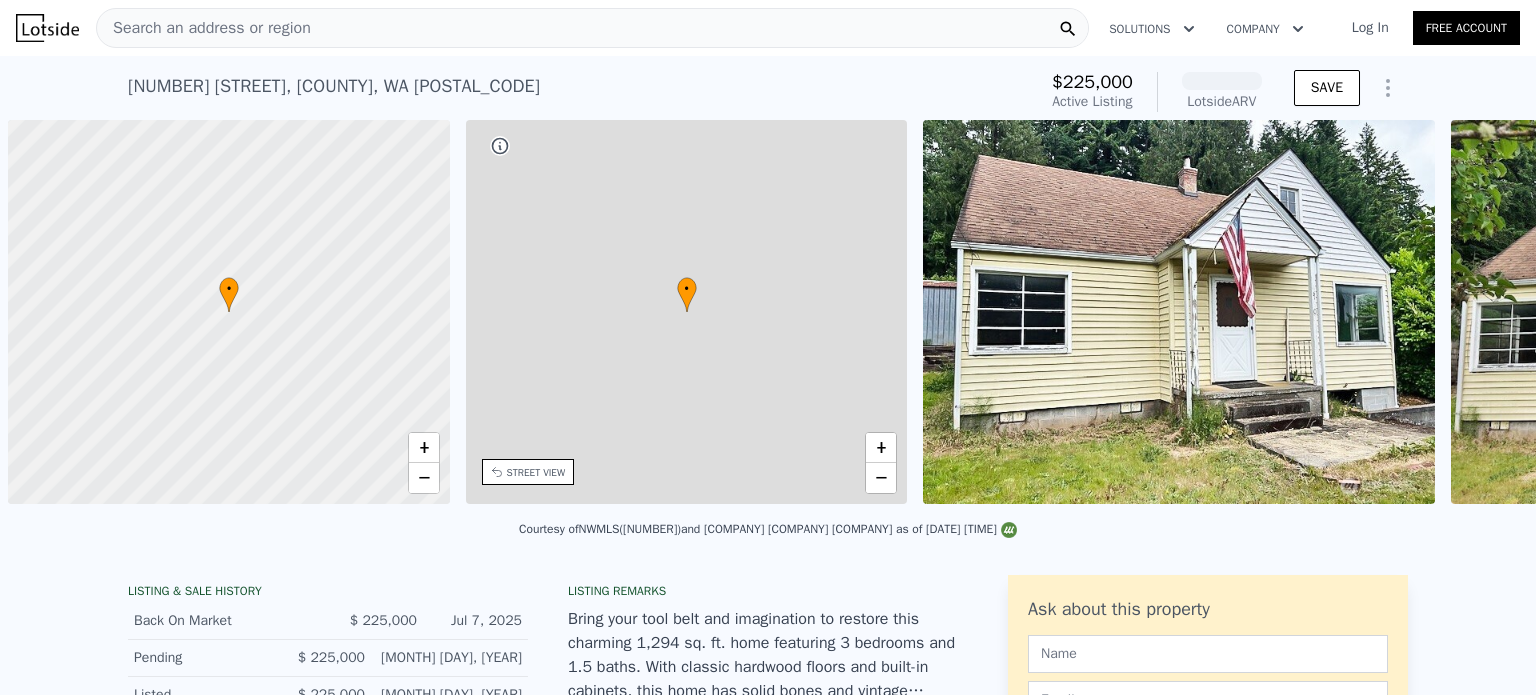 scroll, scrollTop: 0, scrollLeft: 0, axis: both 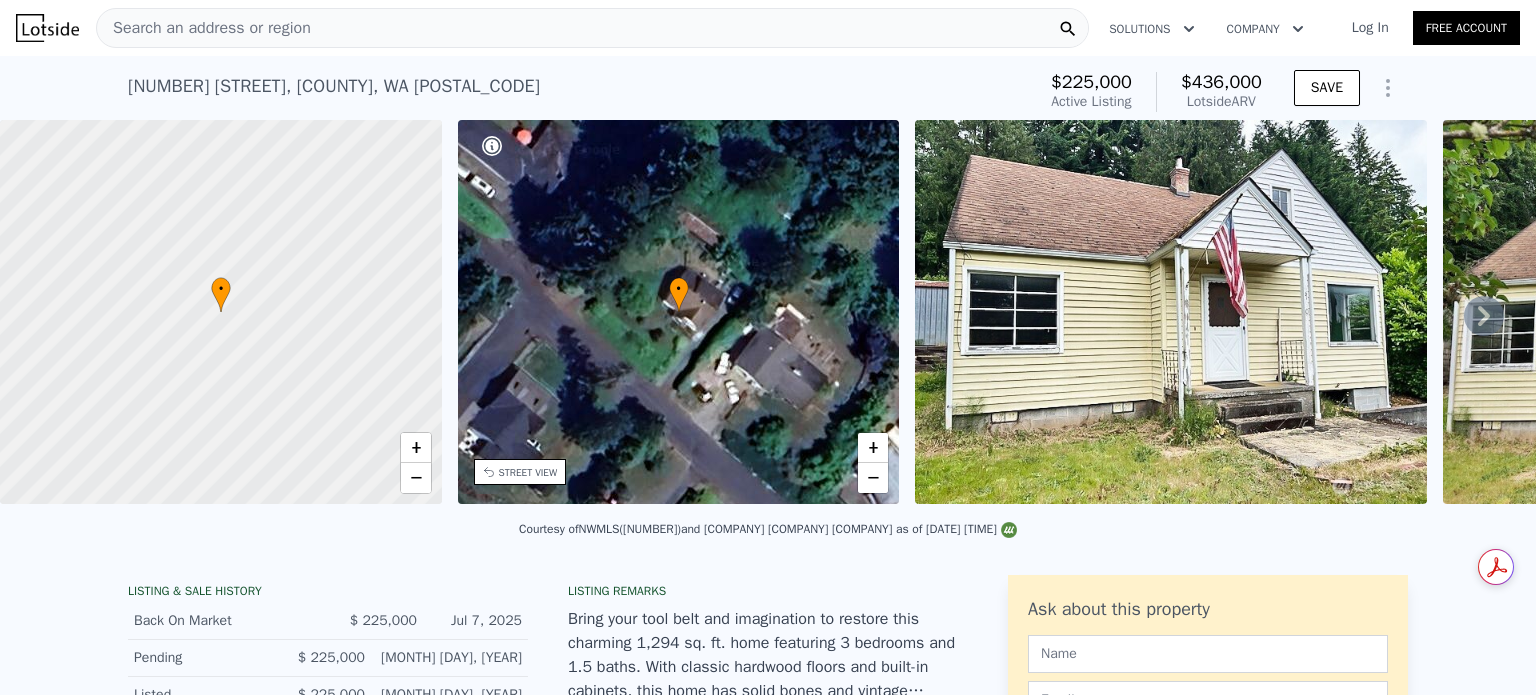 click 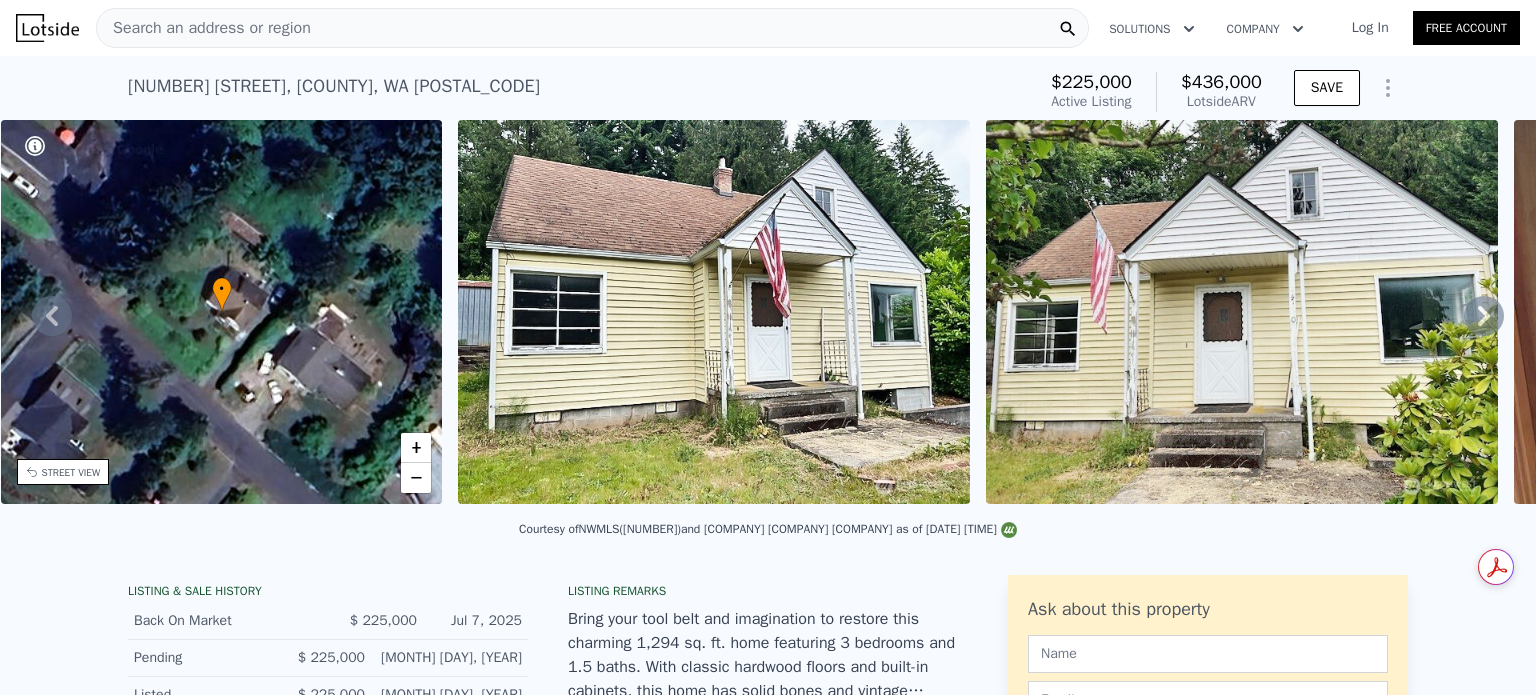 click 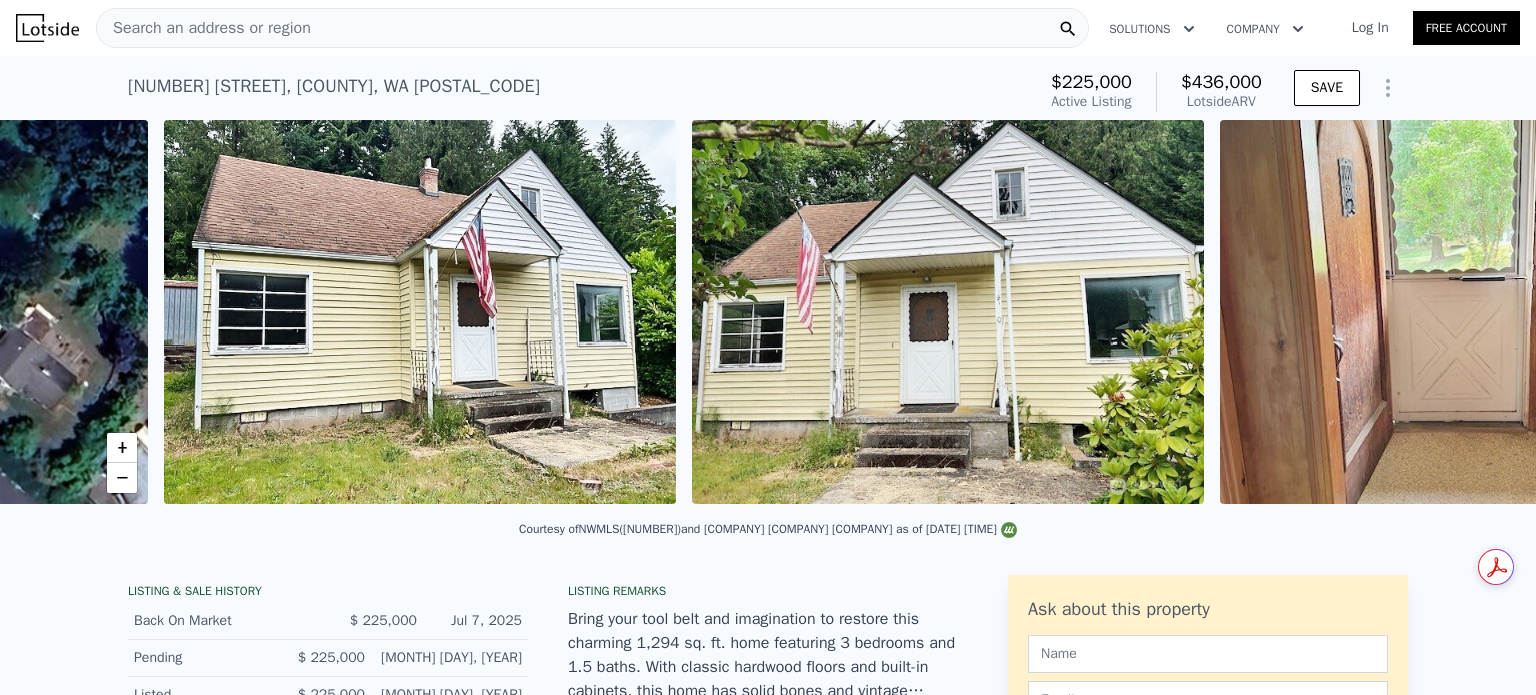 scroll, scrollTop: 0, scrollLeft: 915, axis: horizontal 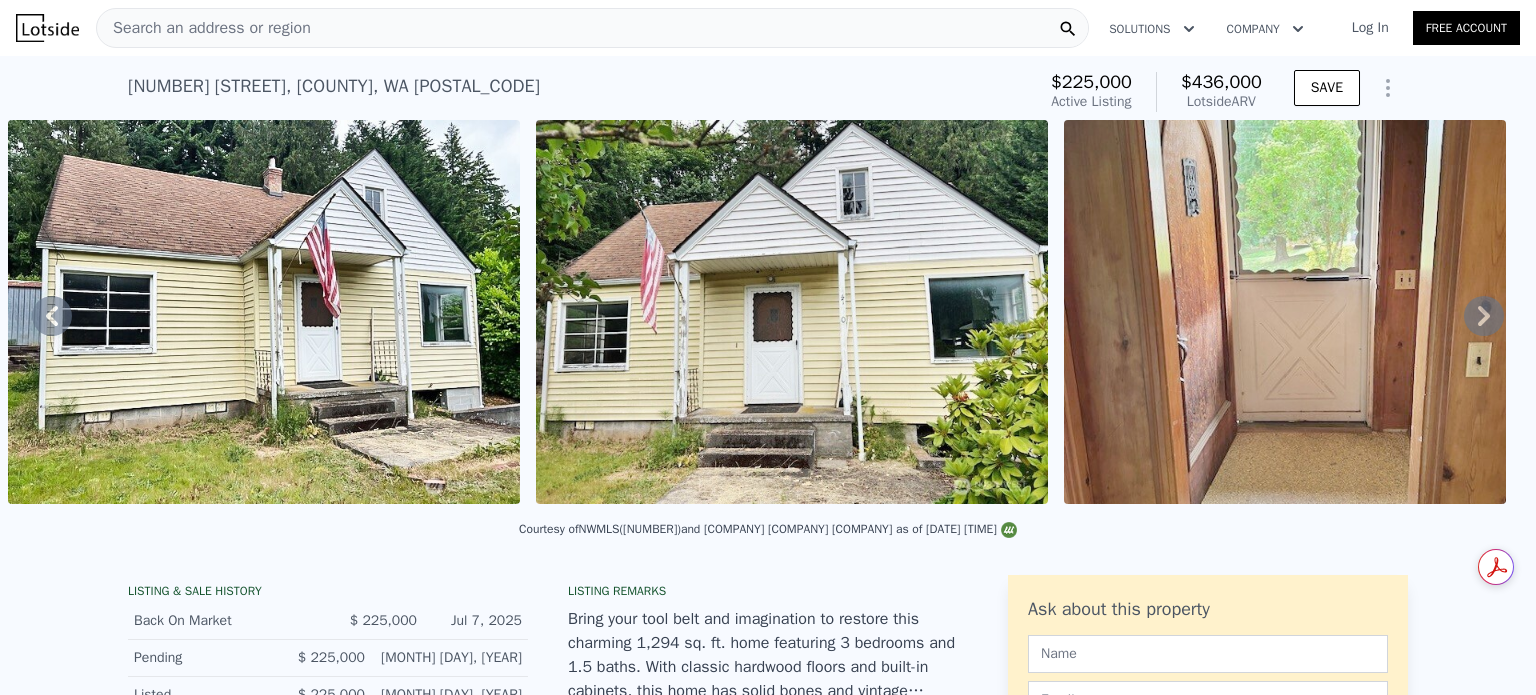click 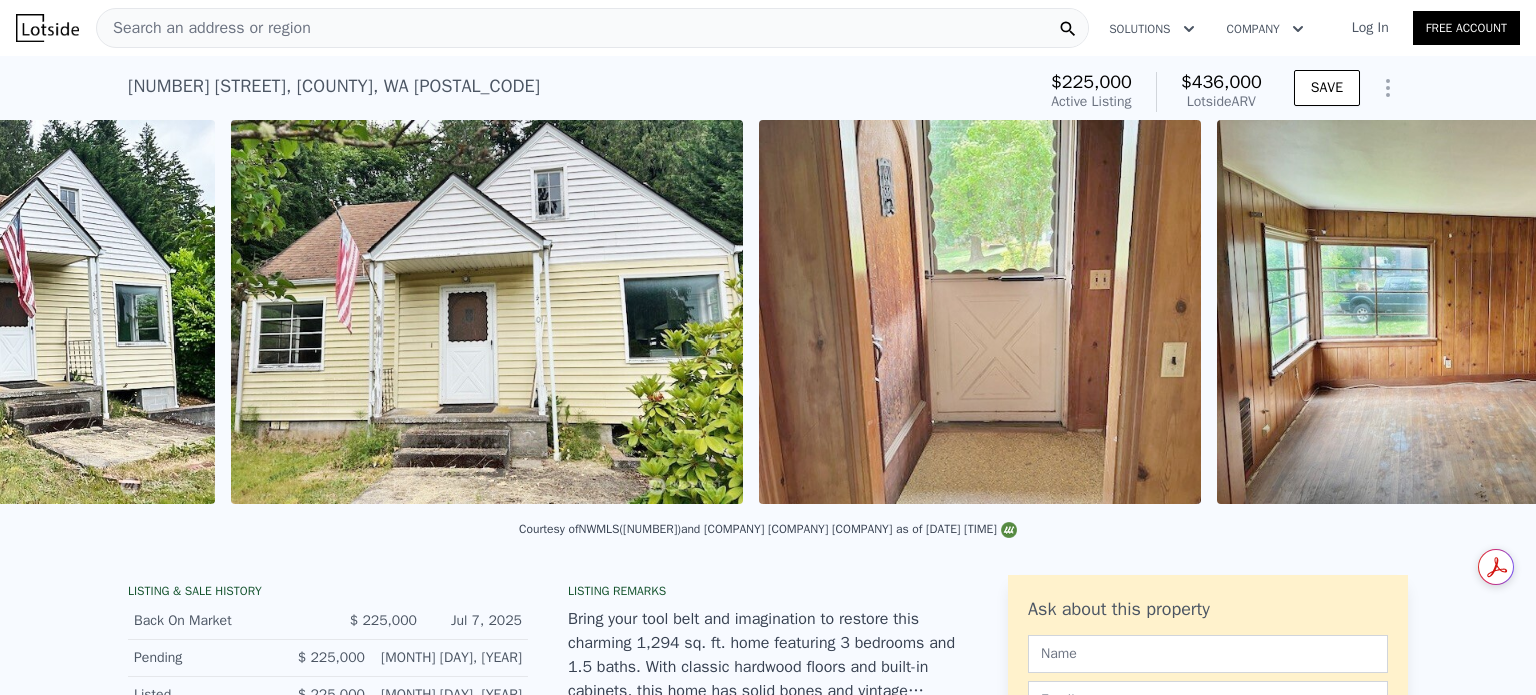 scroll, scrollTop: 0, scrollLeft: 1443, axis: horizontal 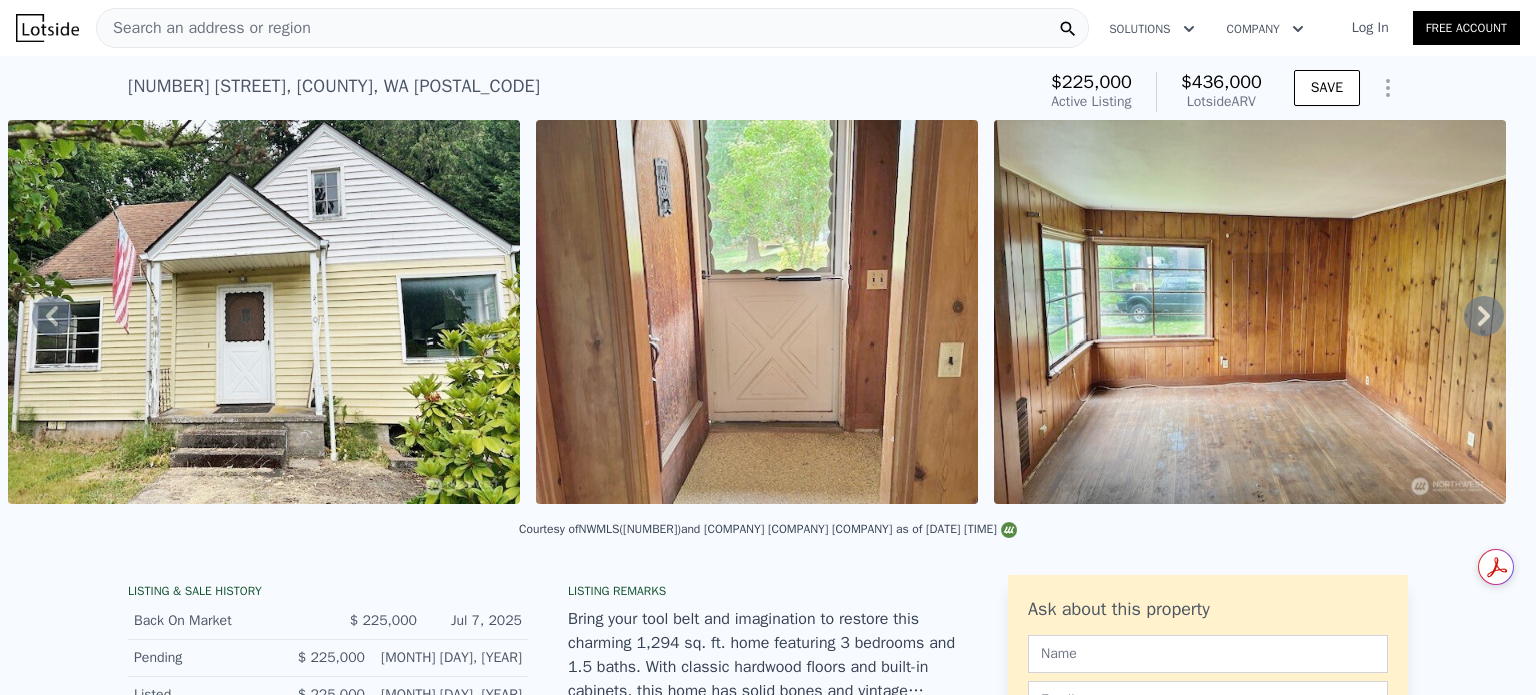 click 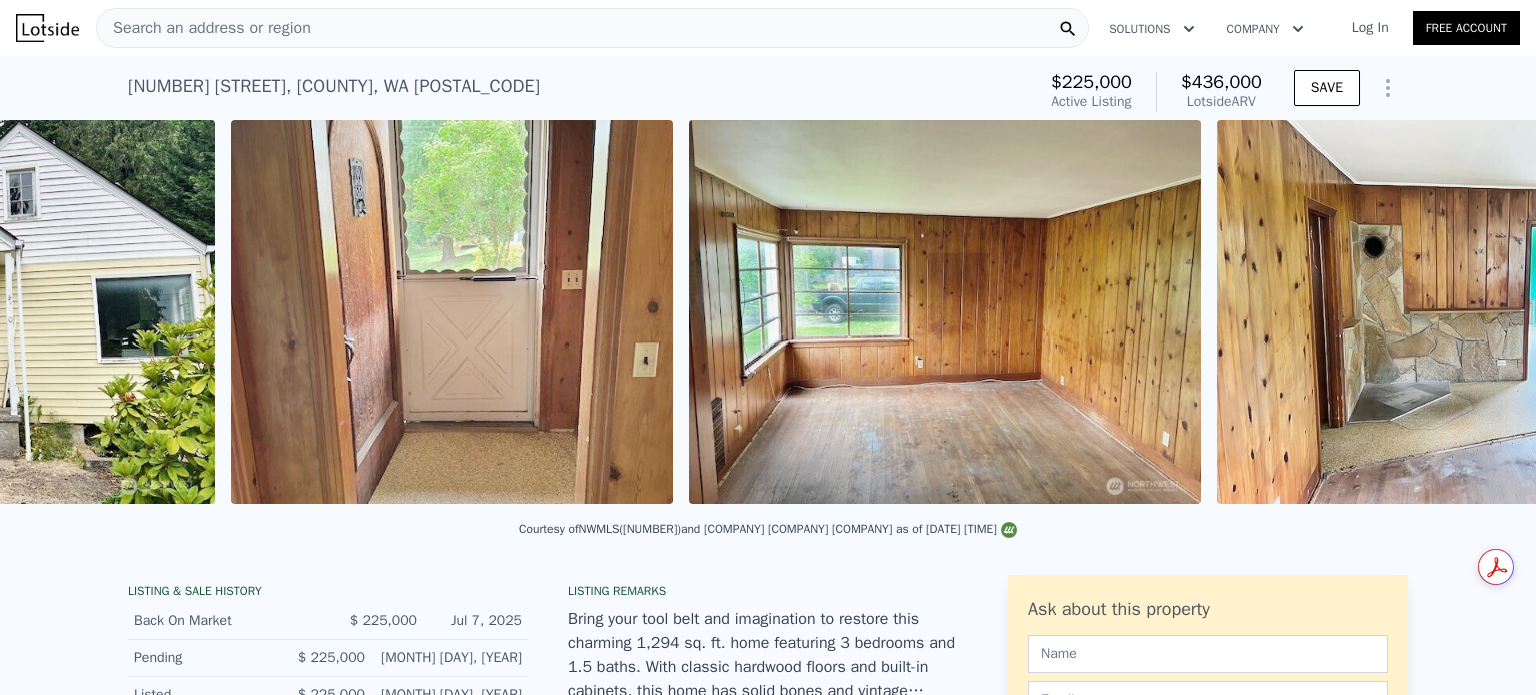 scroll, scrollTop: 0, scrollLeft: 1971, axis: horizontal 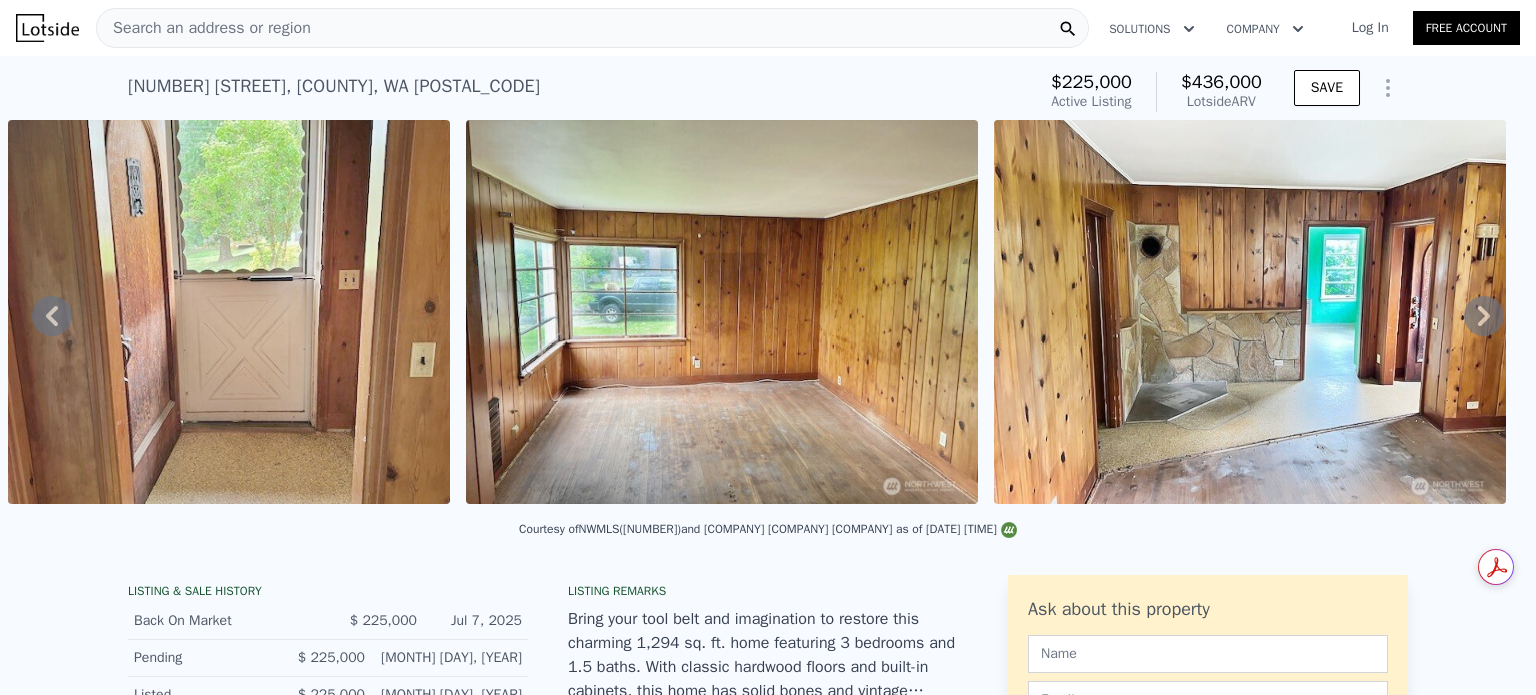 click 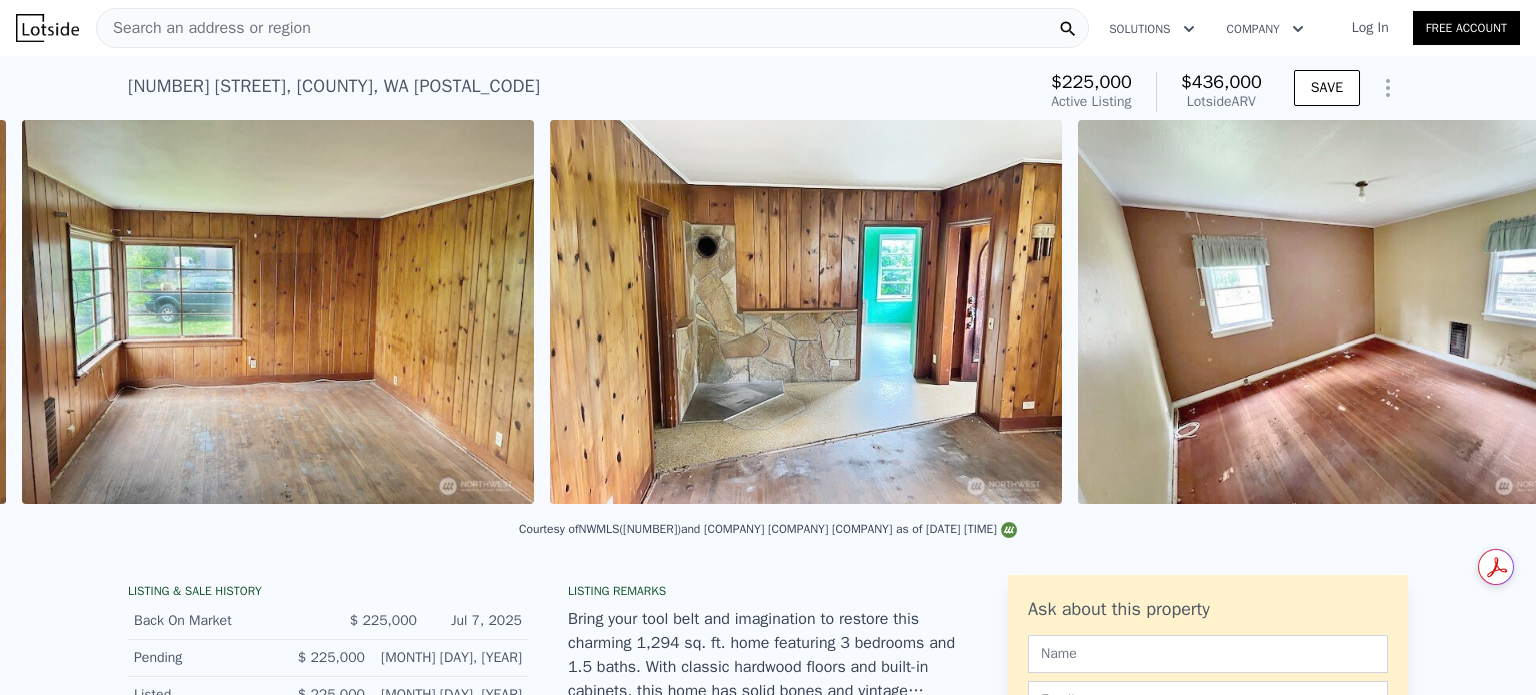 scroll, scrollTop: 0, scrollLeft: 2428, axis: horizontal 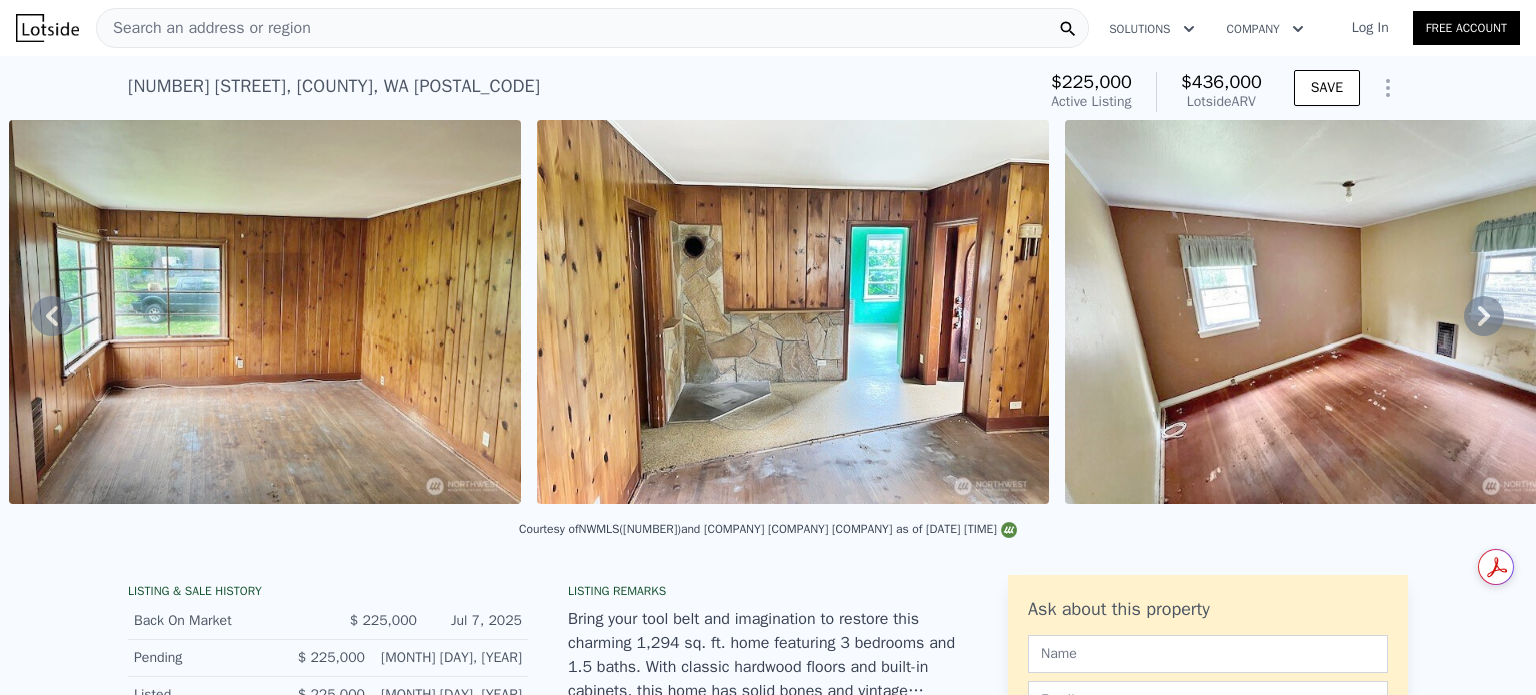 click 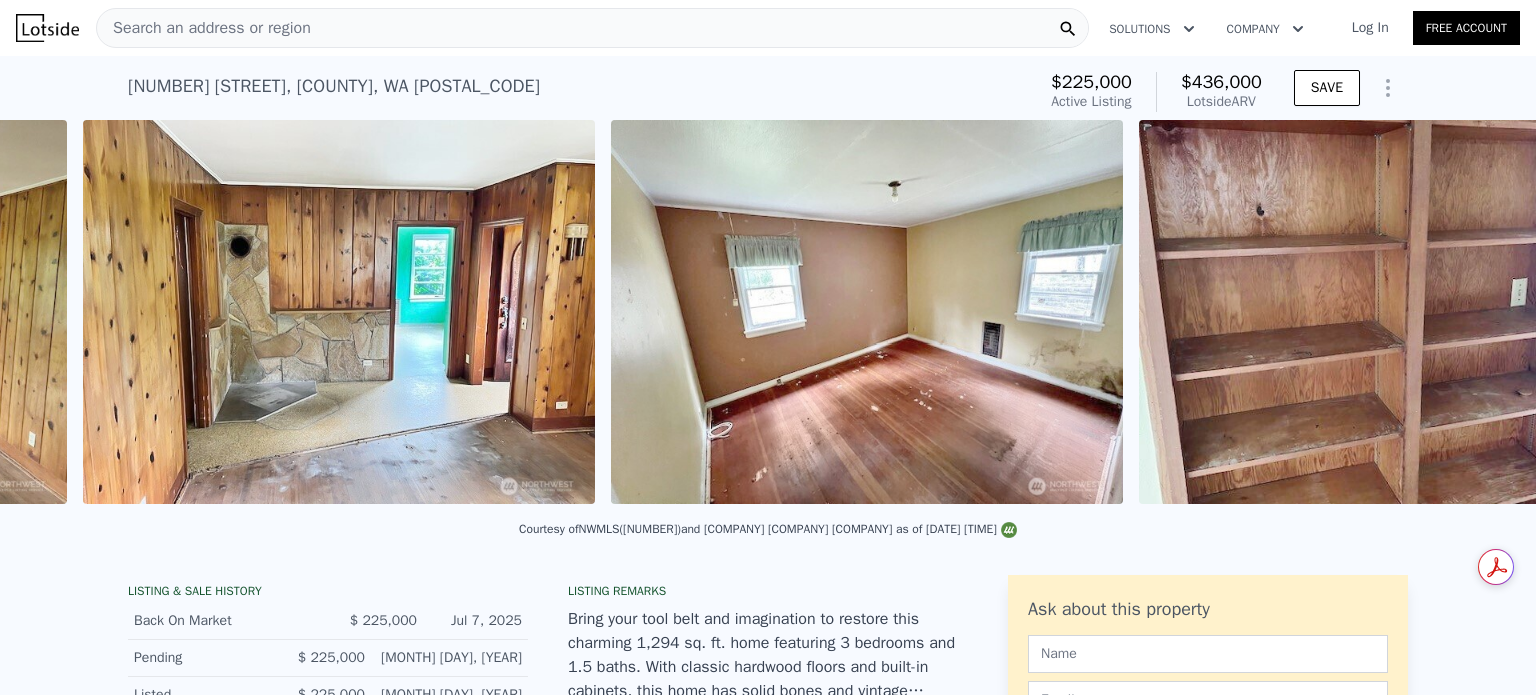 scroll, scrollTop: 0, scrollLeft: 2956, axis: horizontal 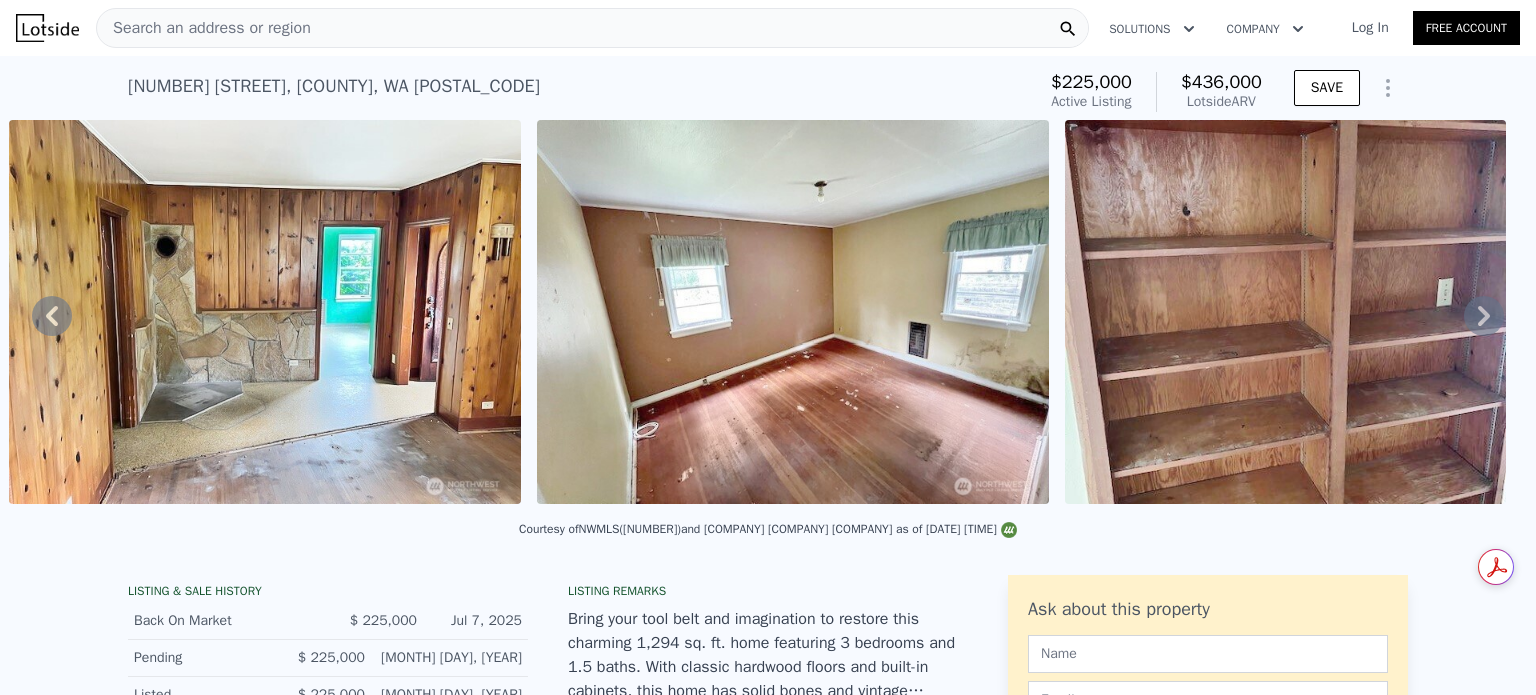 click 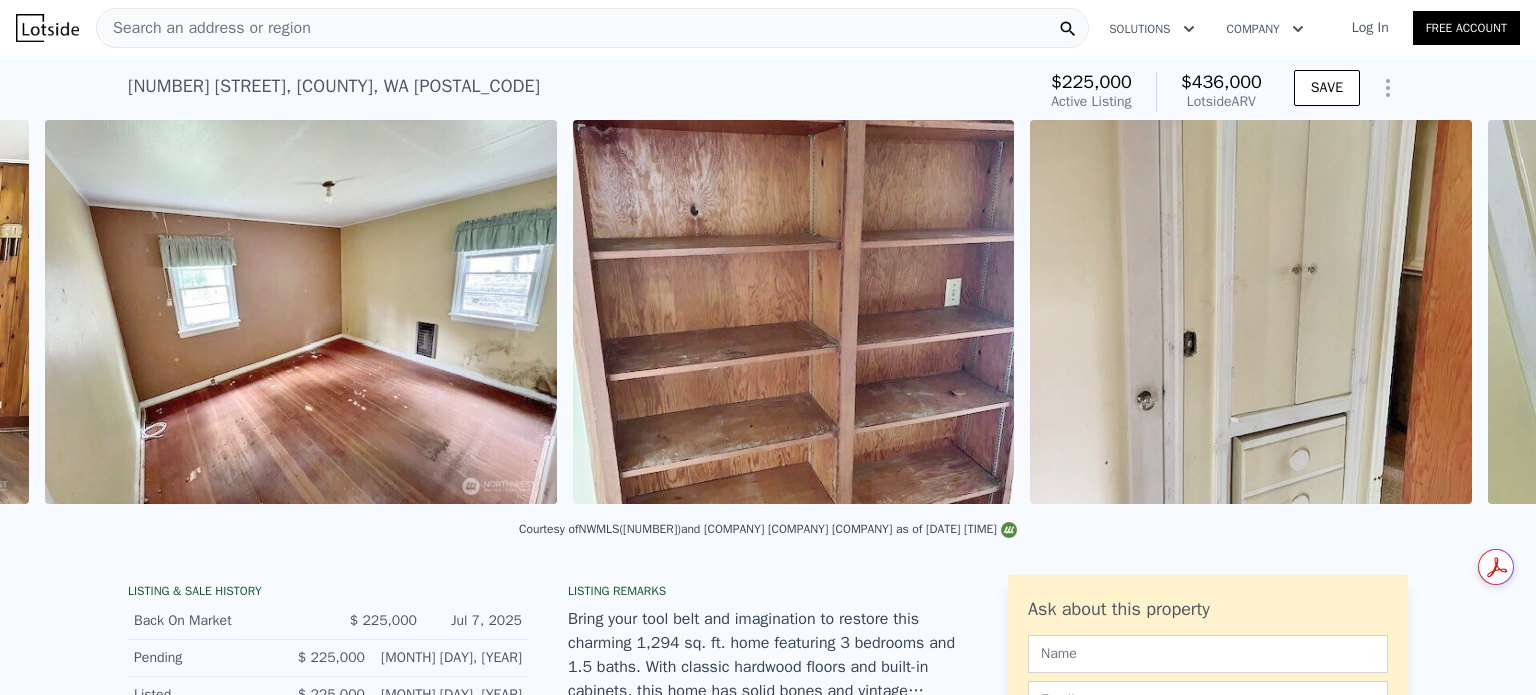 scroll, scrollTop: 0, scrollLeft: 3484, axis: horizontal 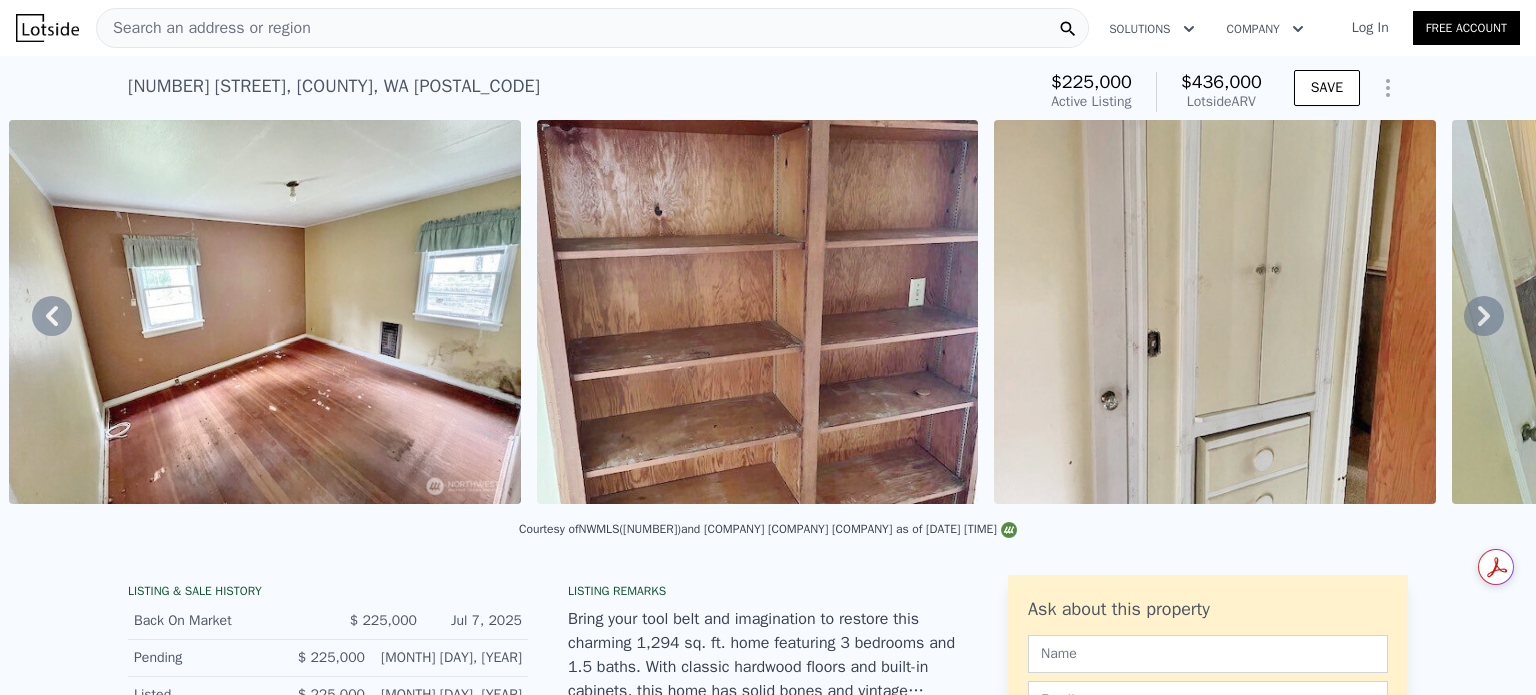 click 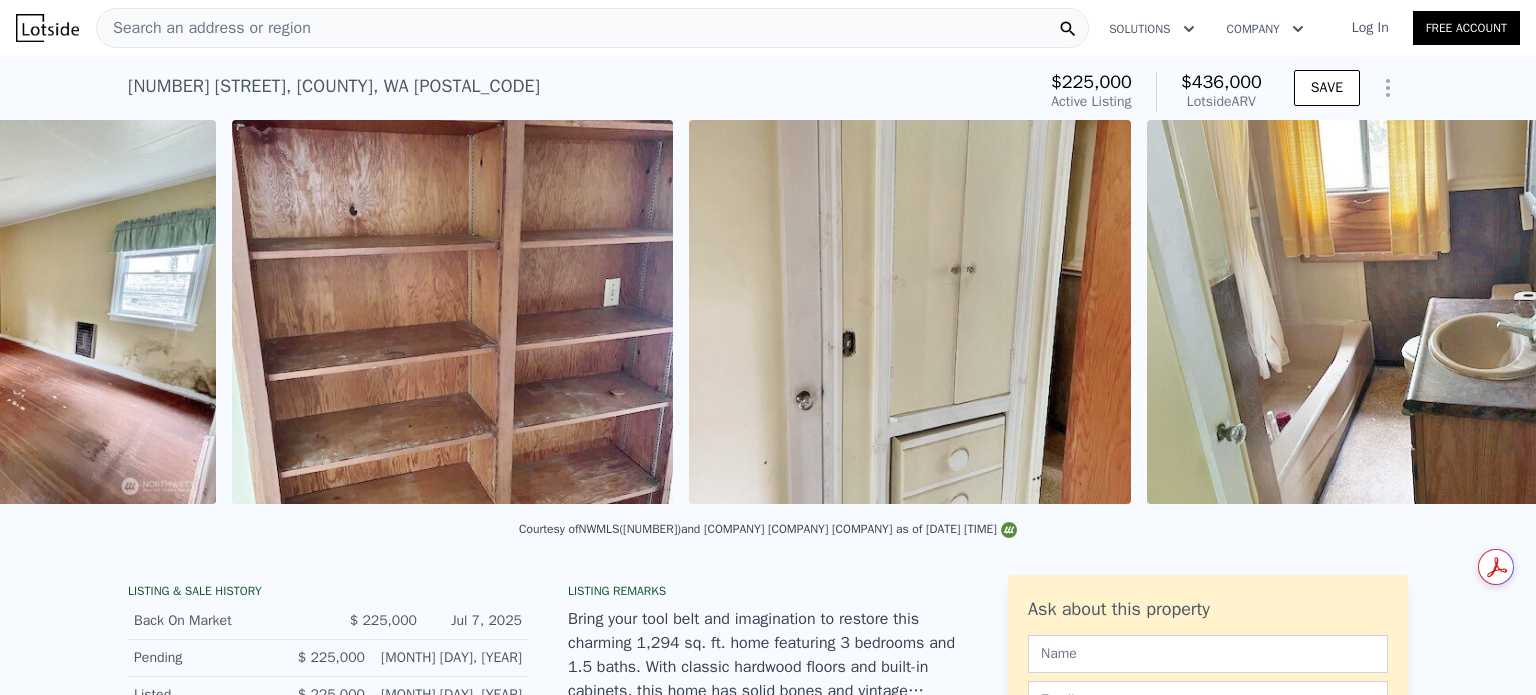 scroll, scrollTop: 0, scrollLeft: 4012, axis: horizontal 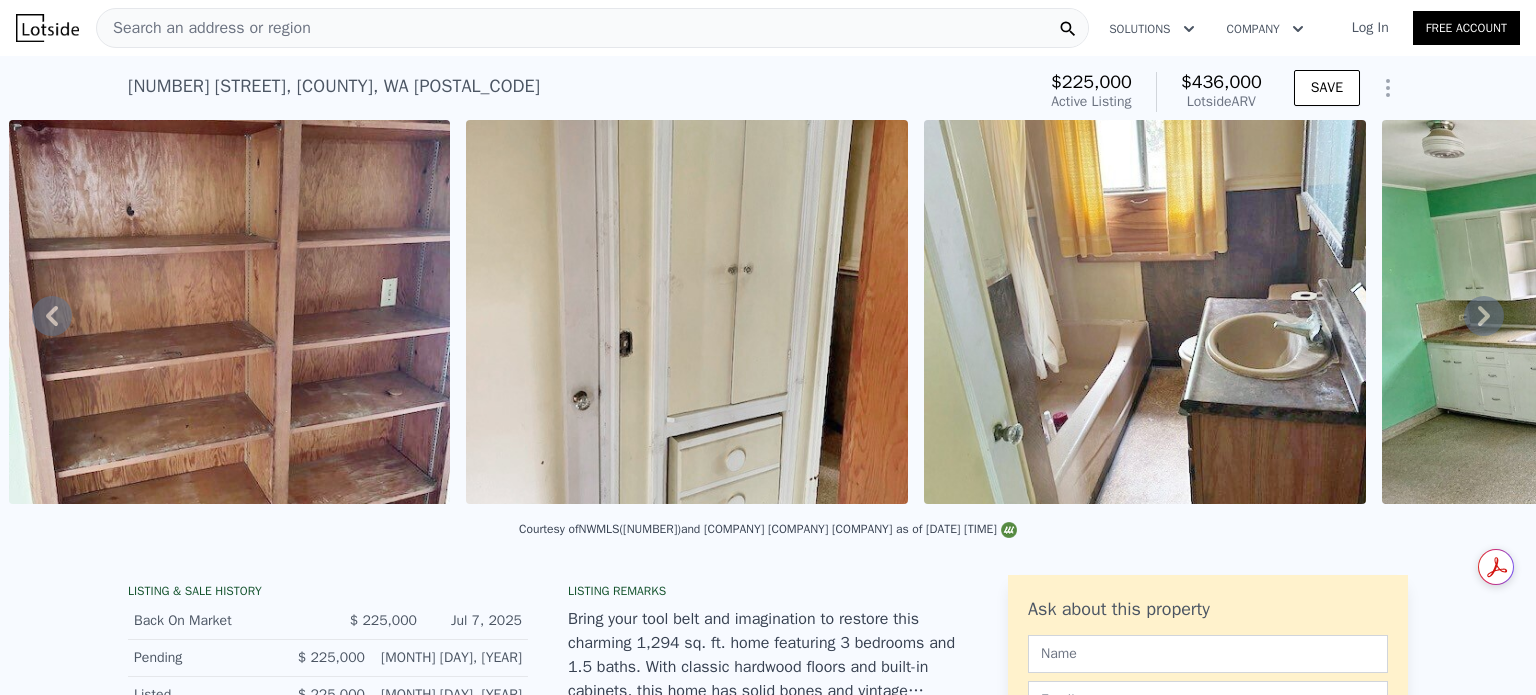 click 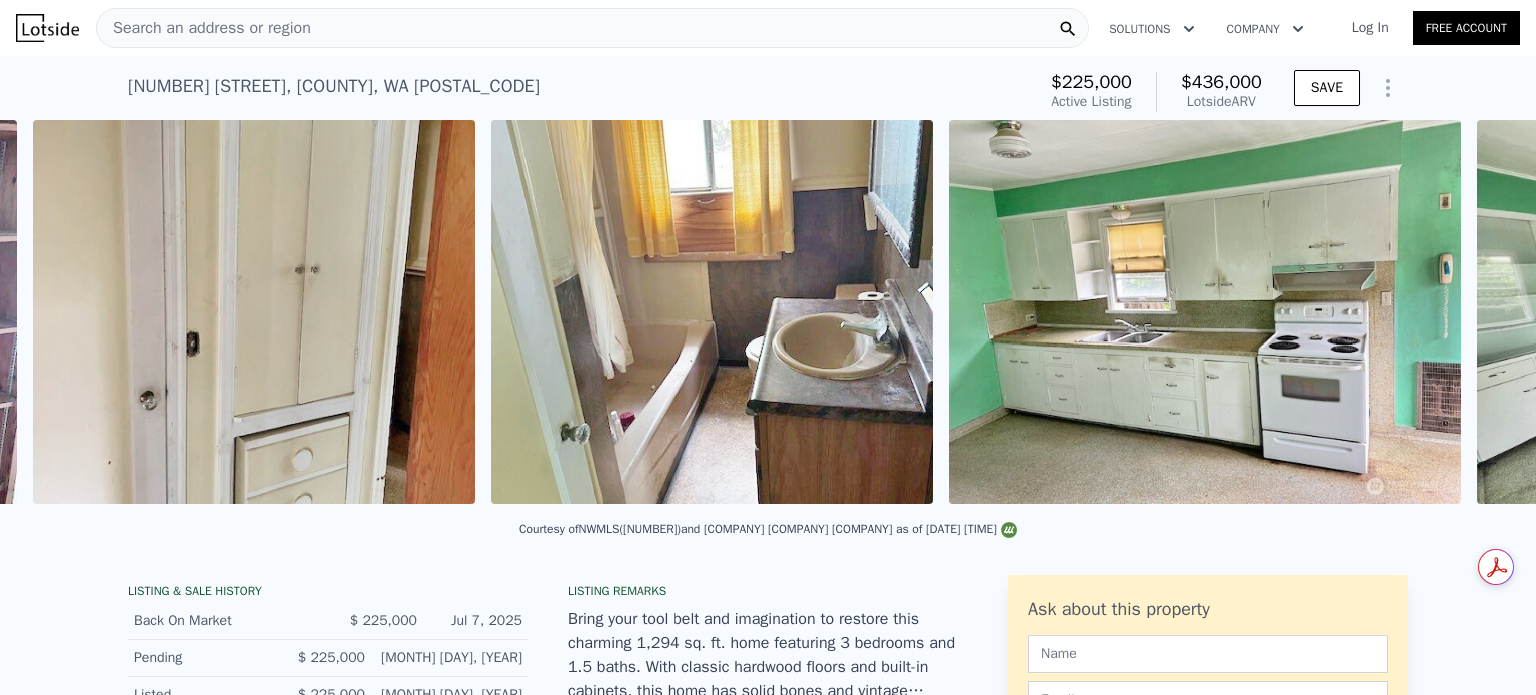 scroll, scrollTop: 0, scrollLeft: 4470, axis: horizontal 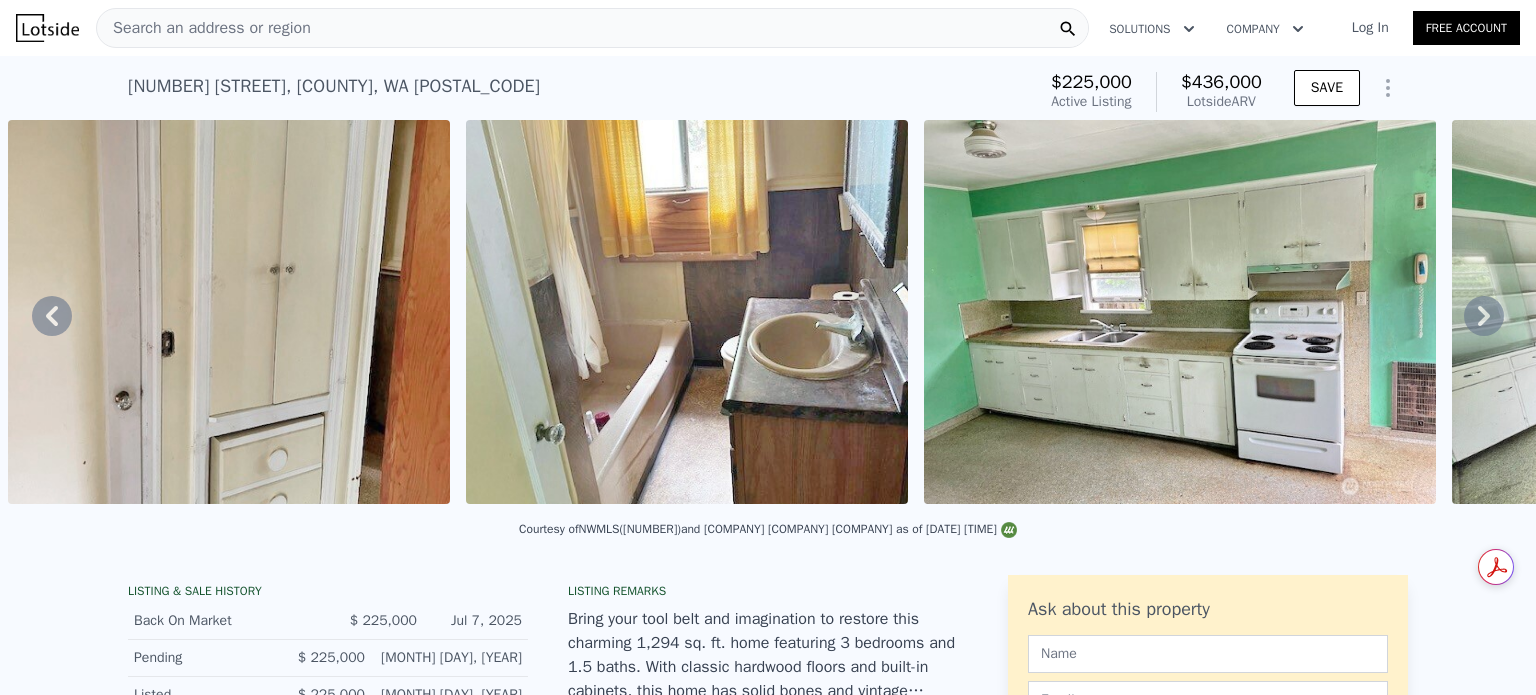 click 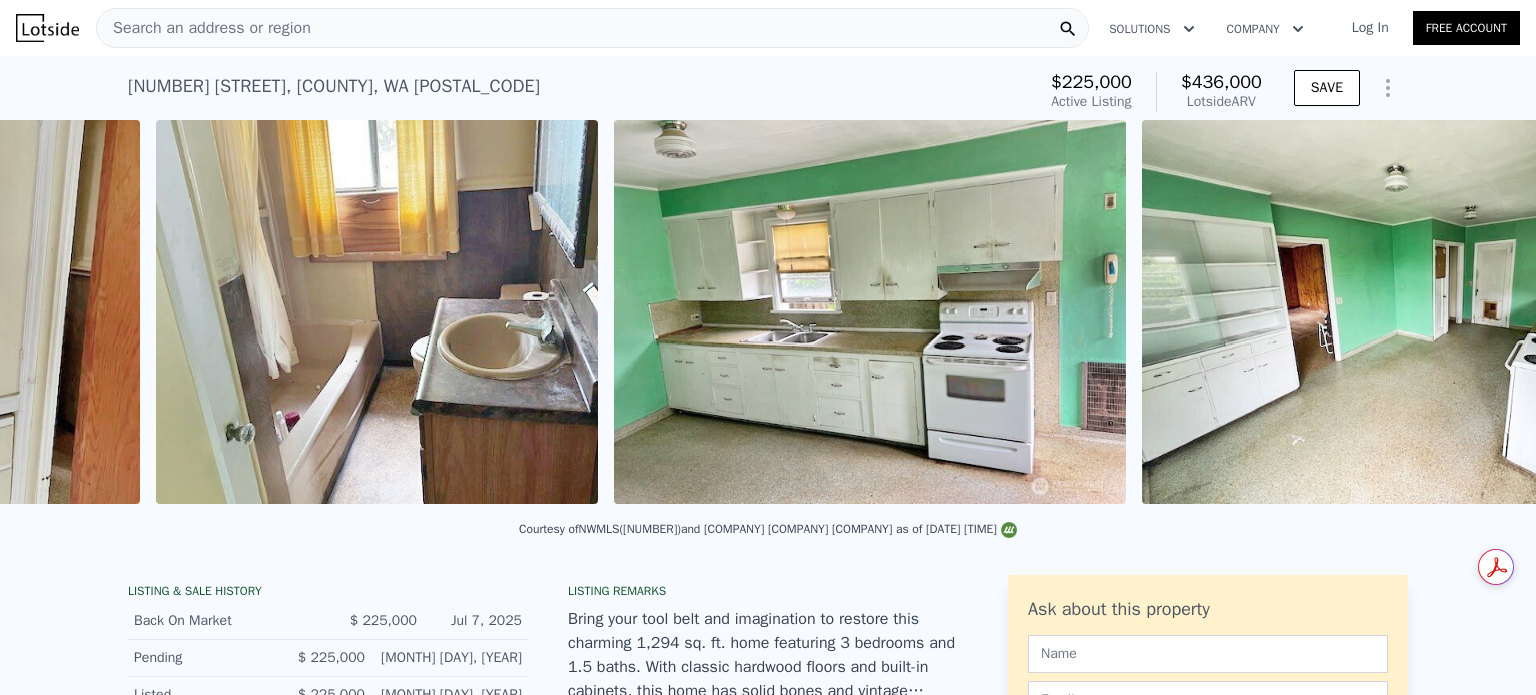 scroll, scrollTop: 0, scrollLeft: 4928, axis: horizontal 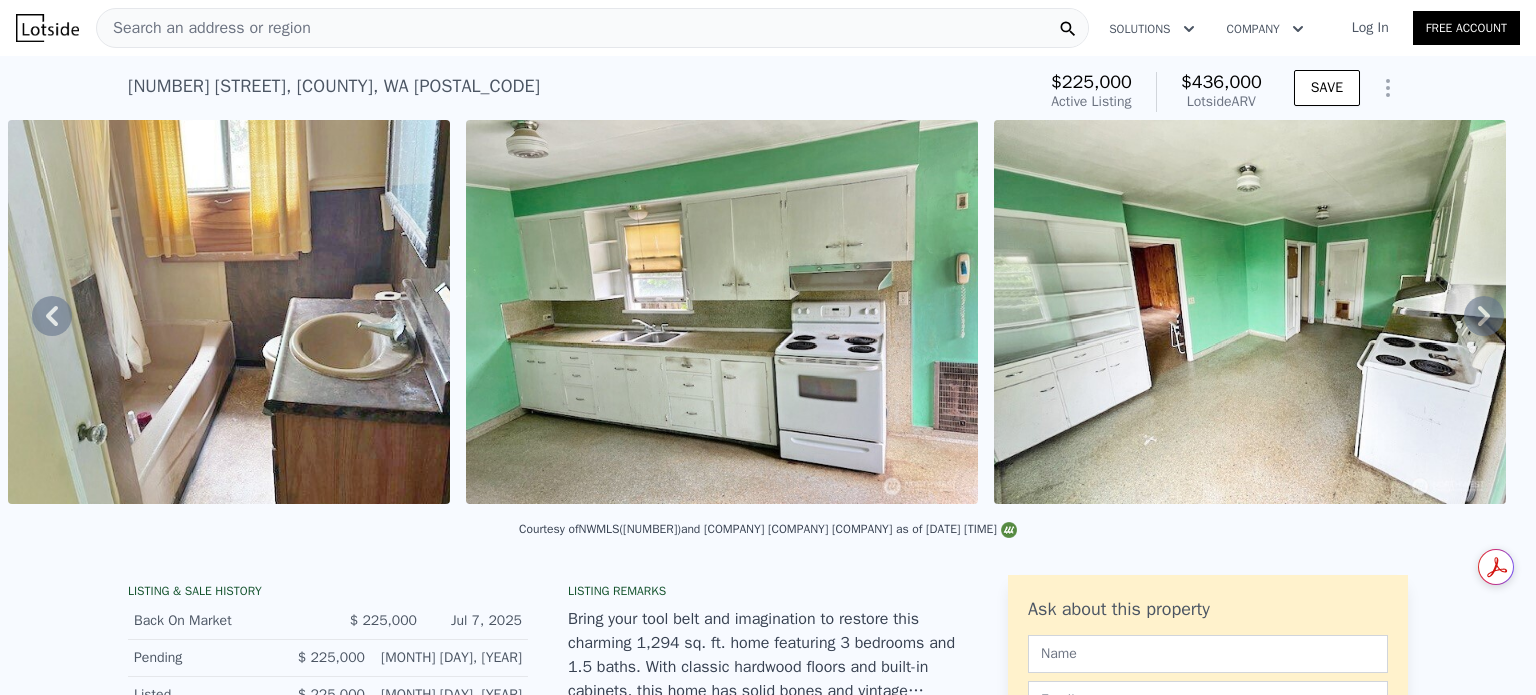 click 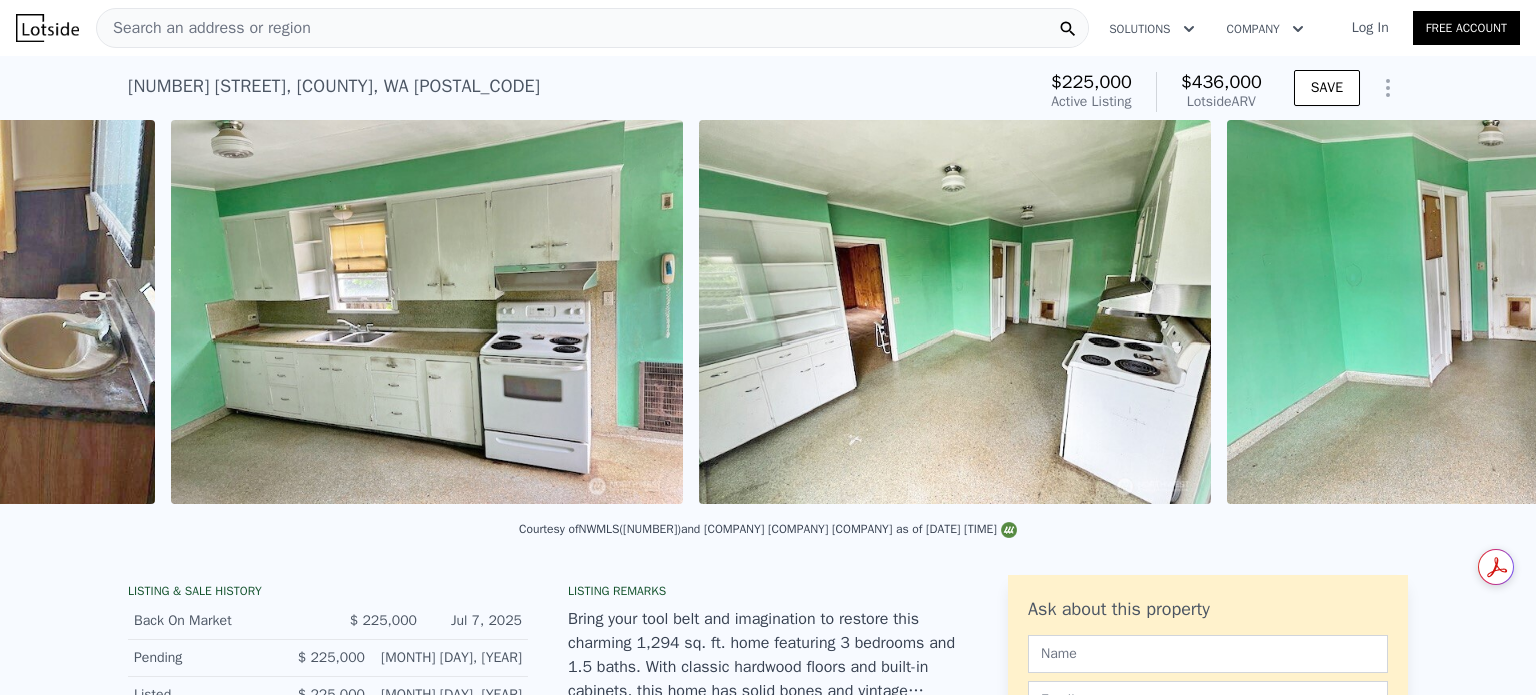 scroll, scrollTop: 0, scrollLeft: 5385, axis: horizontal 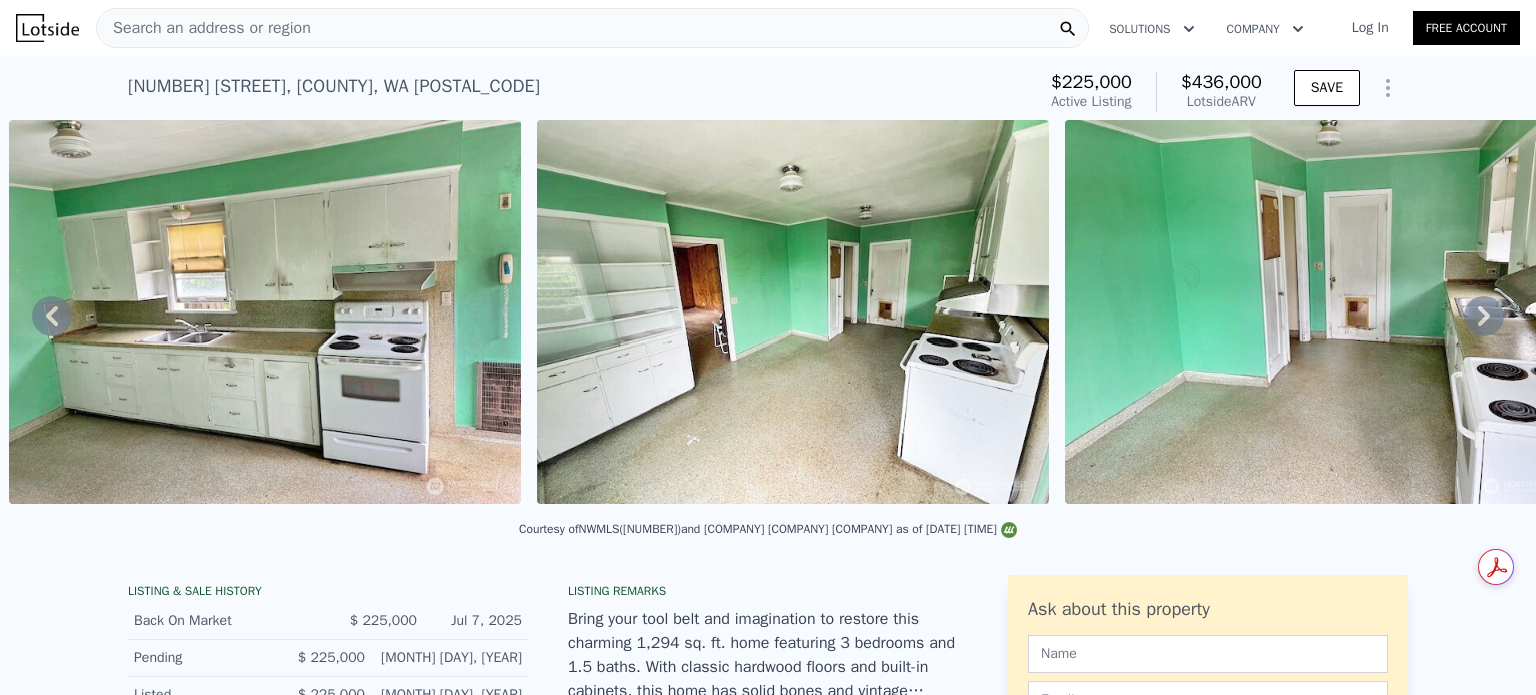 click 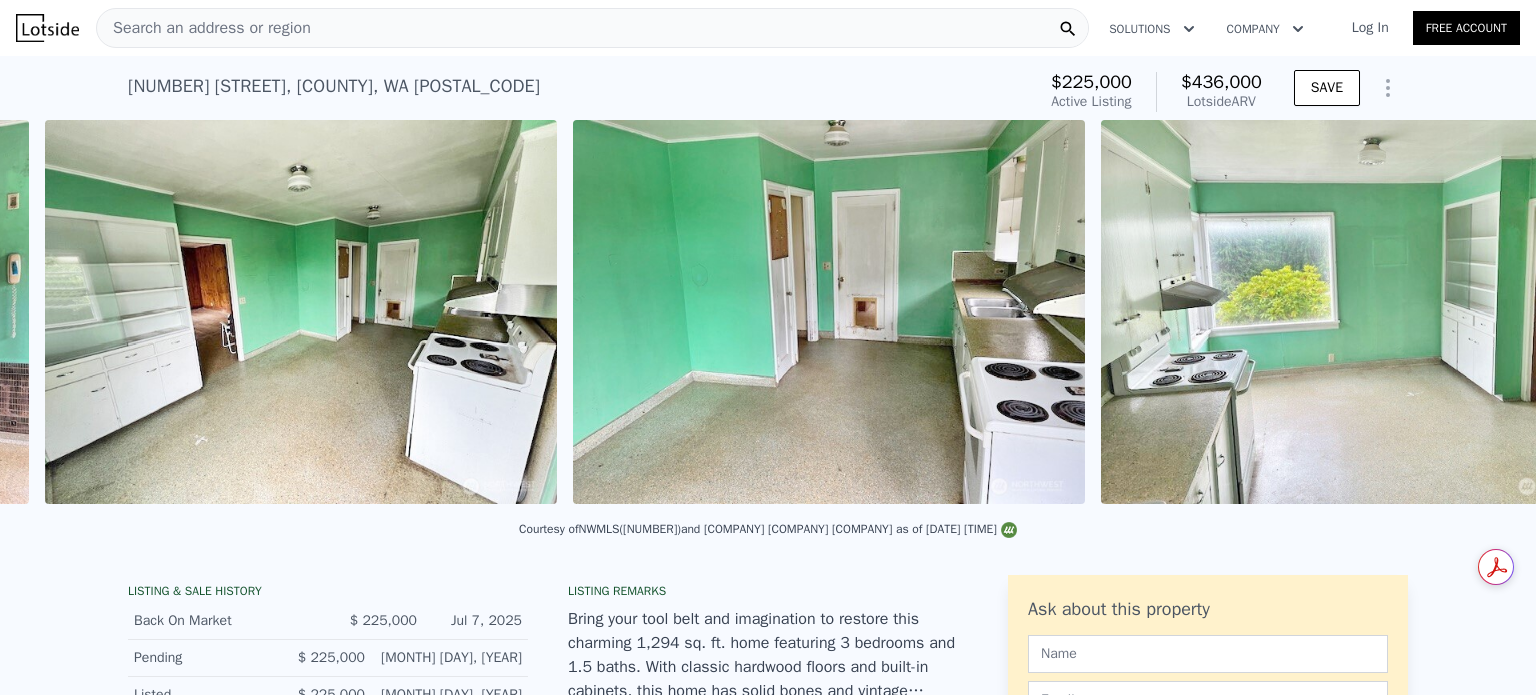 scroll, scrollTop: 0, scrollLeft: 5913, axis: horizontal 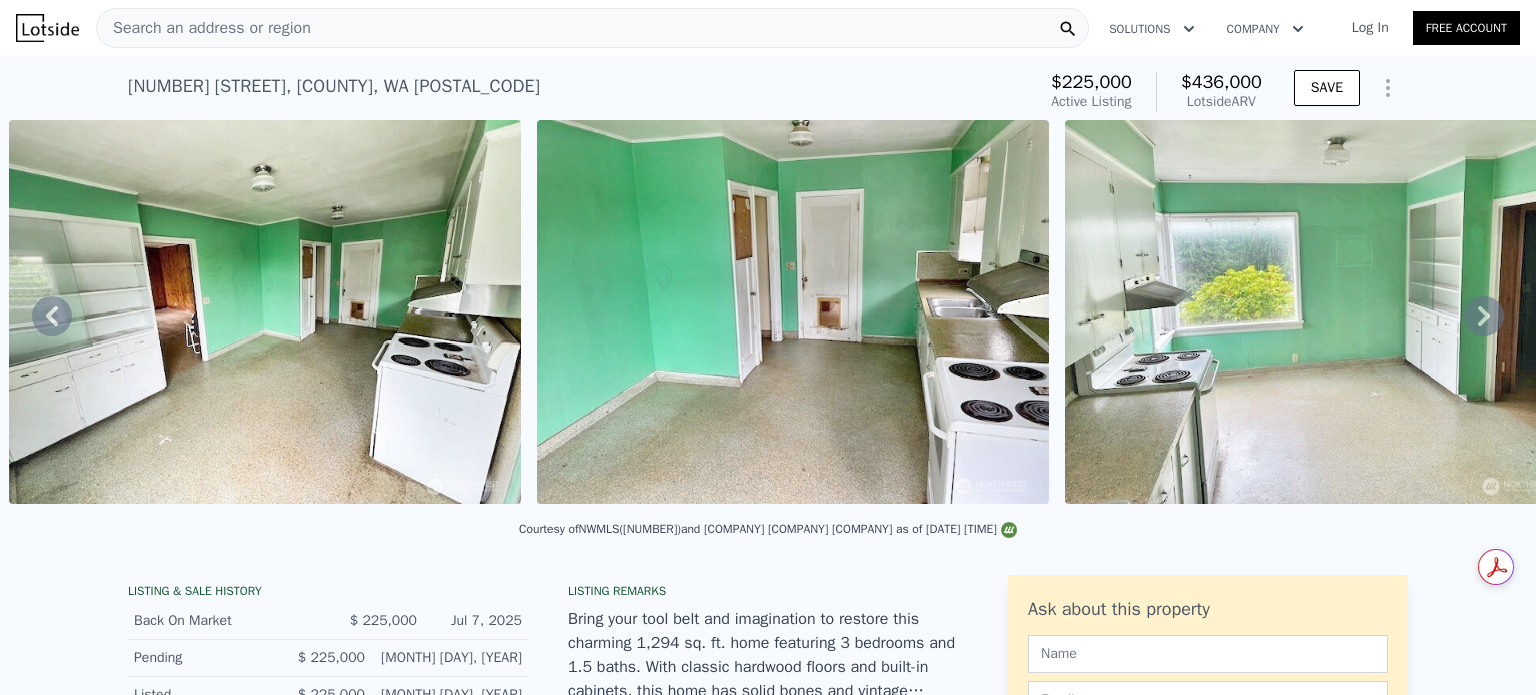 click 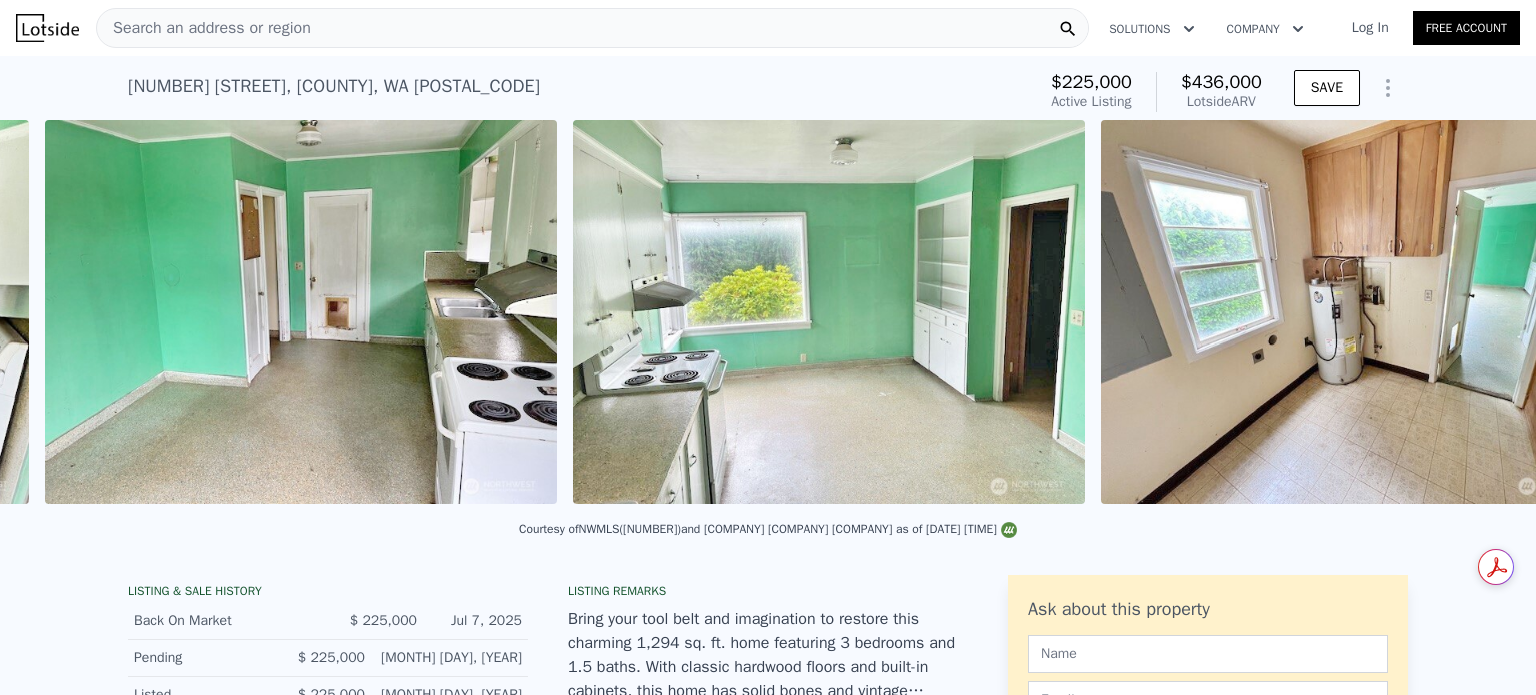 scroll, scrollTop: 0, scrollLeft: 6441, axis: horizontal 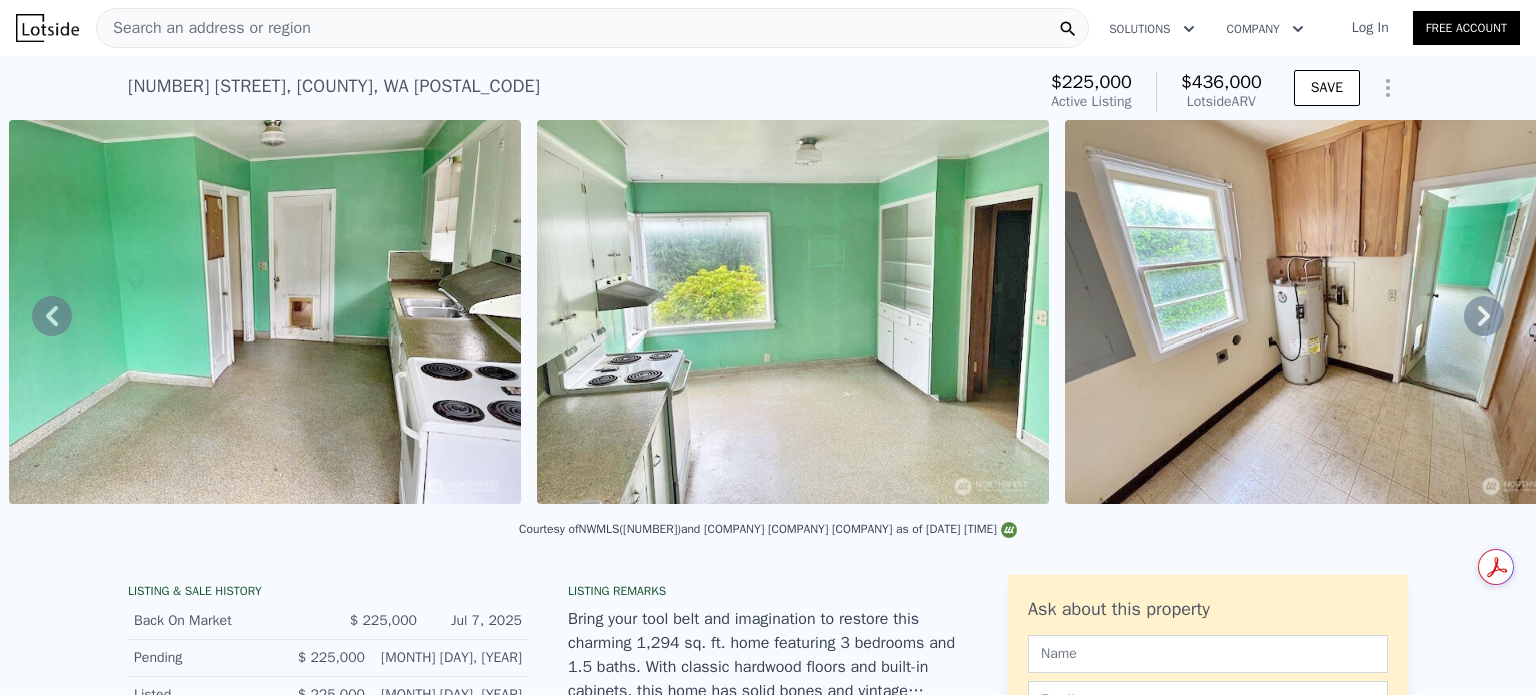 click 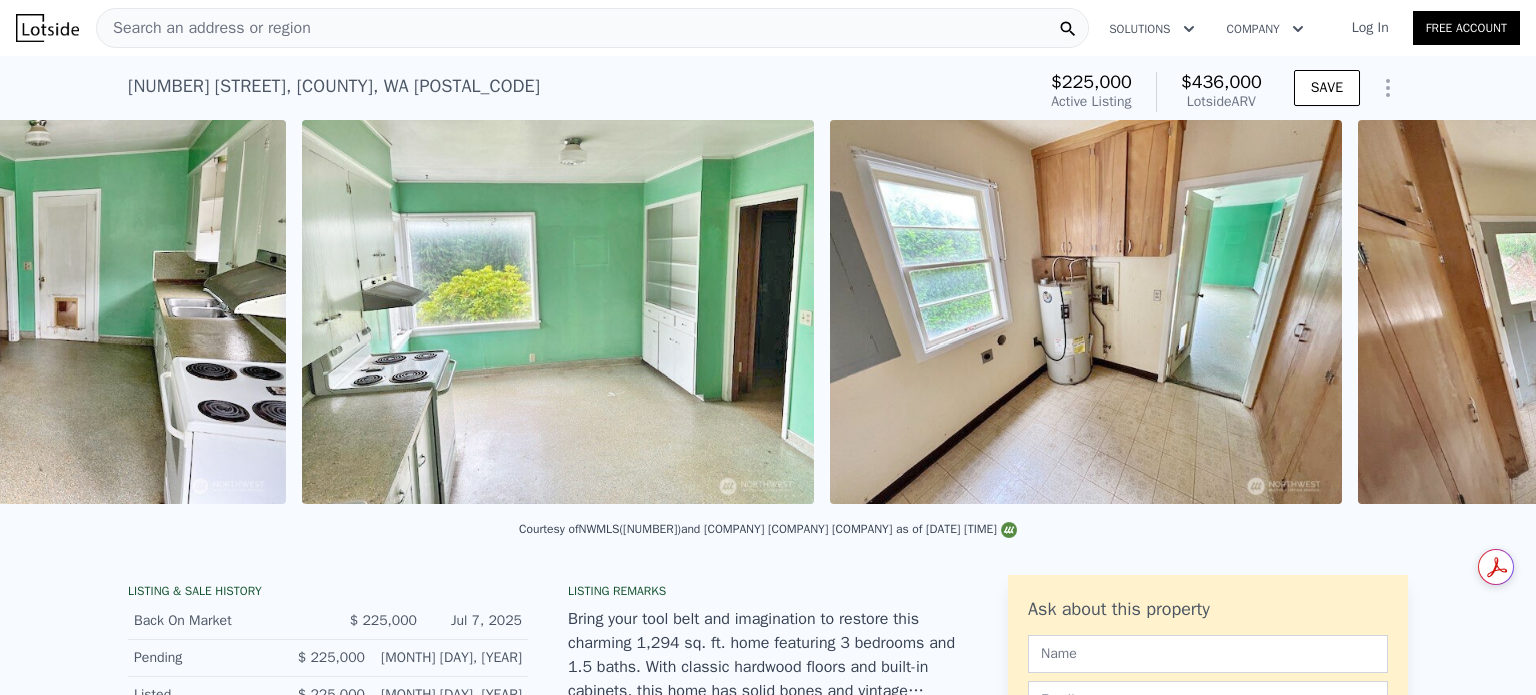 scroll, scrollTop: 0, scrollLeft: 6969, axis: horizontal 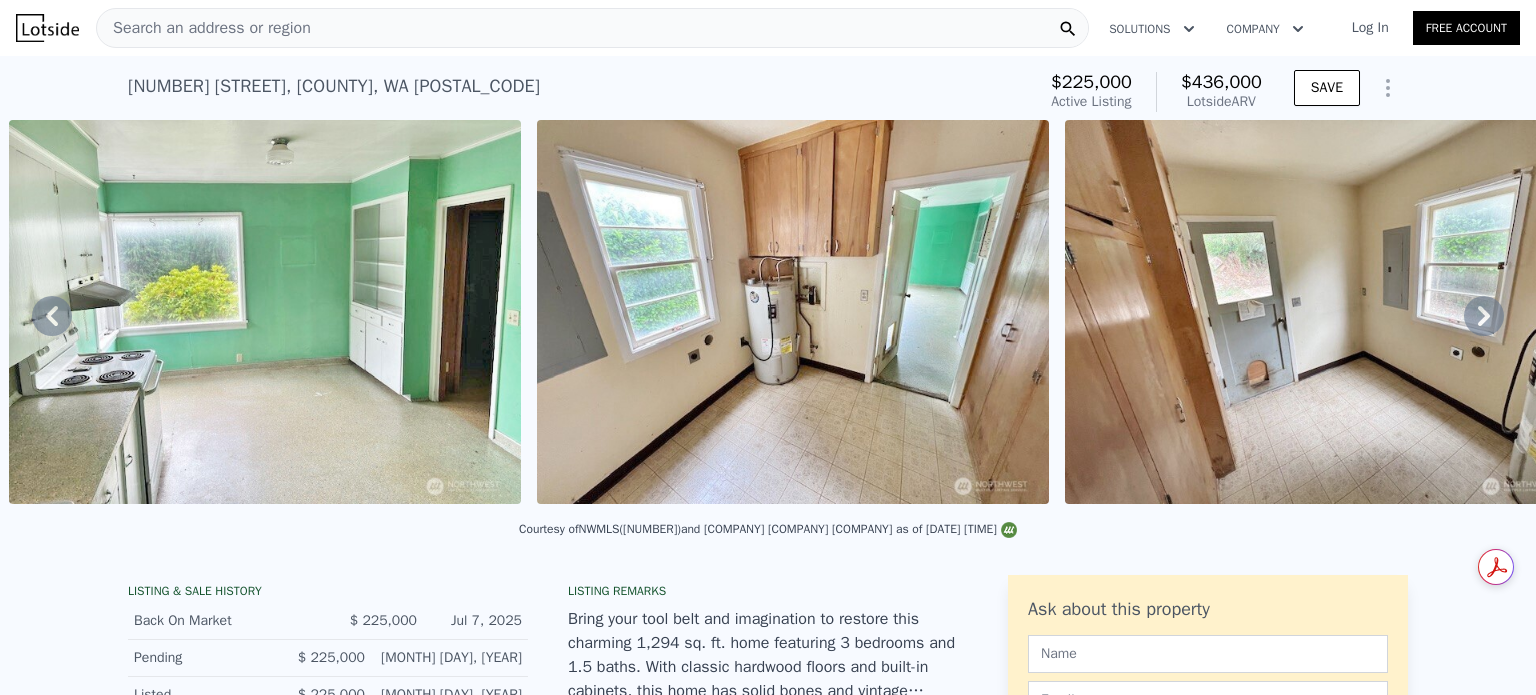 click 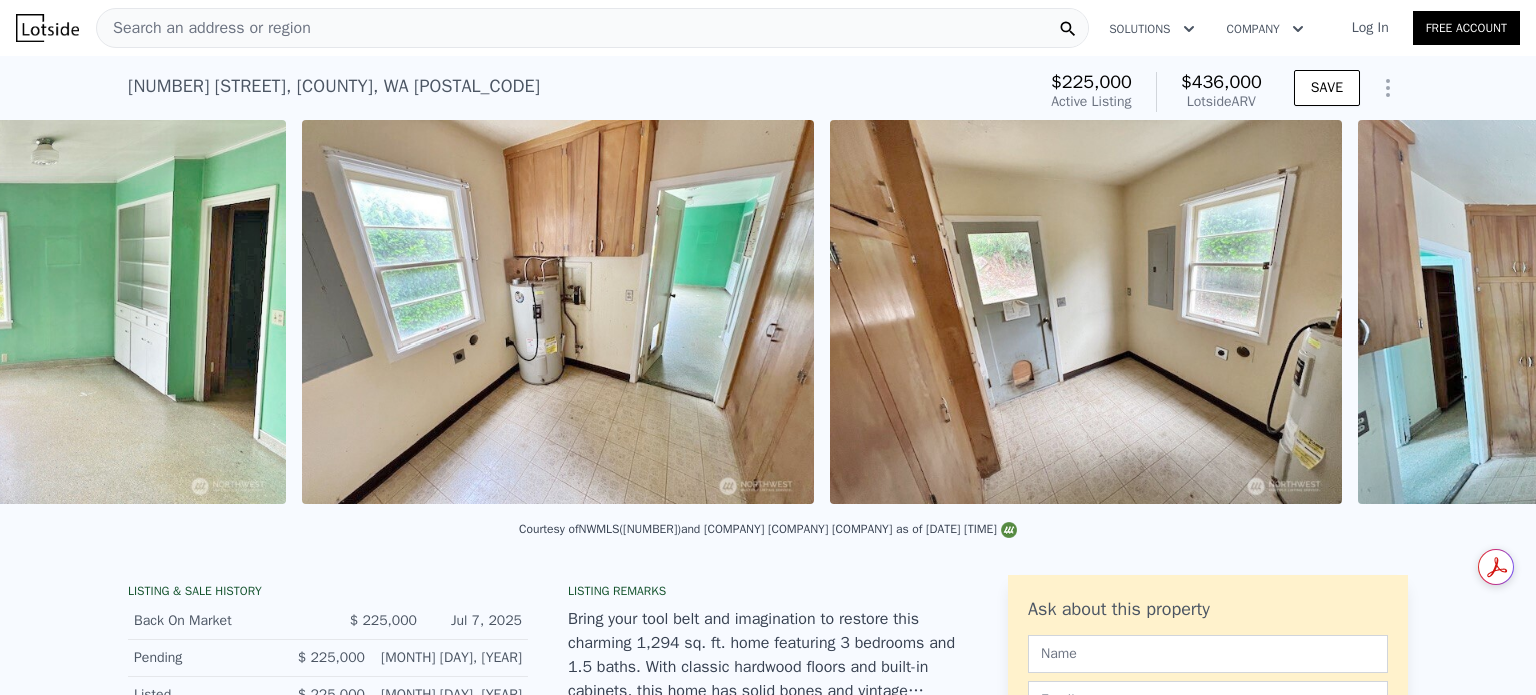 scroll, scrollTop: 0, scrollLeft: 7497, axis: horizontal 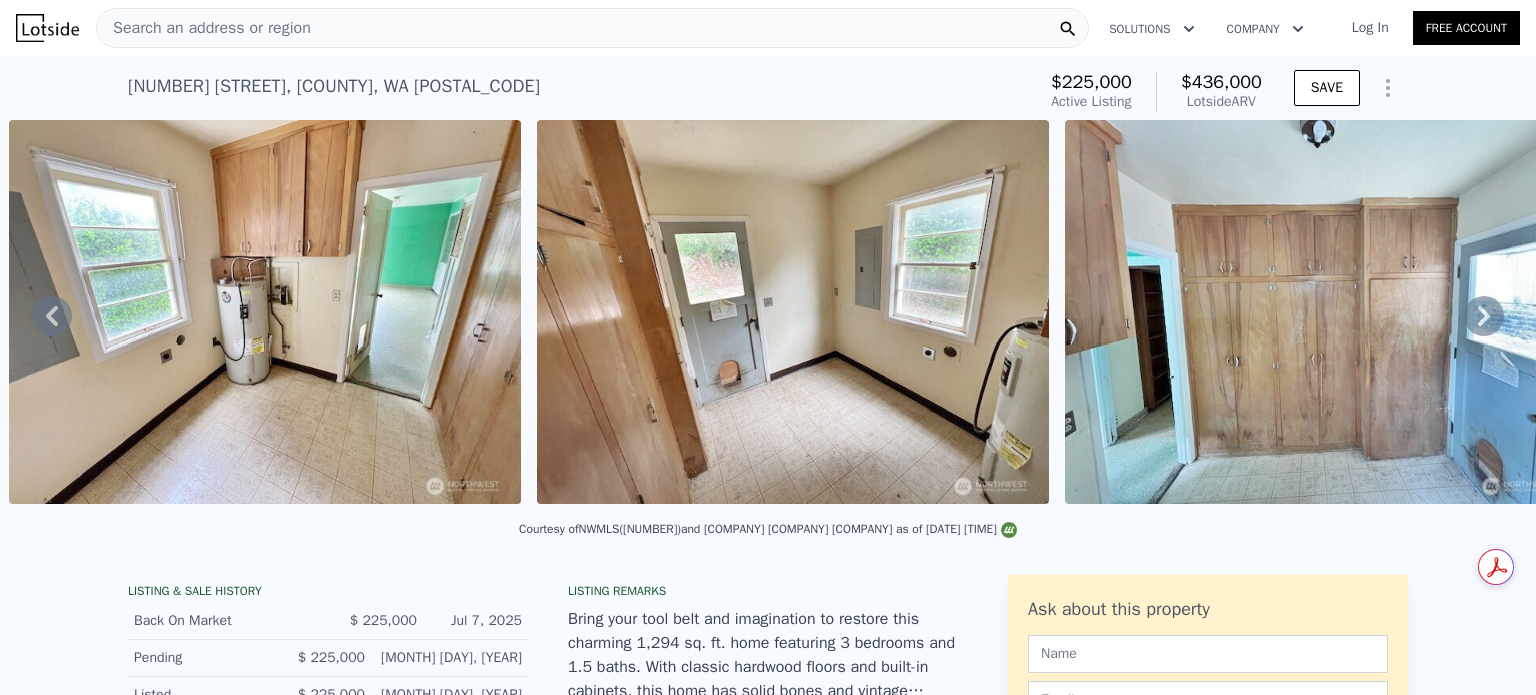 click 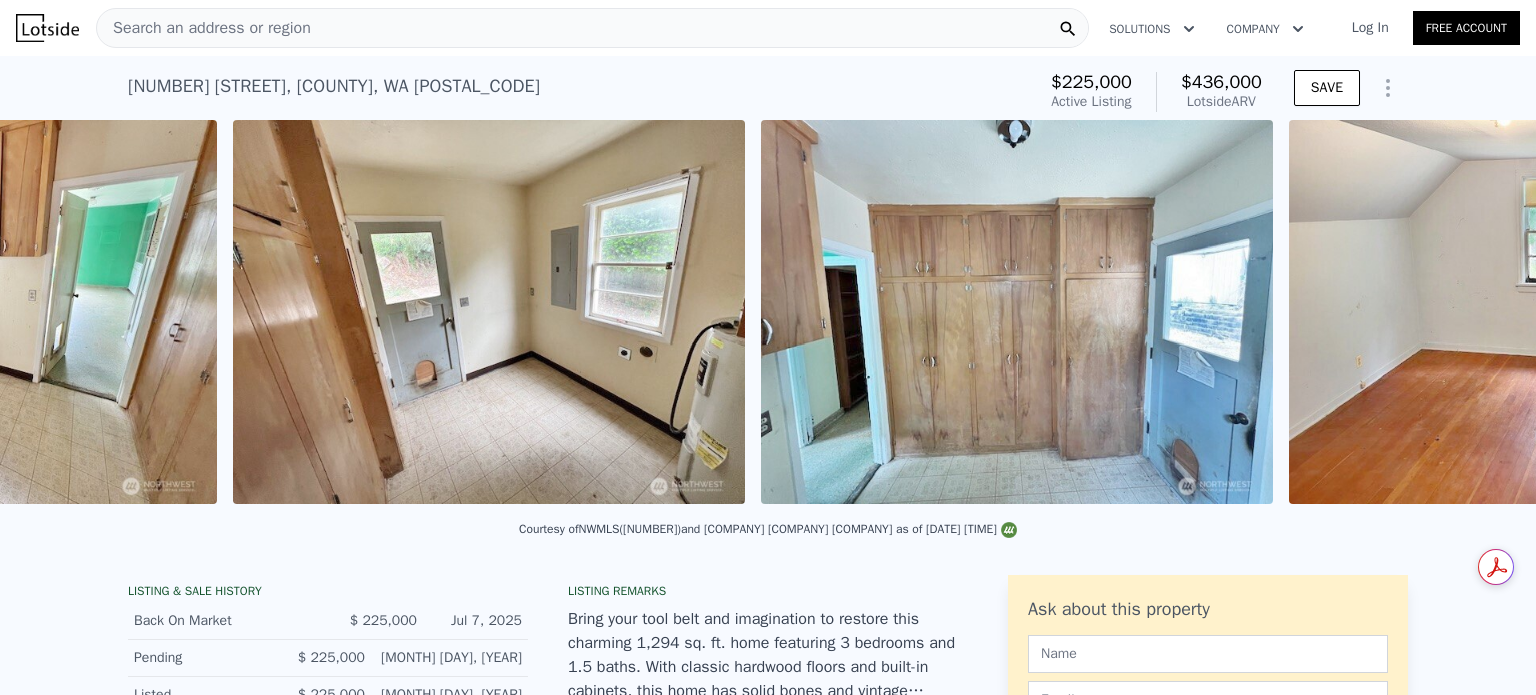 scroll, scrollTop: 0, scrollLeft: 8025, axis: horizontal 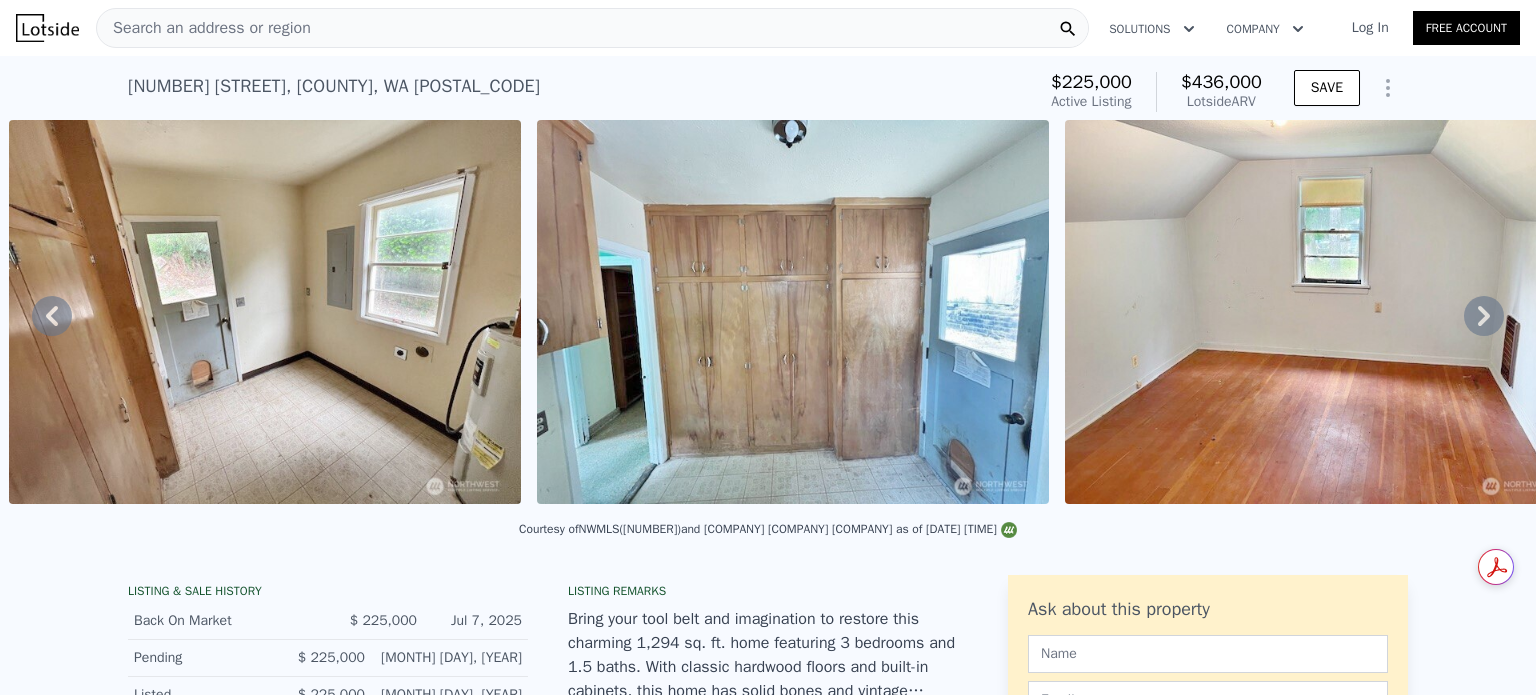 click 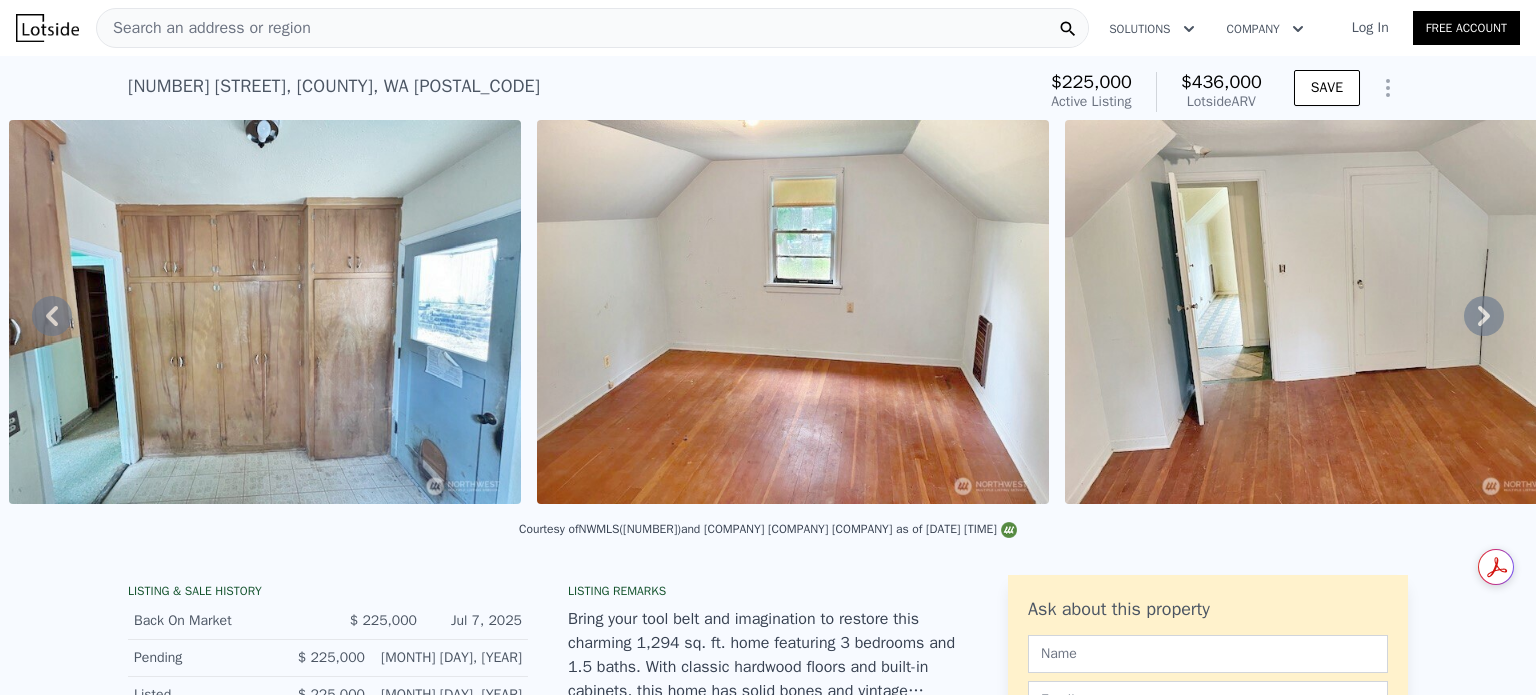click 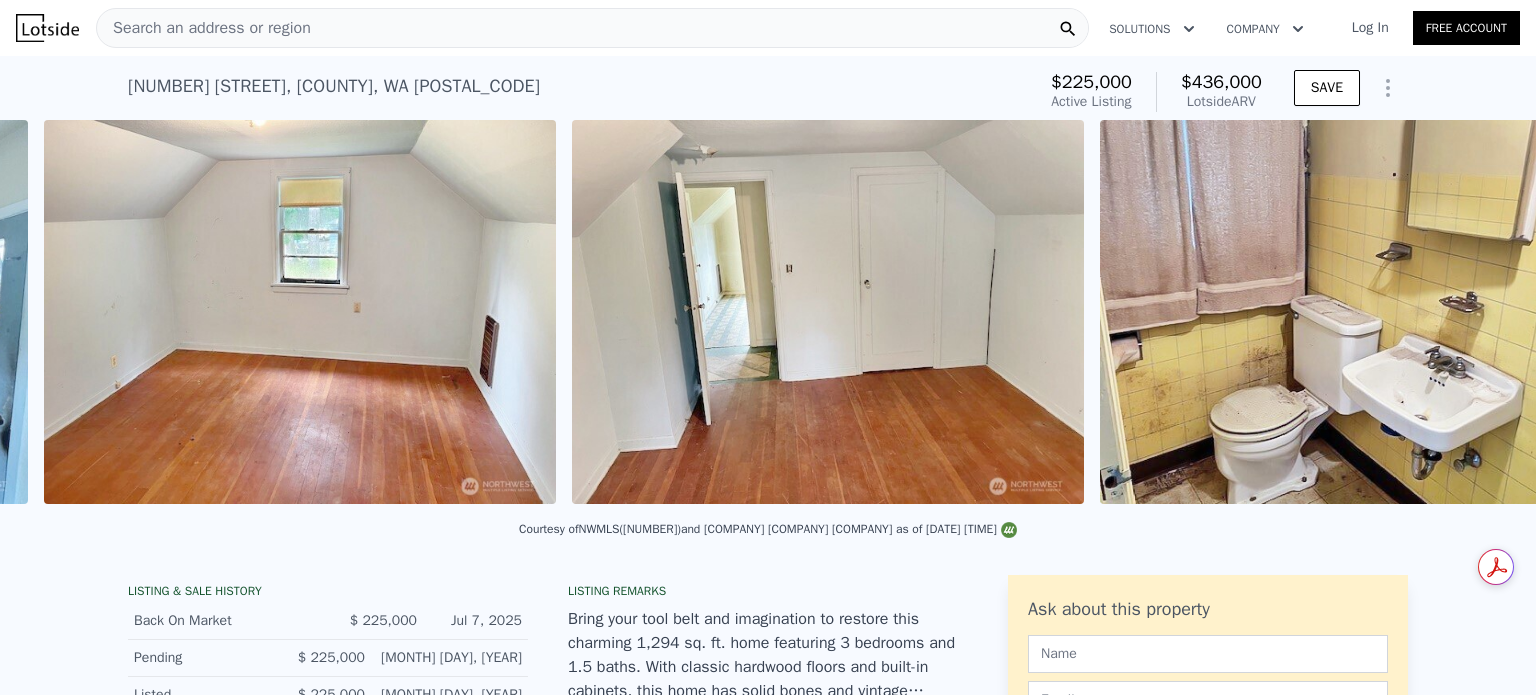 scroll, scrollTop: 0, scrollLeft: 9081, axis: horizontal 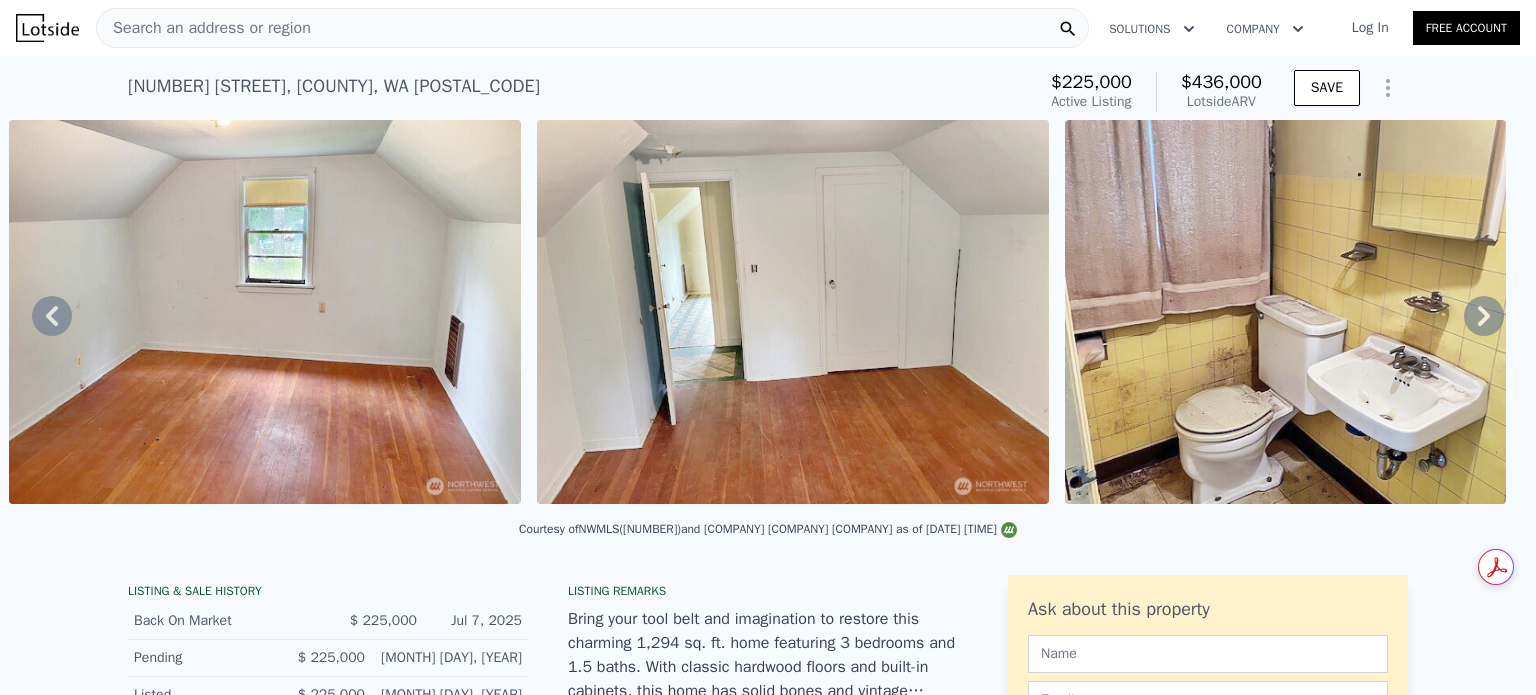 click 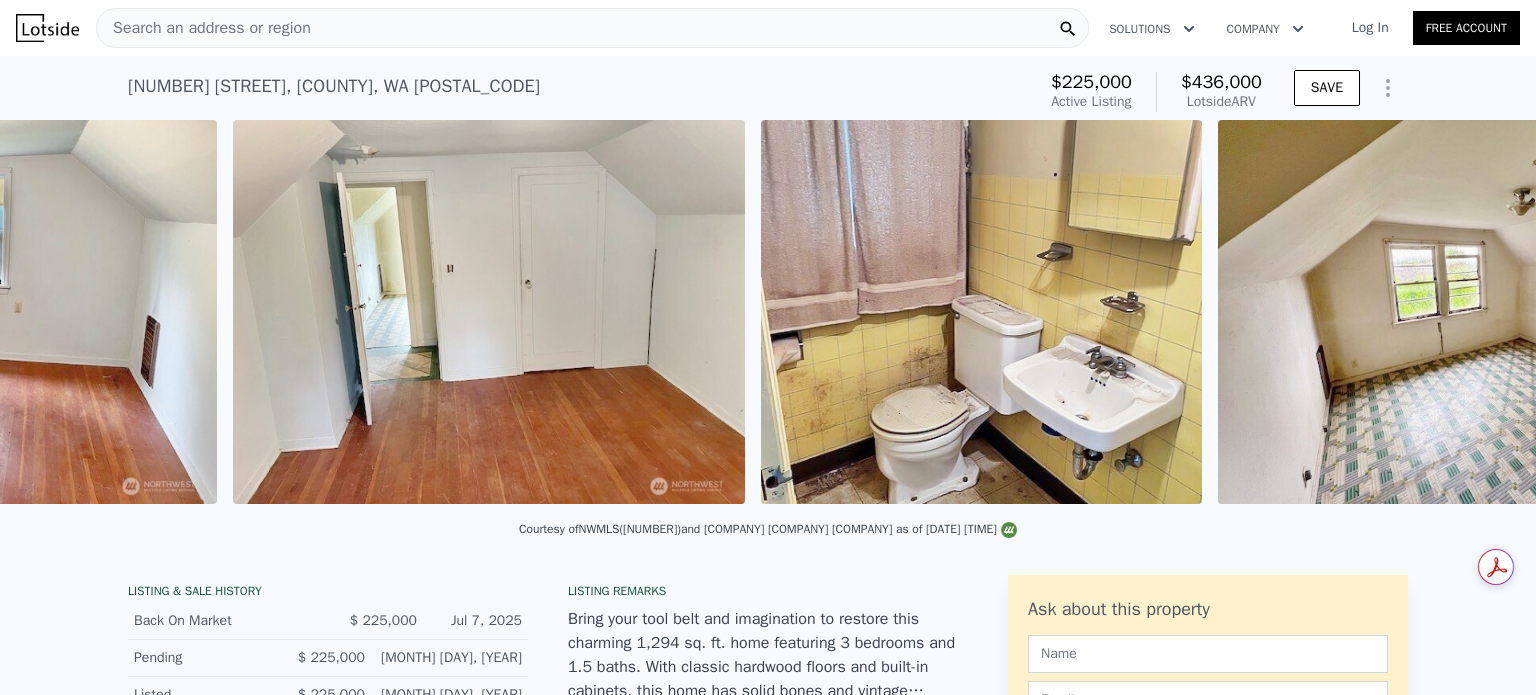 scroll, scrollTop: 0, scrollLeft: 9609, axis: horizontal 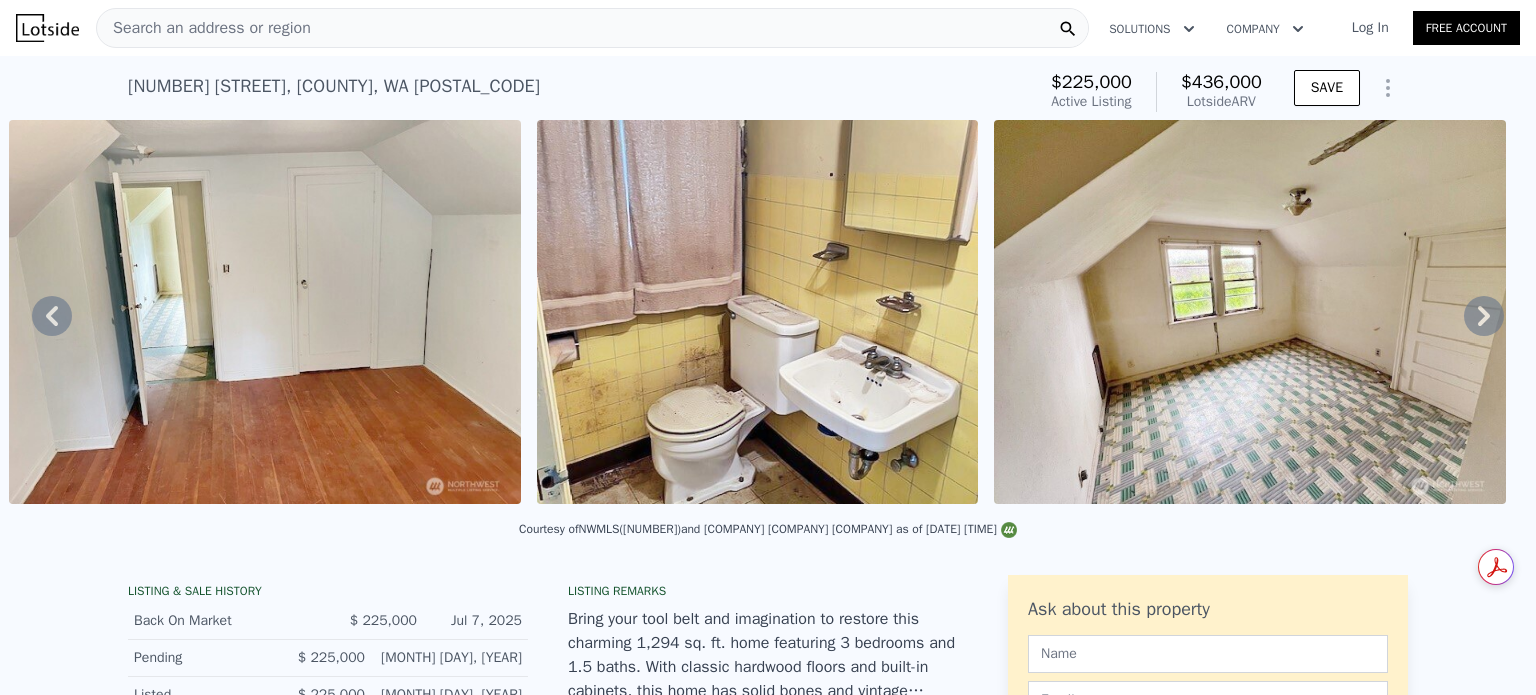 click 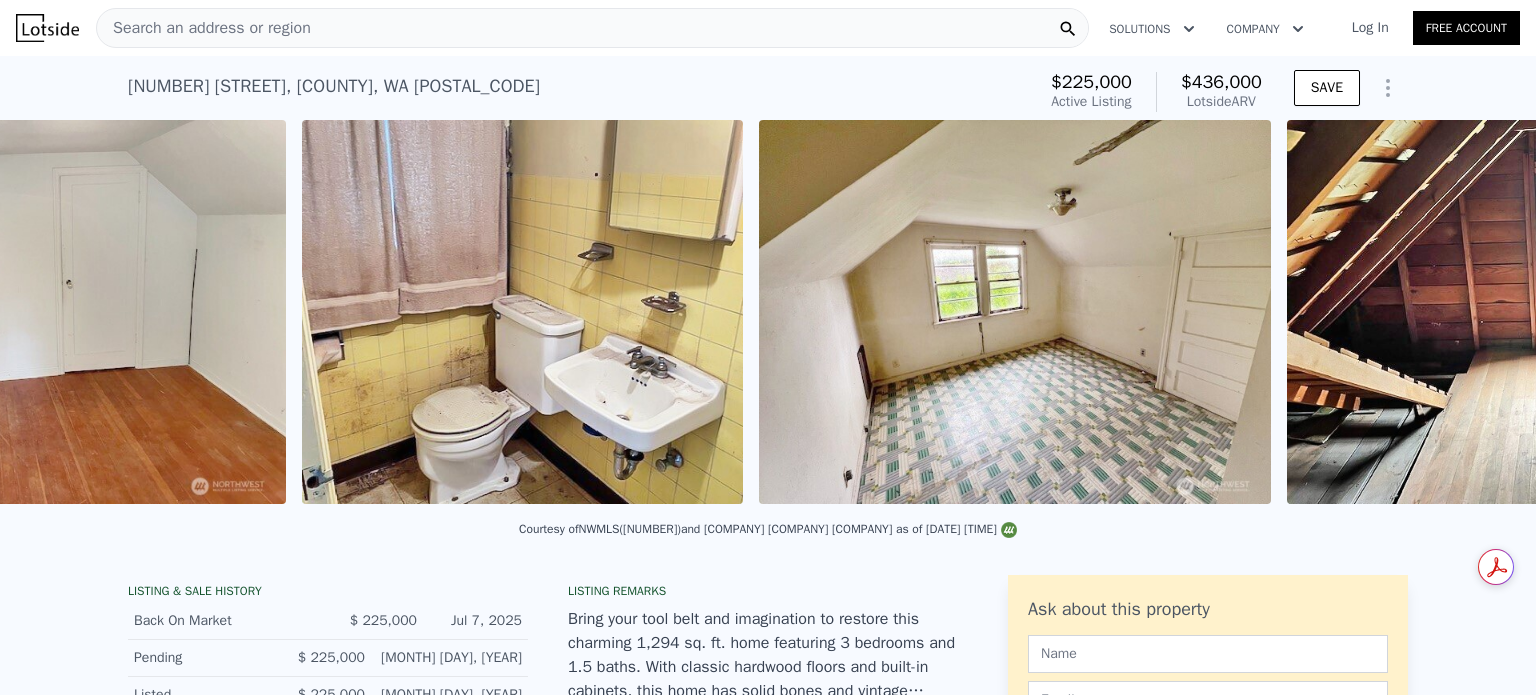scroll, scrollTop: 0, scrollLeft: 10137, axis: horizontal 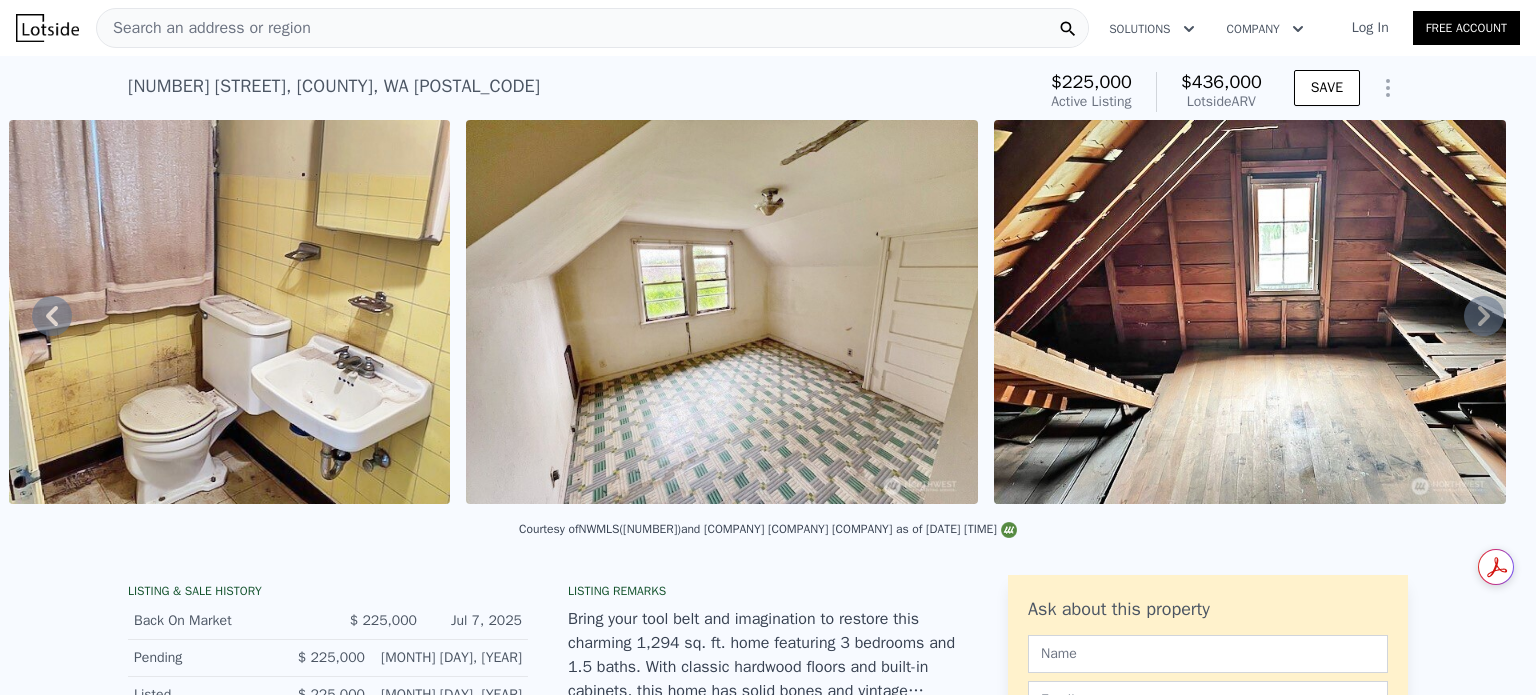 click 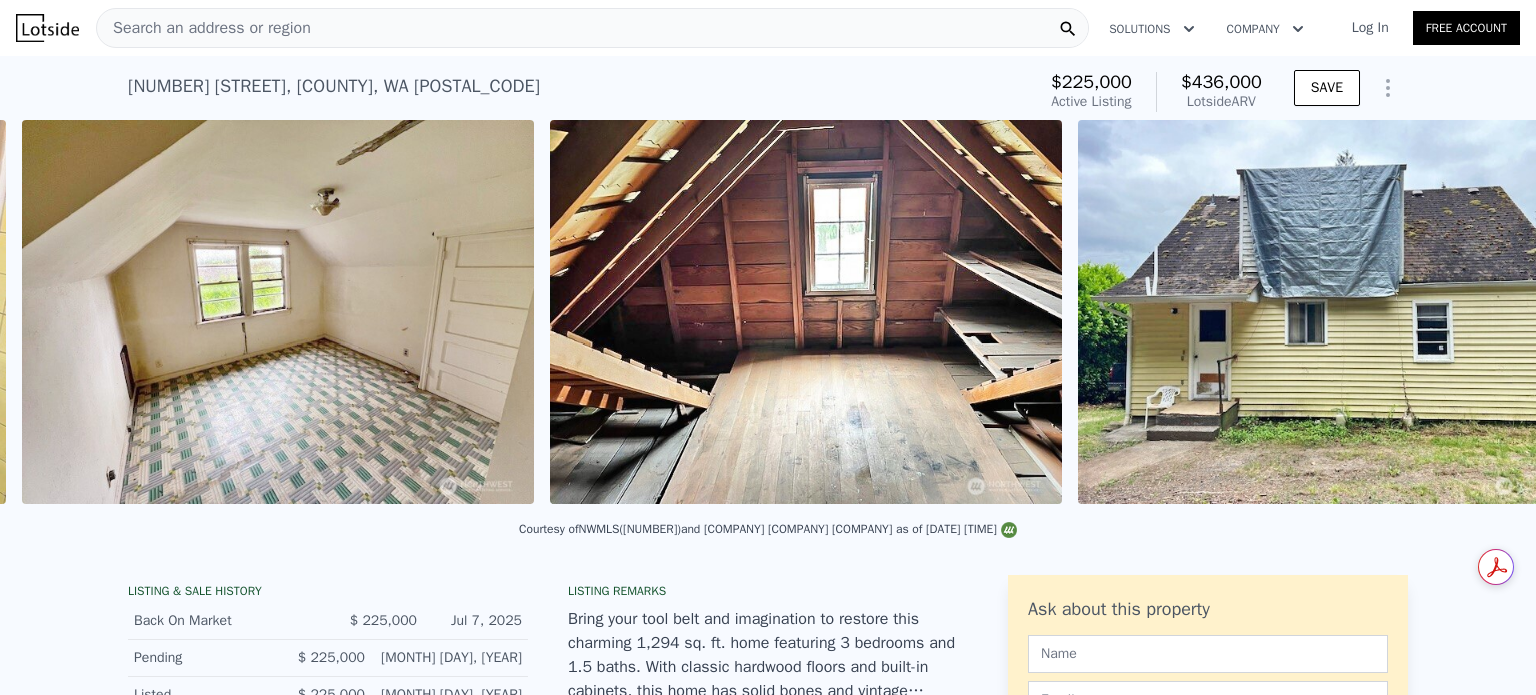 scroll, scrollTop: 0, scrollLeft: 10595, axis: horizontal 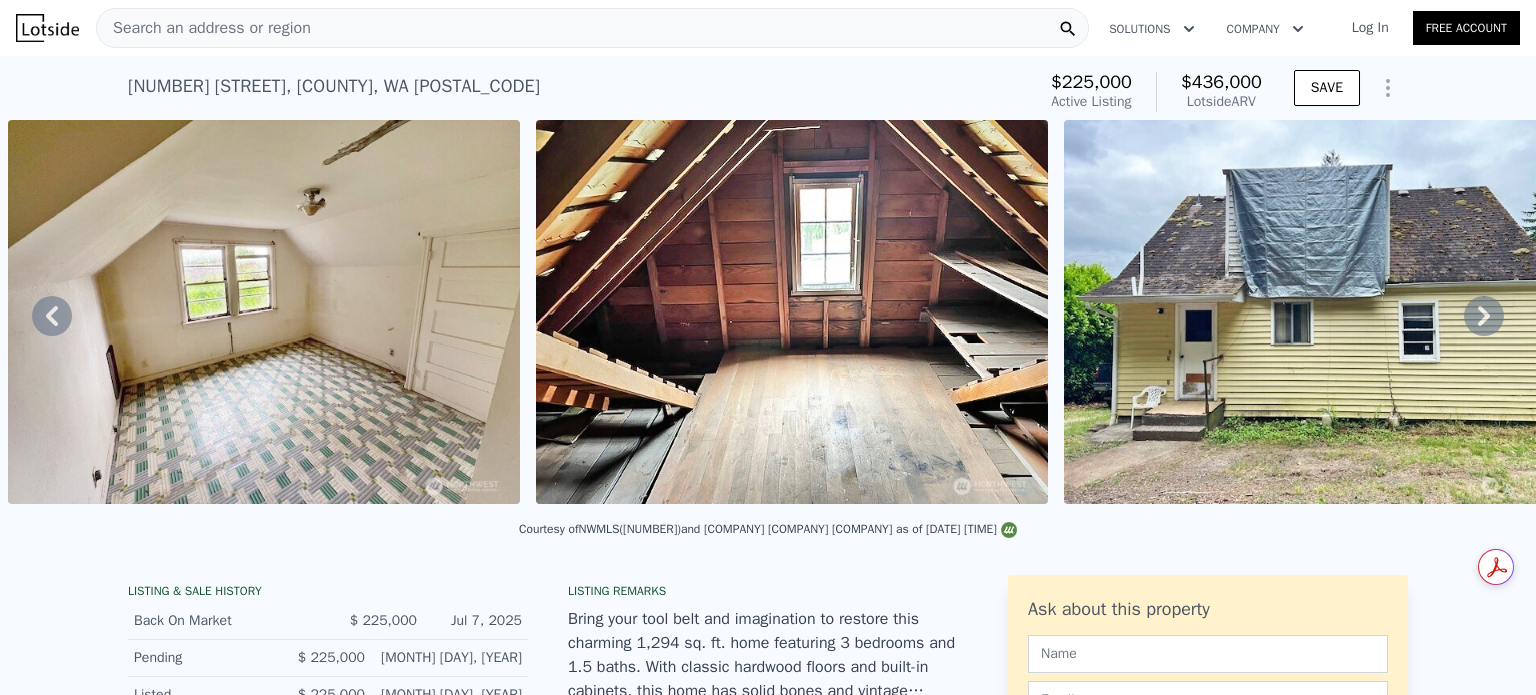 click 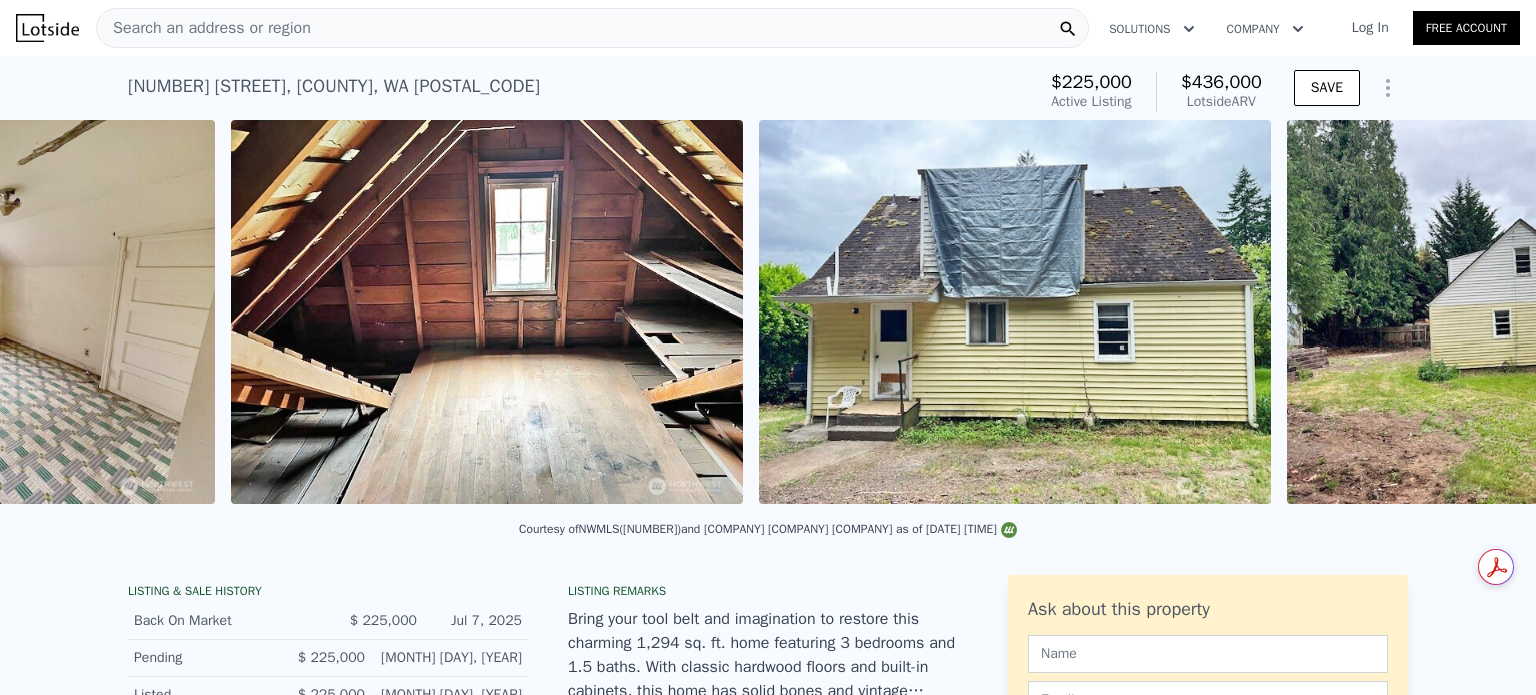 scroll, scrollTop: 0, scrollLeft: 11123, axis: horizontal 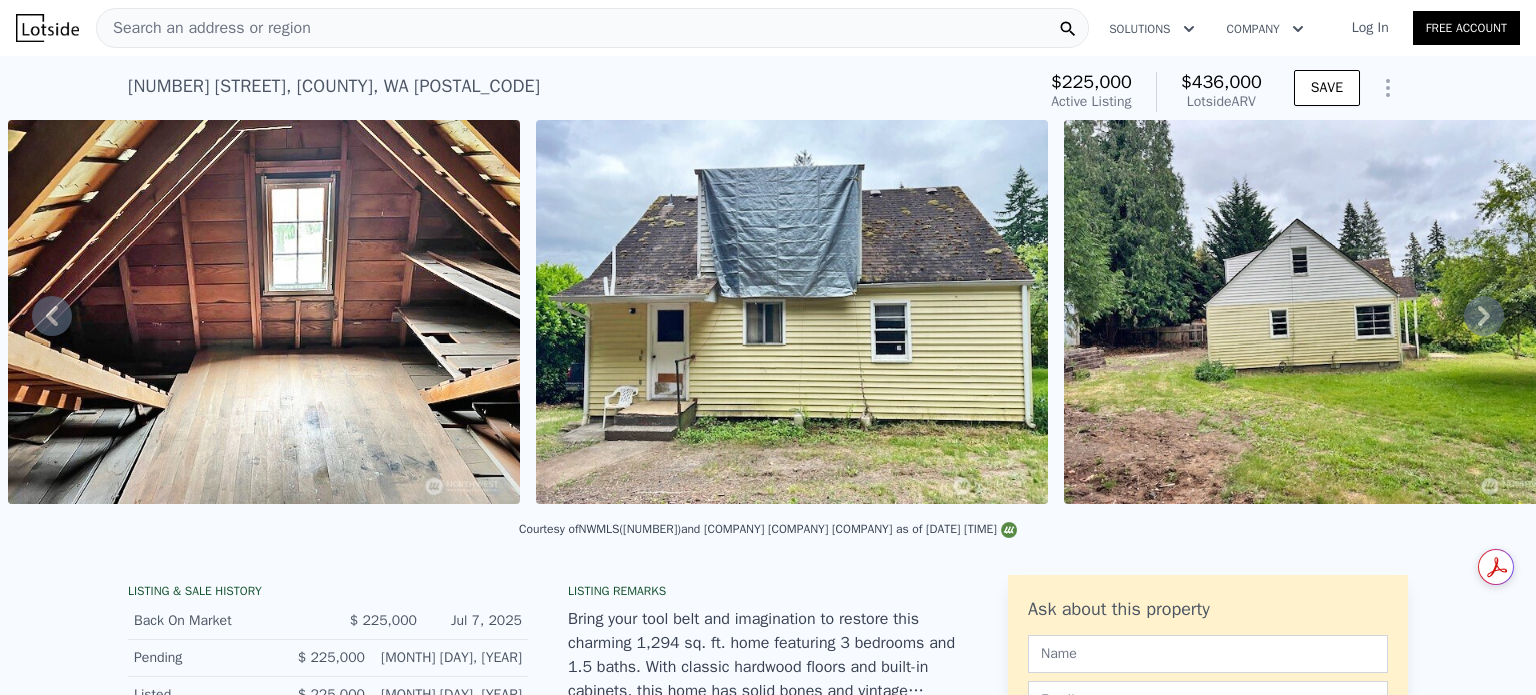 click 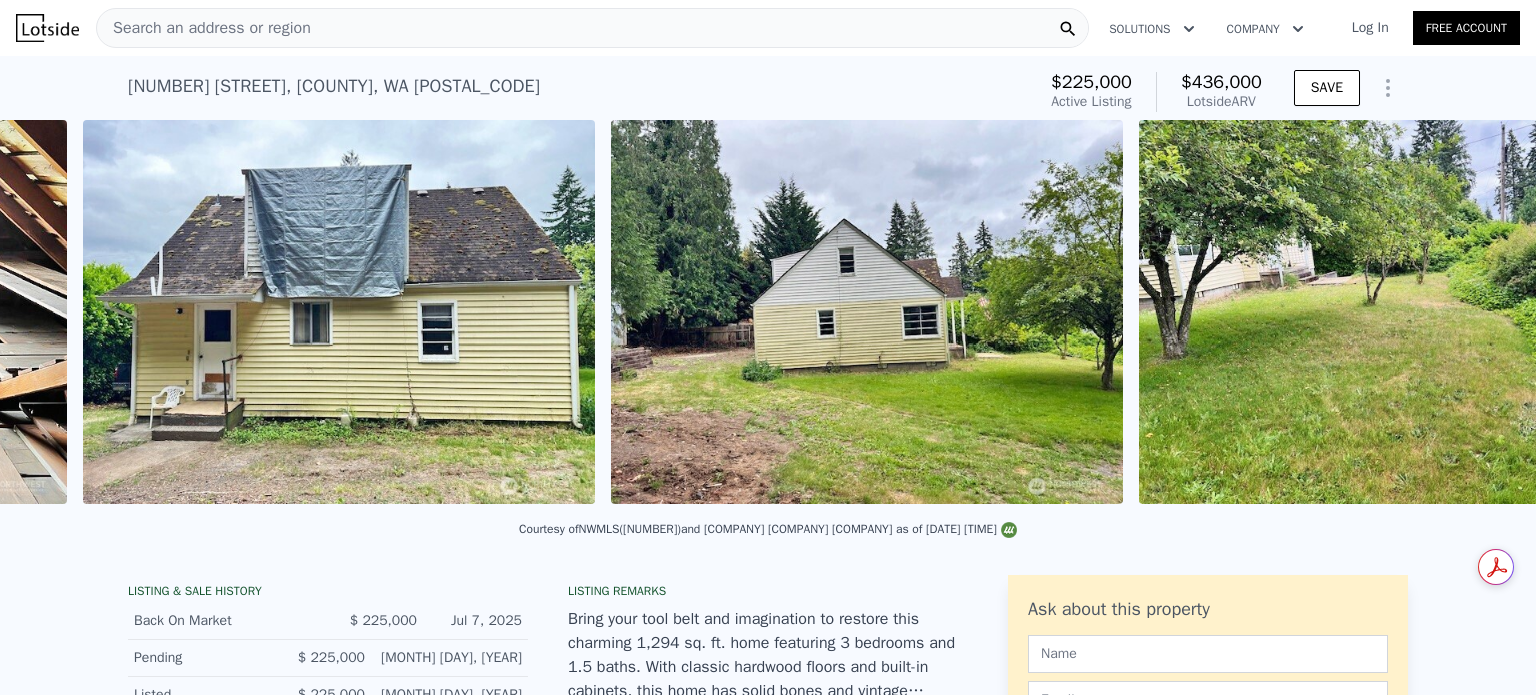 scroll, scrollTop: 0, scrollLeft: 11651, axis: horizontal 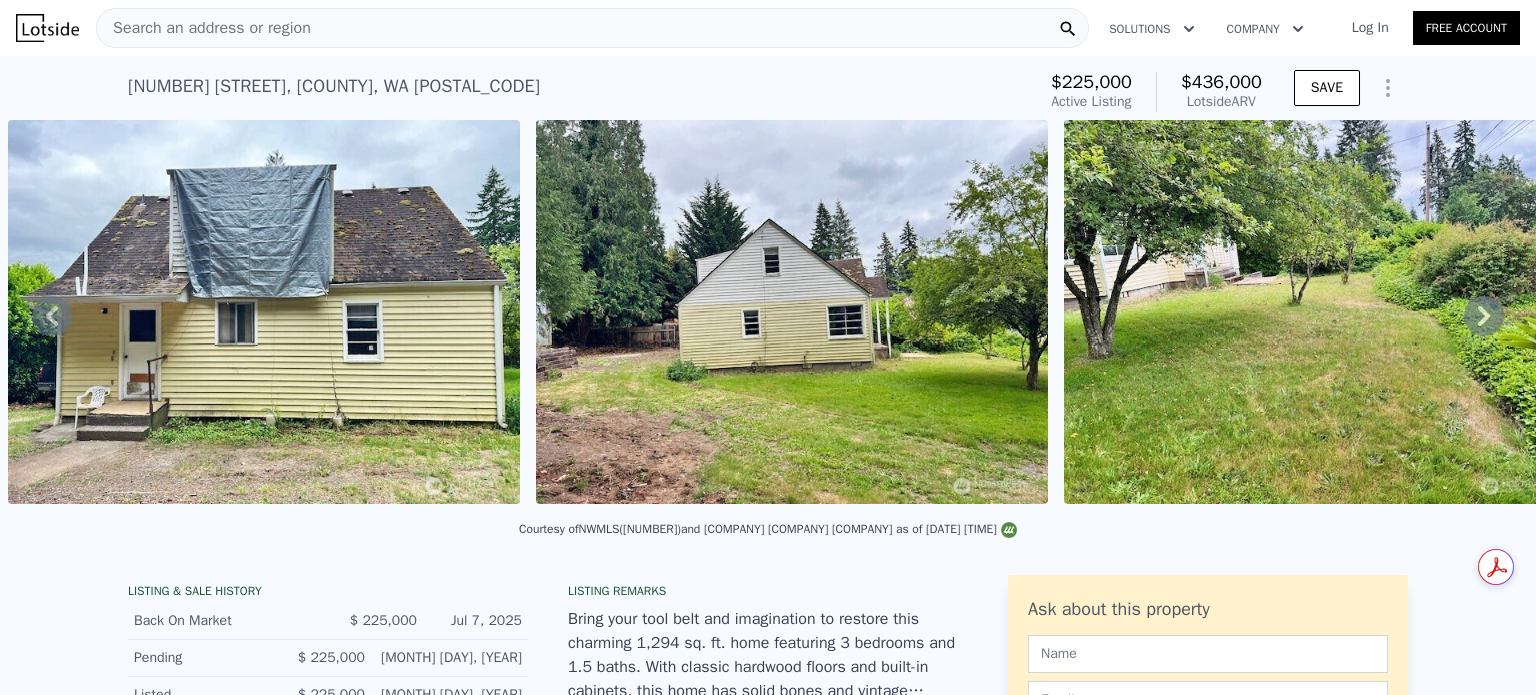 click 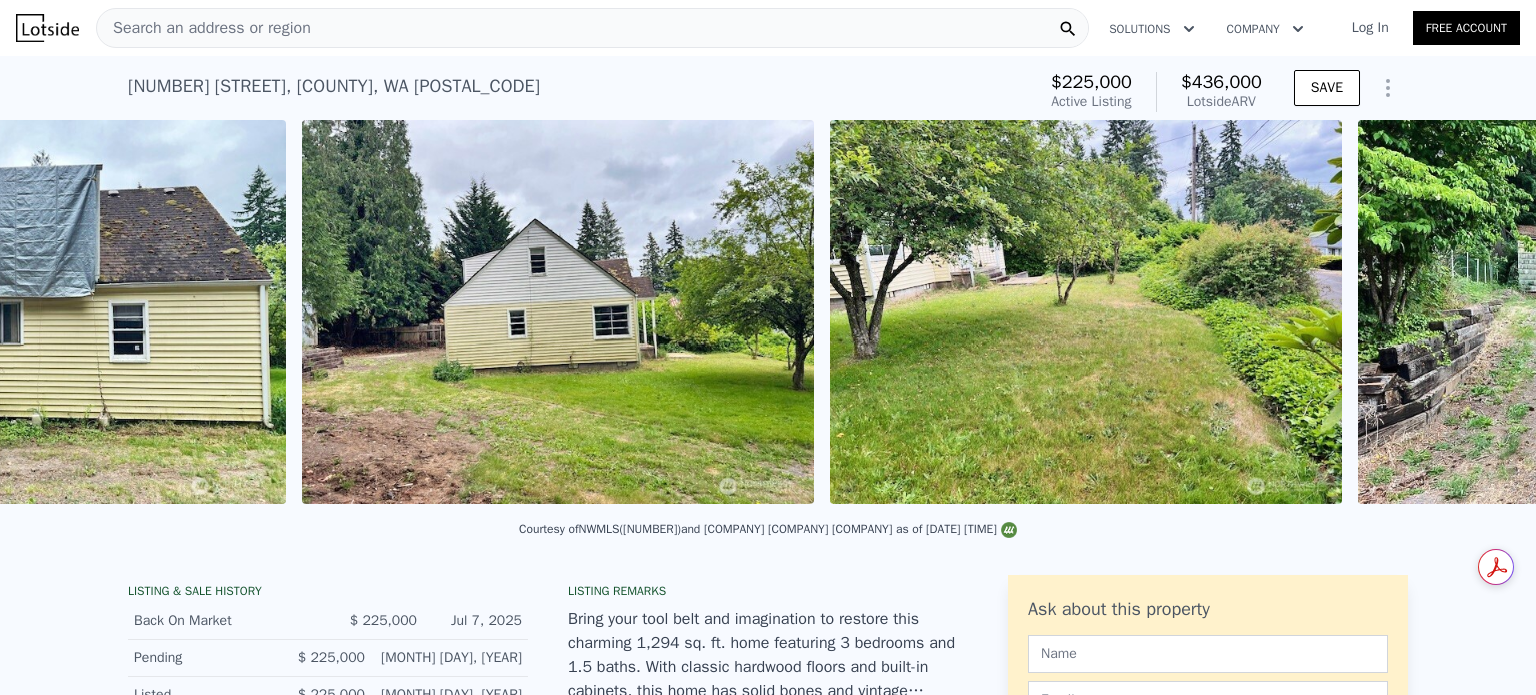 scroll, scrollTop: 0, scrollLeft: 12179, axis: horizontal 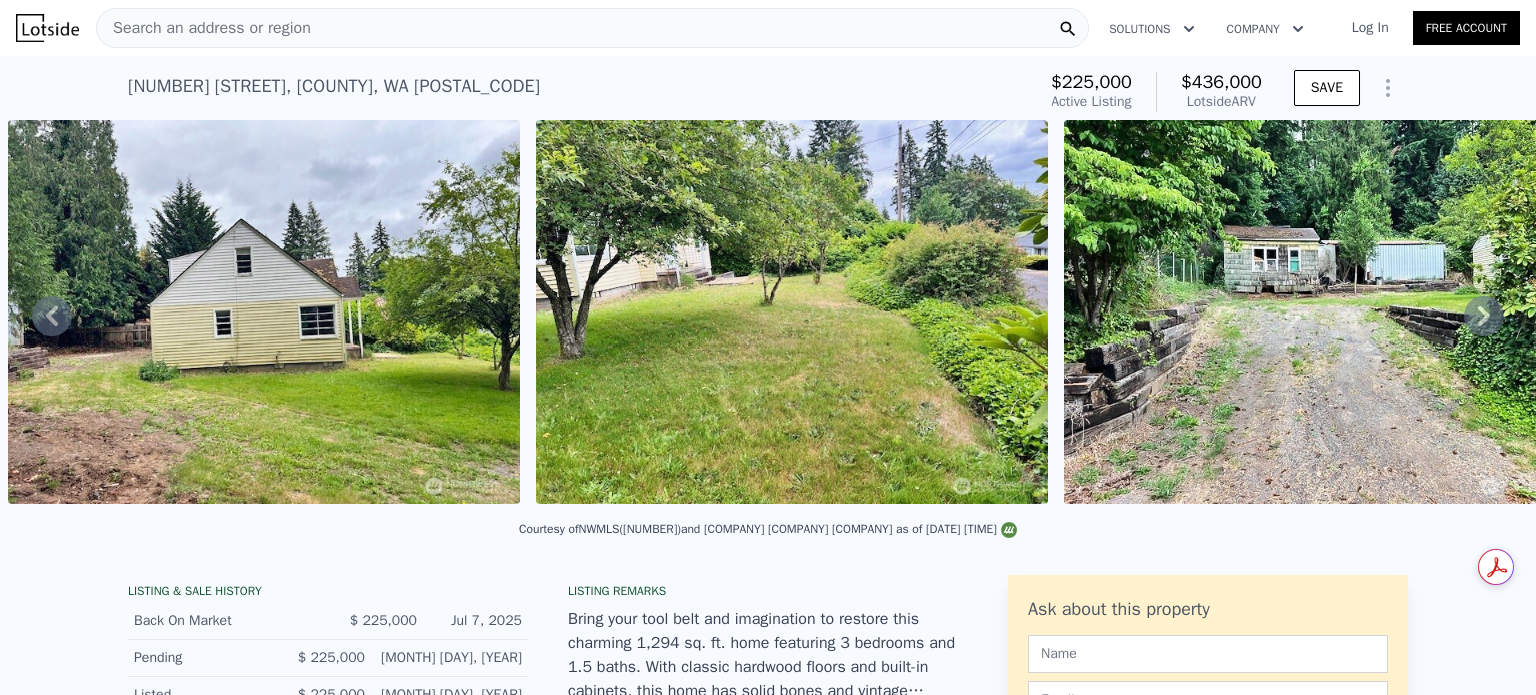 click 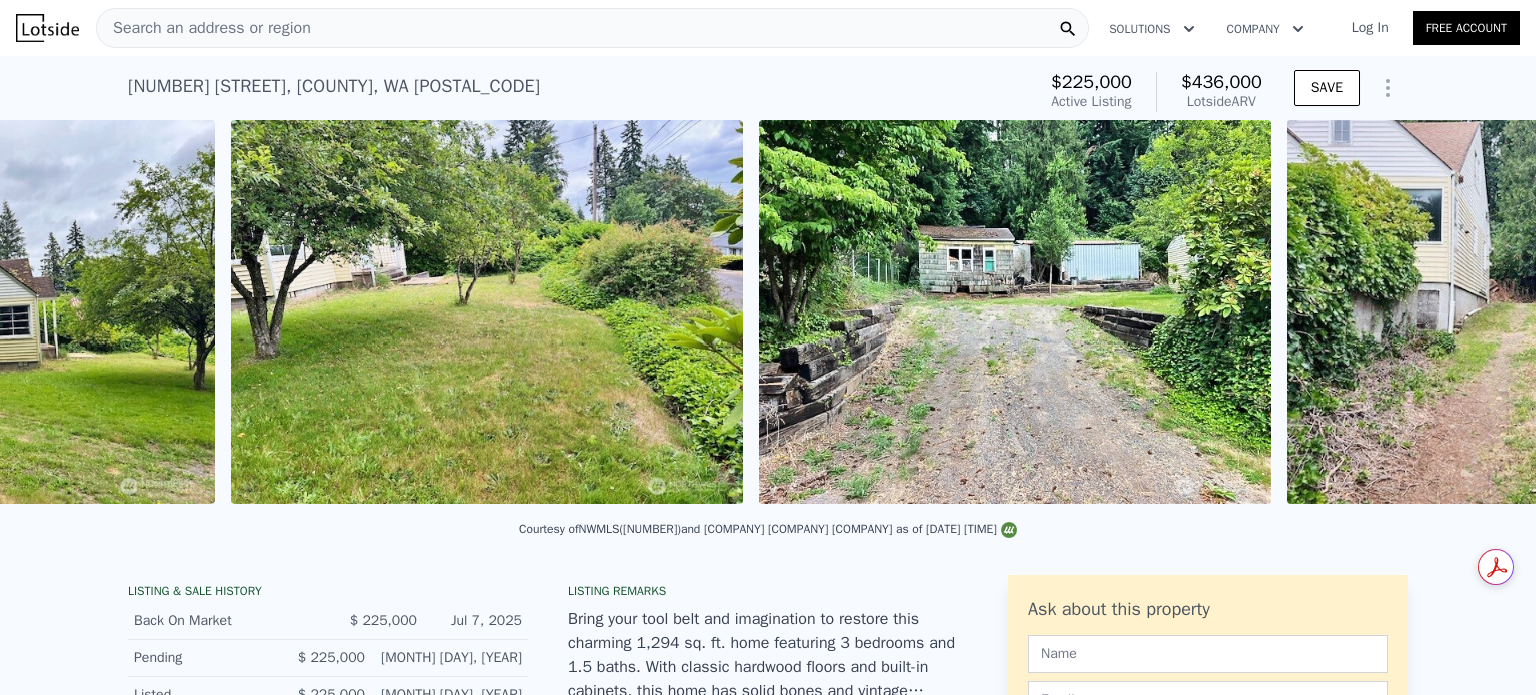 scroll, scrollTop: 0, scrollLeft: 12707, axis: horizontal 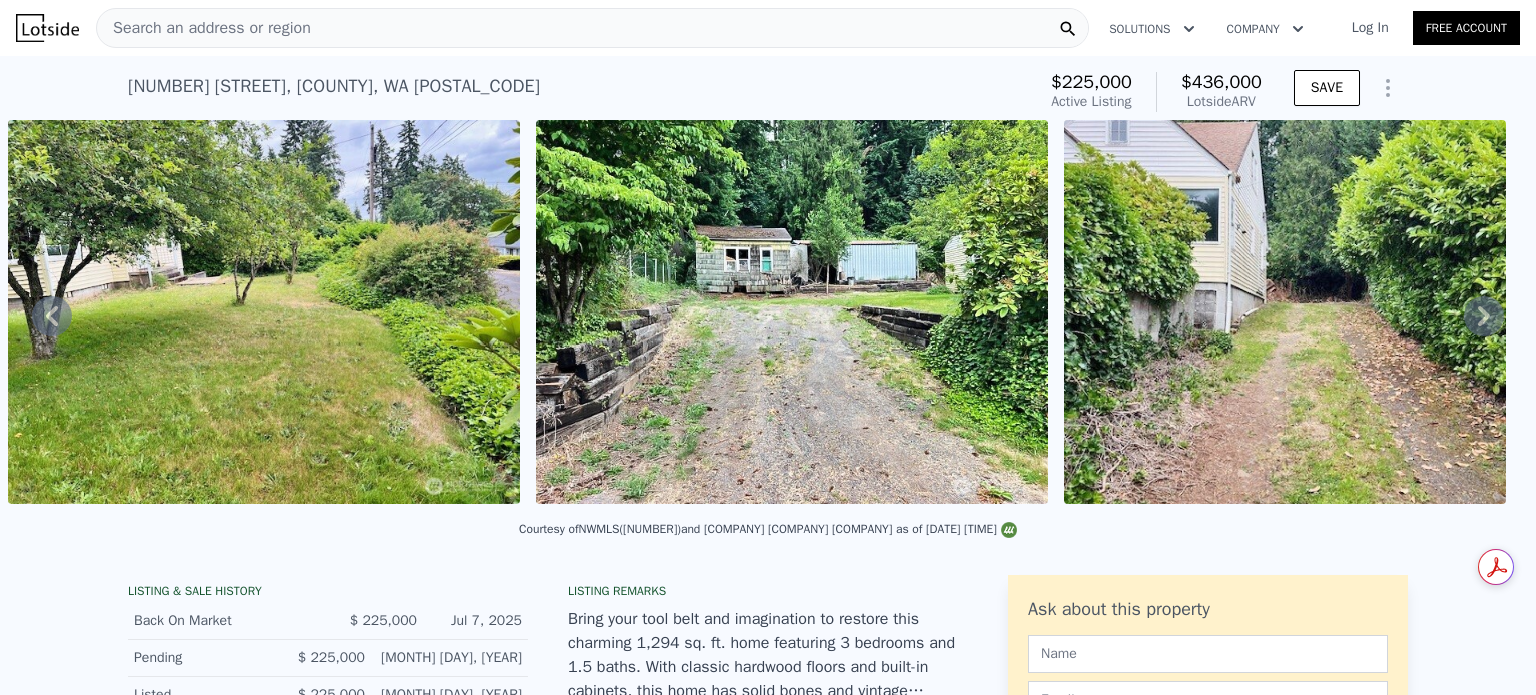 click 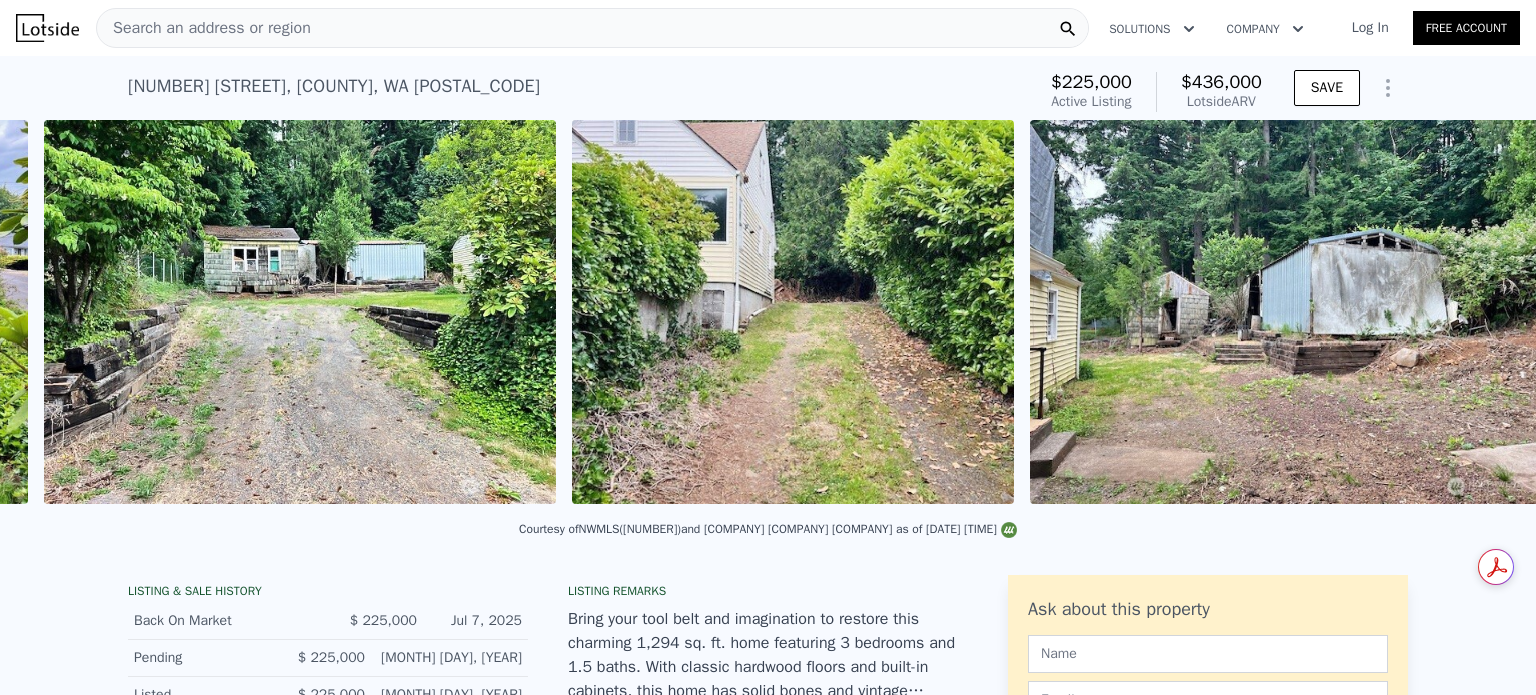 scroll, scrollTop: 0, scrollLeft: 13235, axis: horizontal 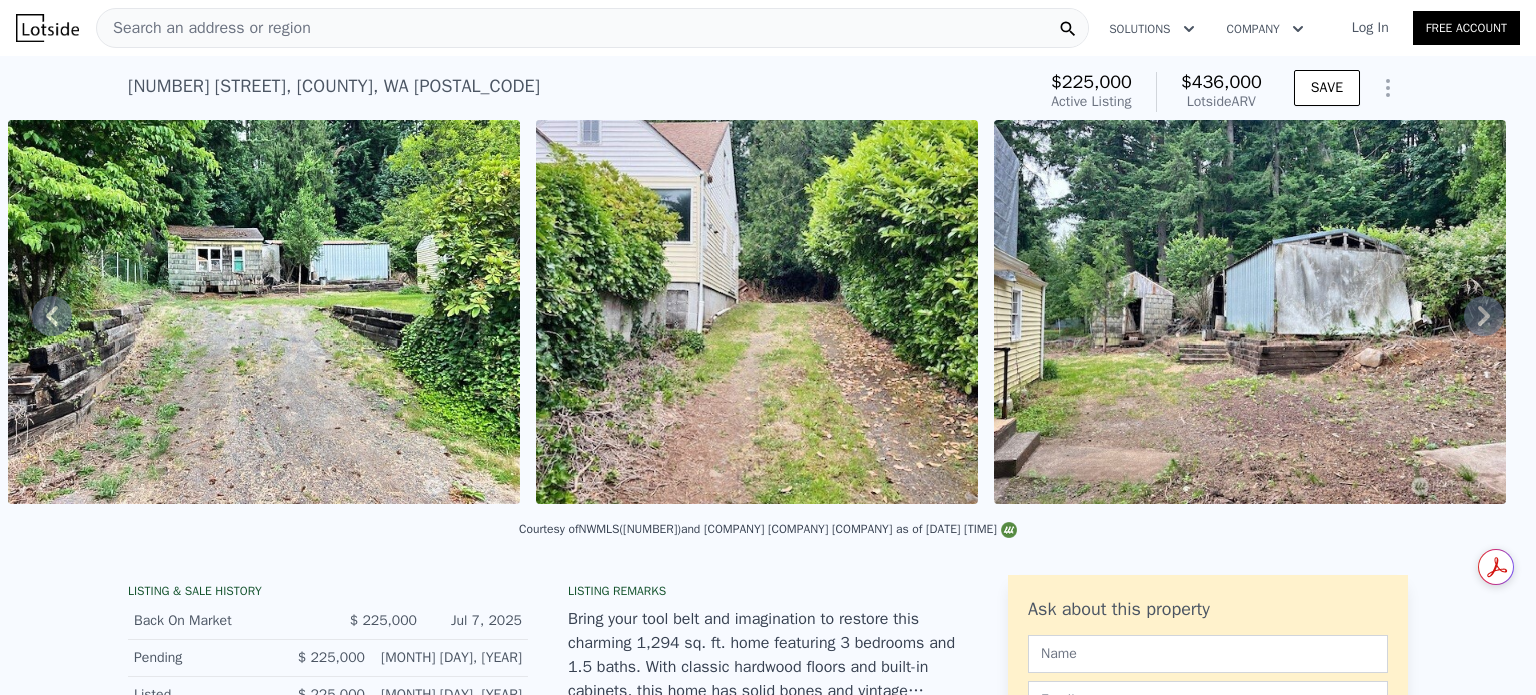 click 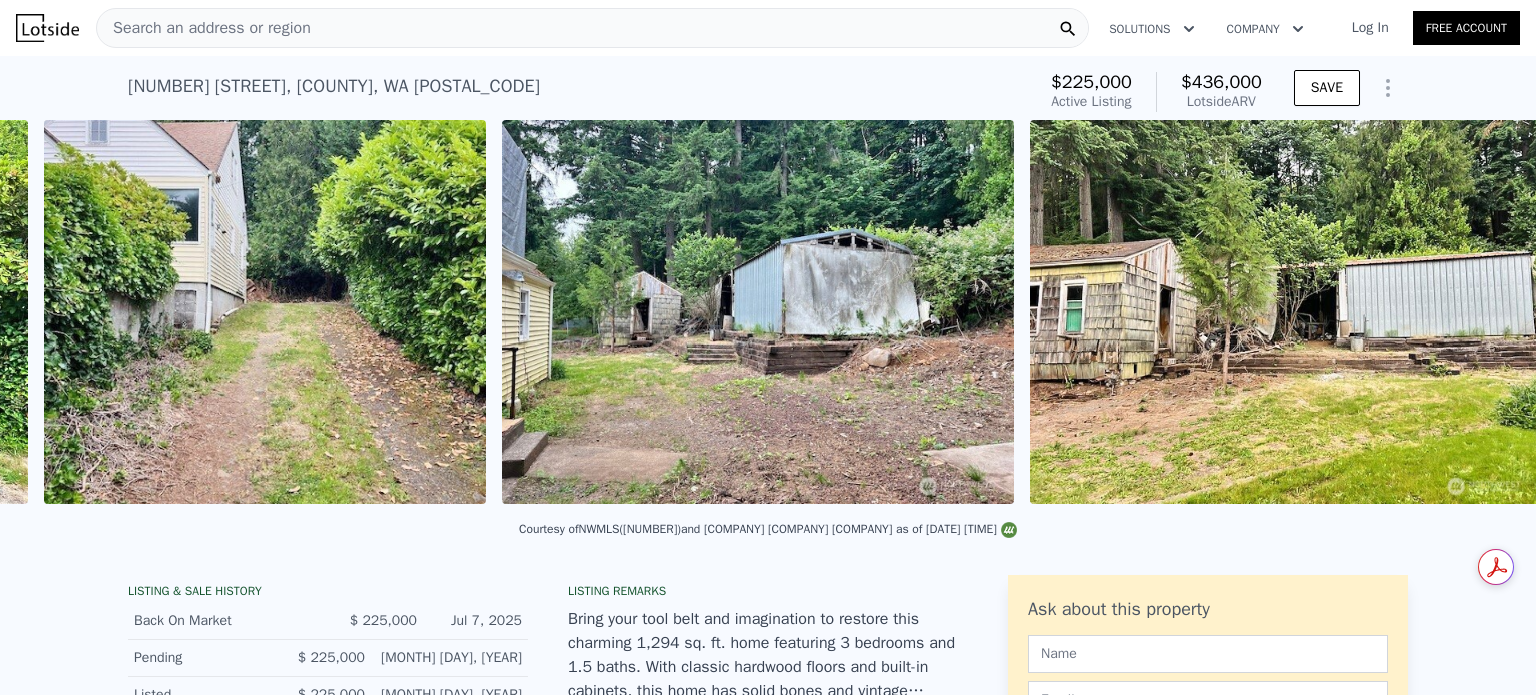 scroll, scrollTop: 0, scrollLeft: 13763, axis: horizontal 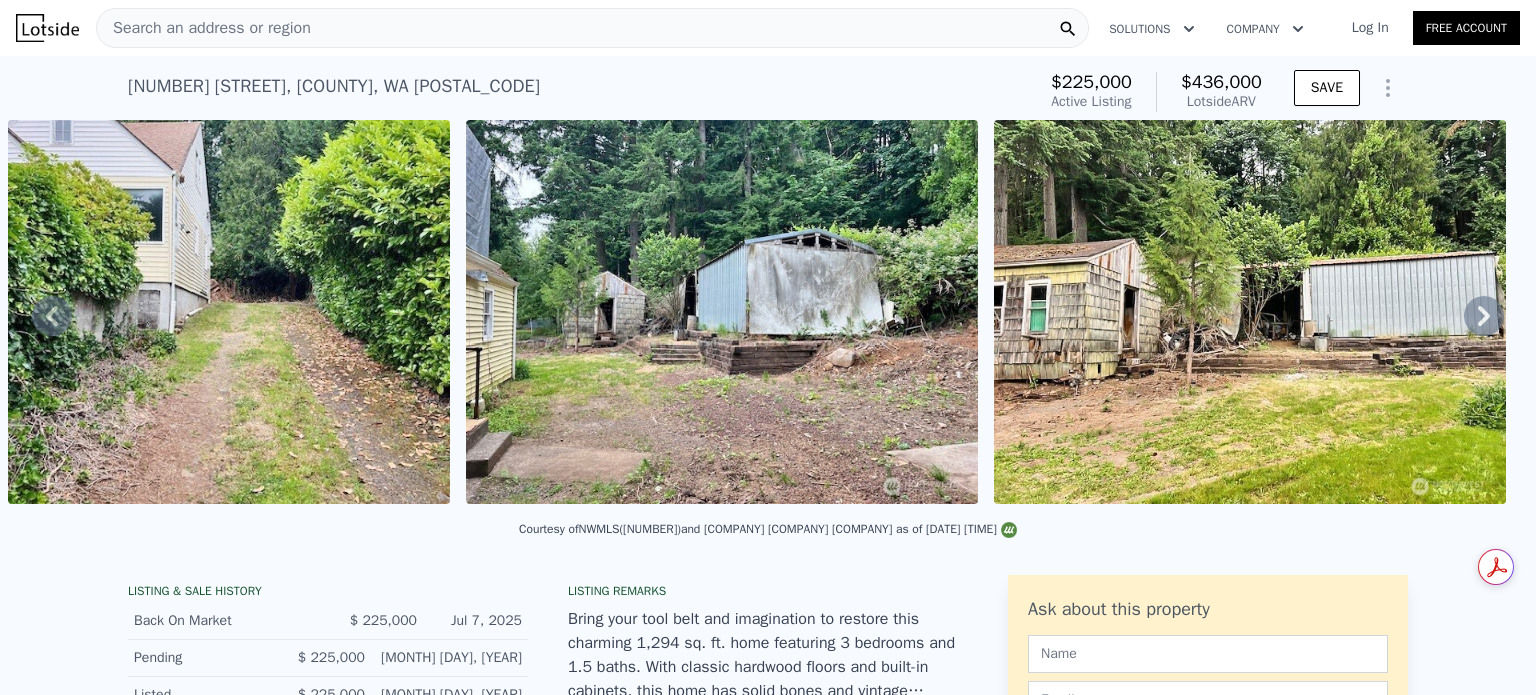 click 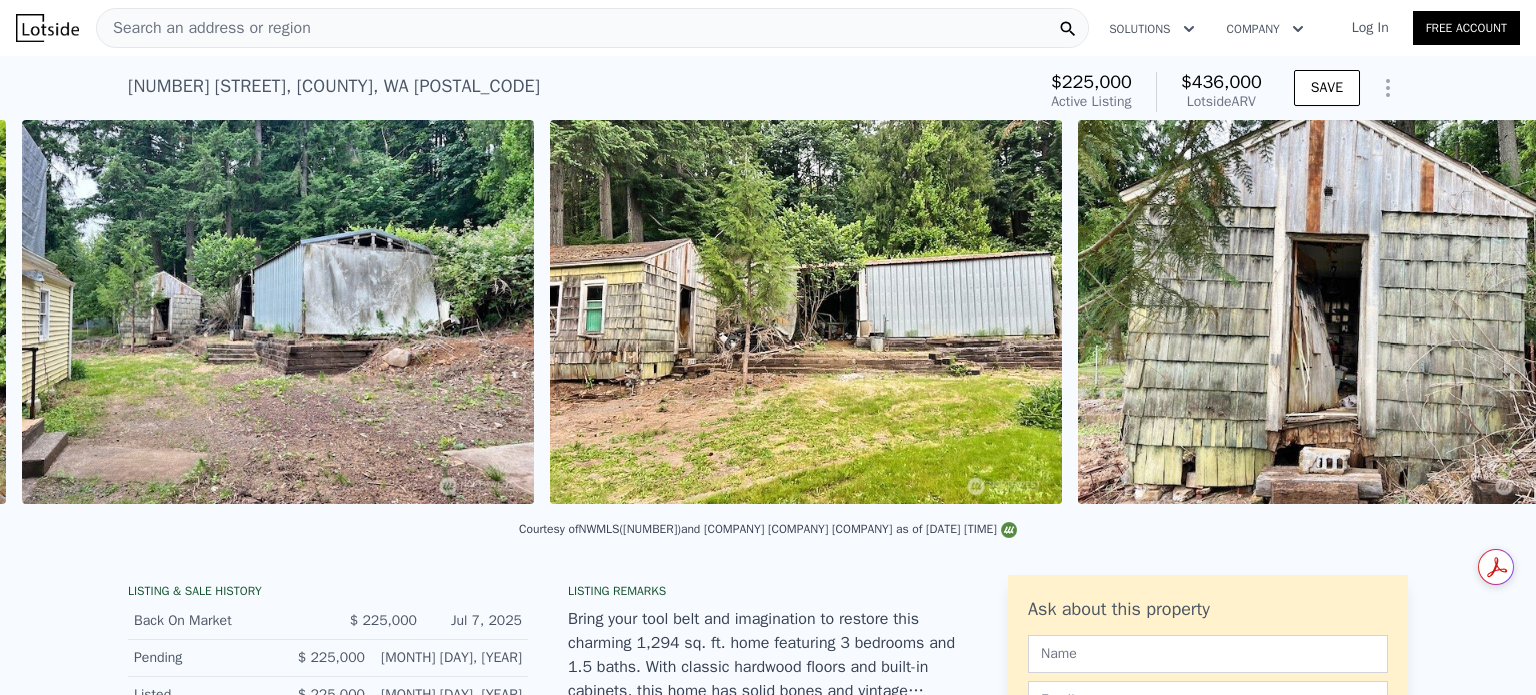 scroll, scrollTop: 0, scrollLeft: 14220, axis: horizontal 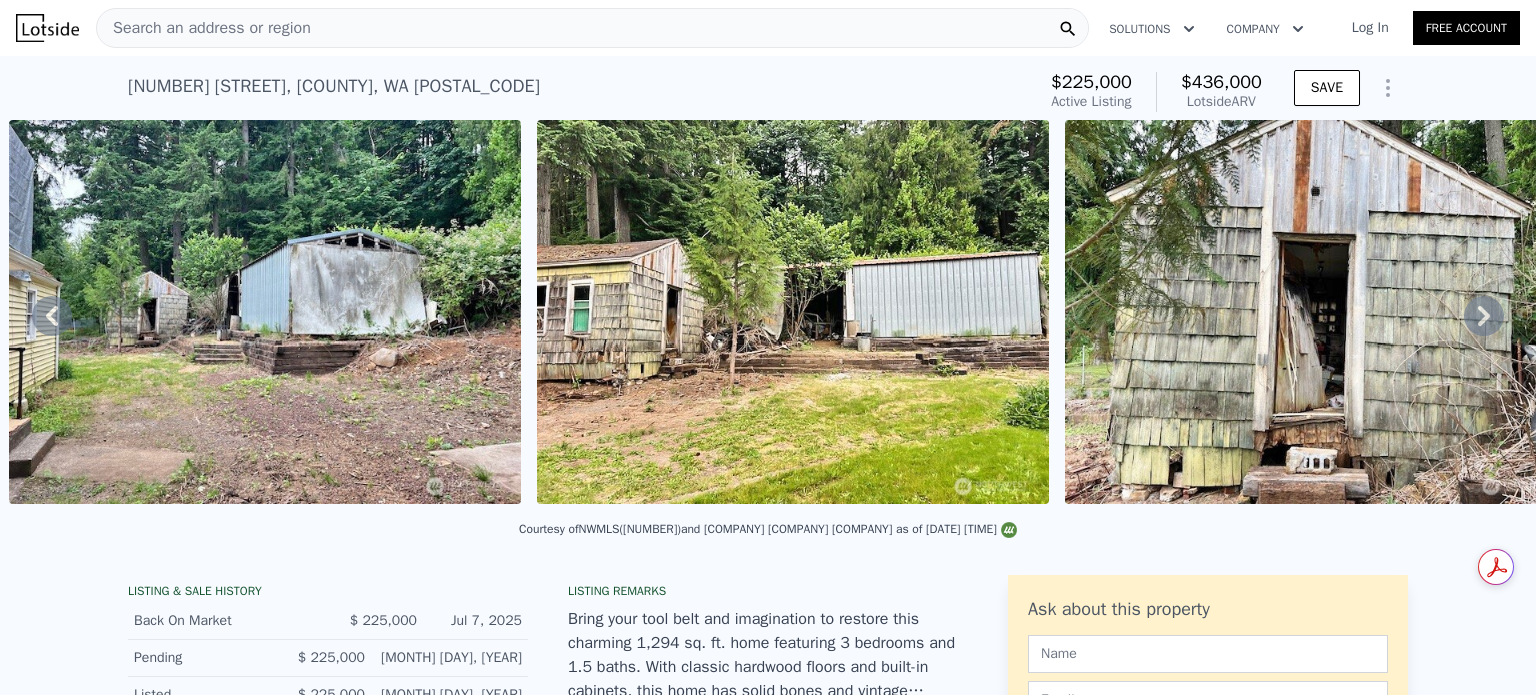 click 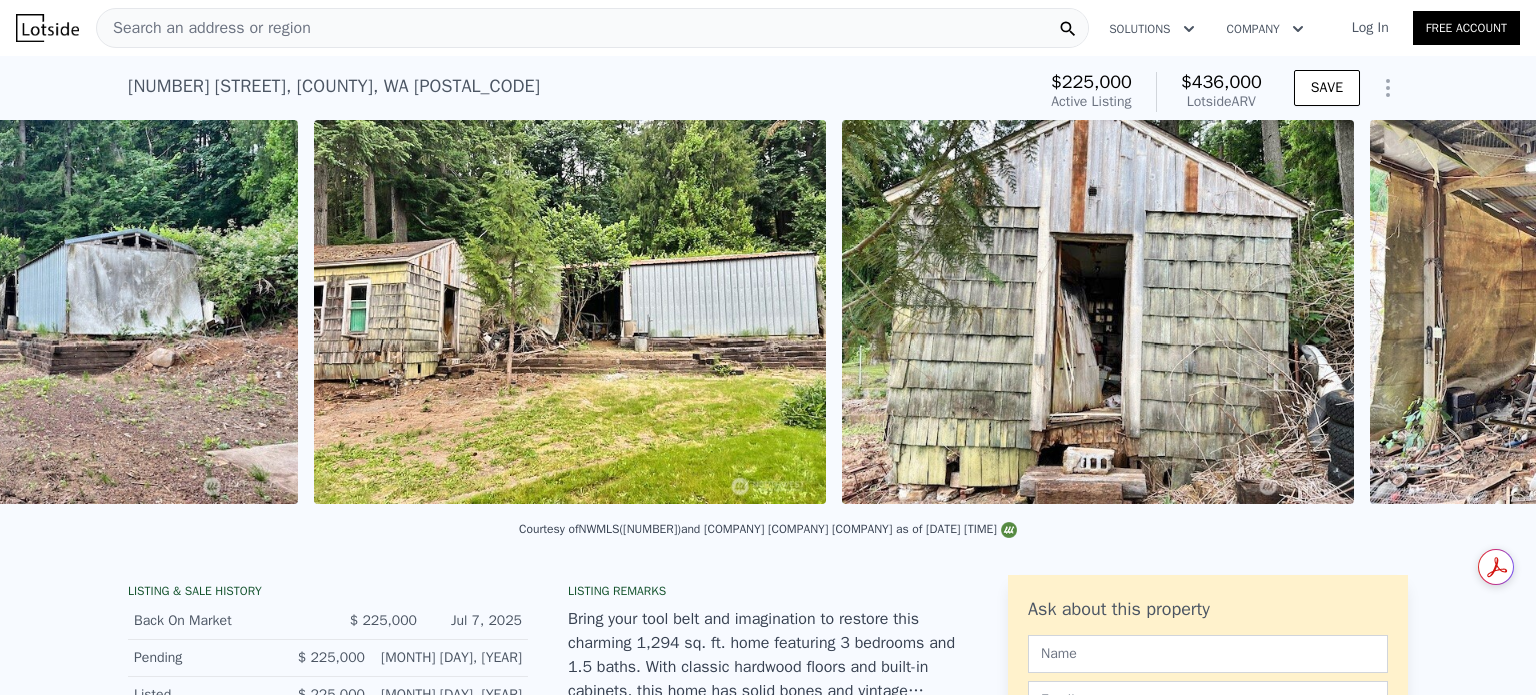 scroll, scrollTop: 0, scrollLeft: 14748, axis: horizontal 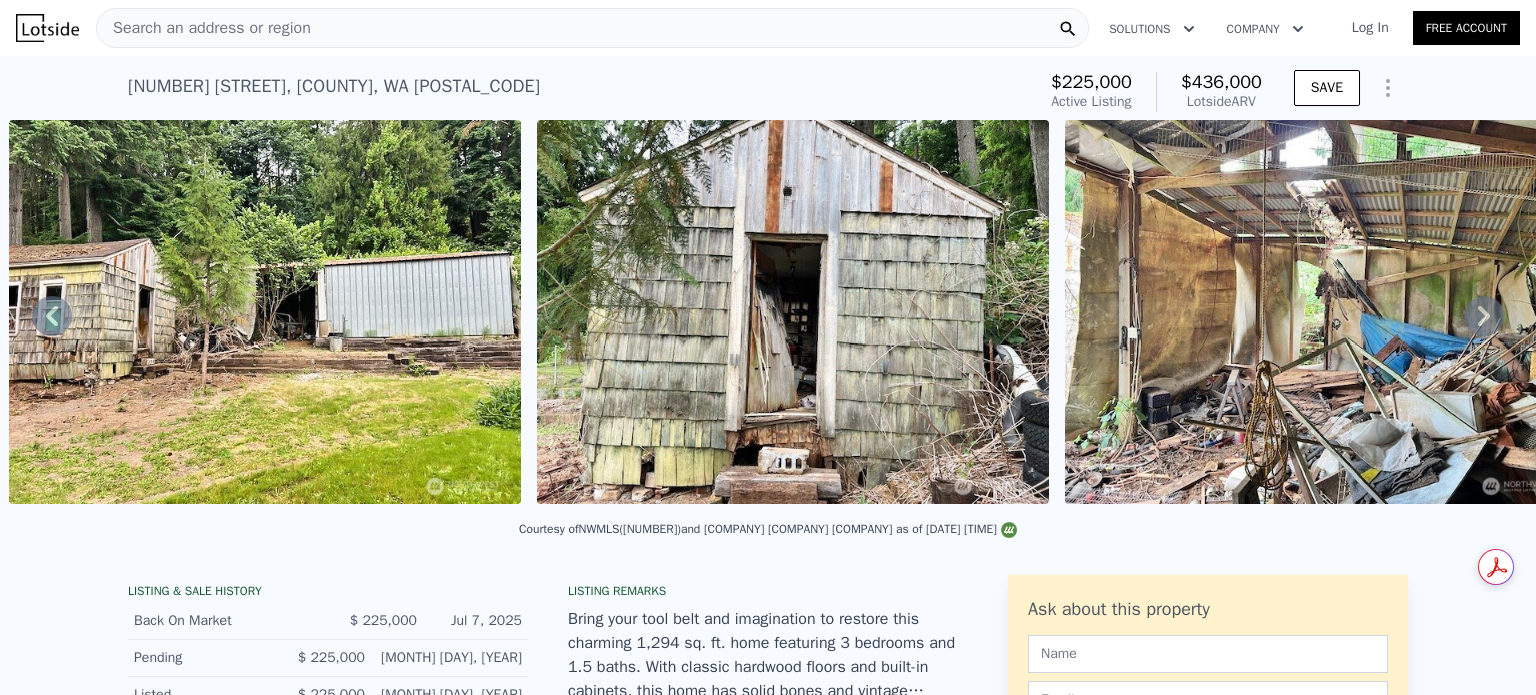 click 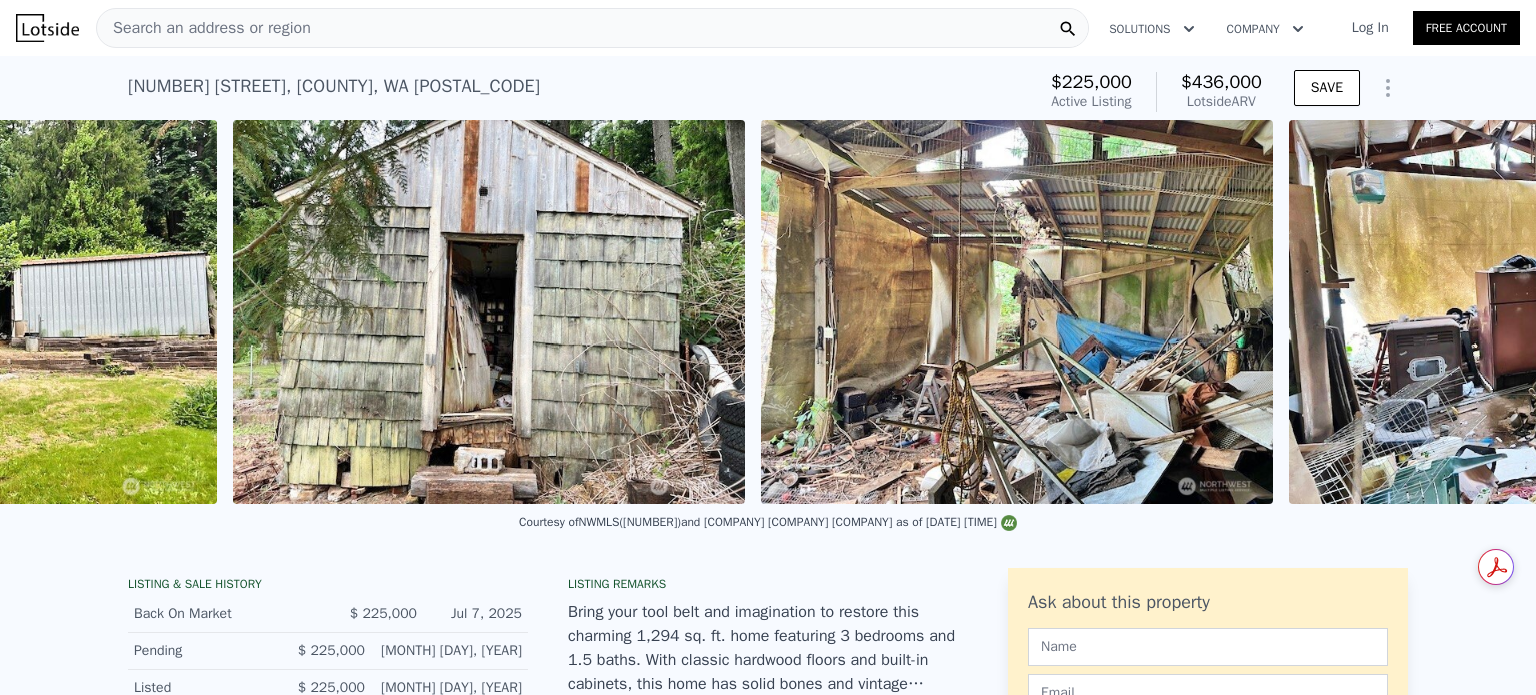 scroll, scrollTop: 0, scrollLeft: 15269, axis: horizontal 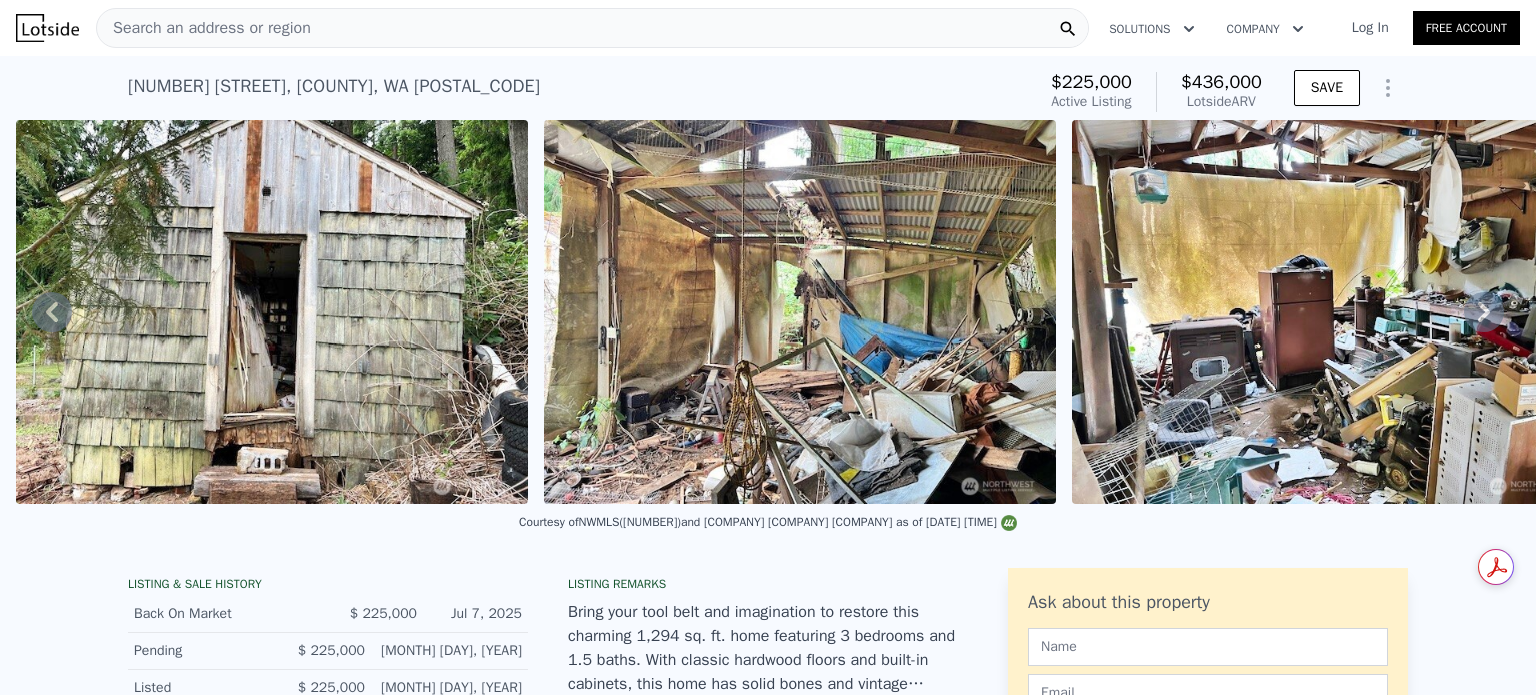 click 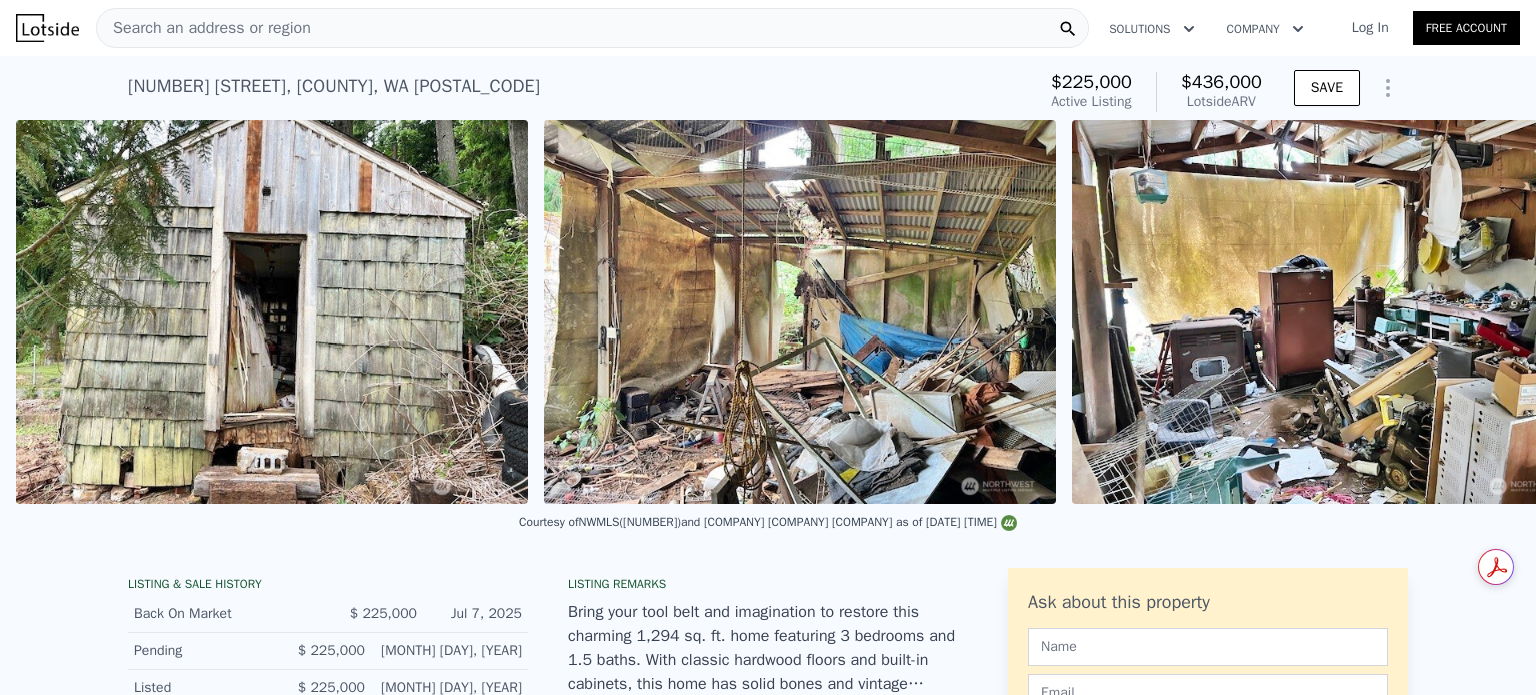 scroll, scrollTop: 0, scrollLeft: 15340, axis: horizontal 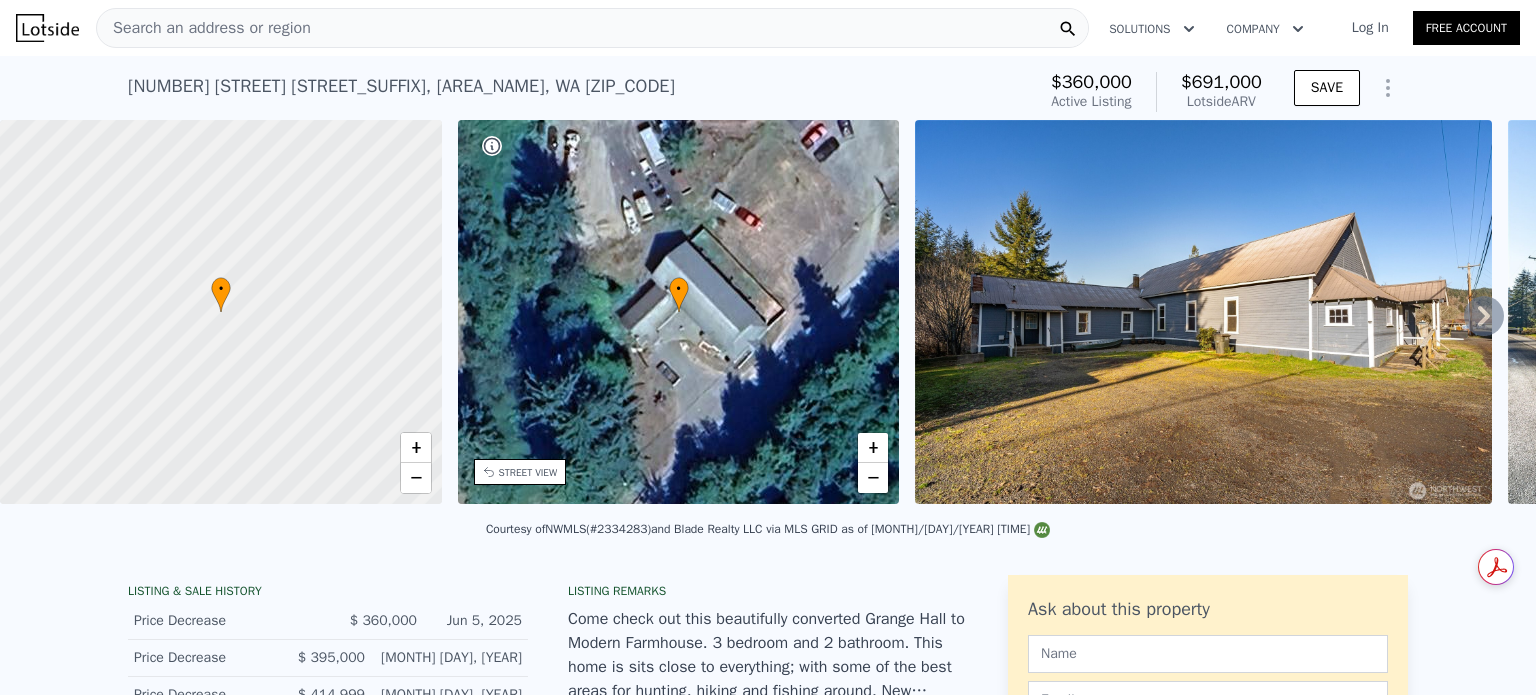 click 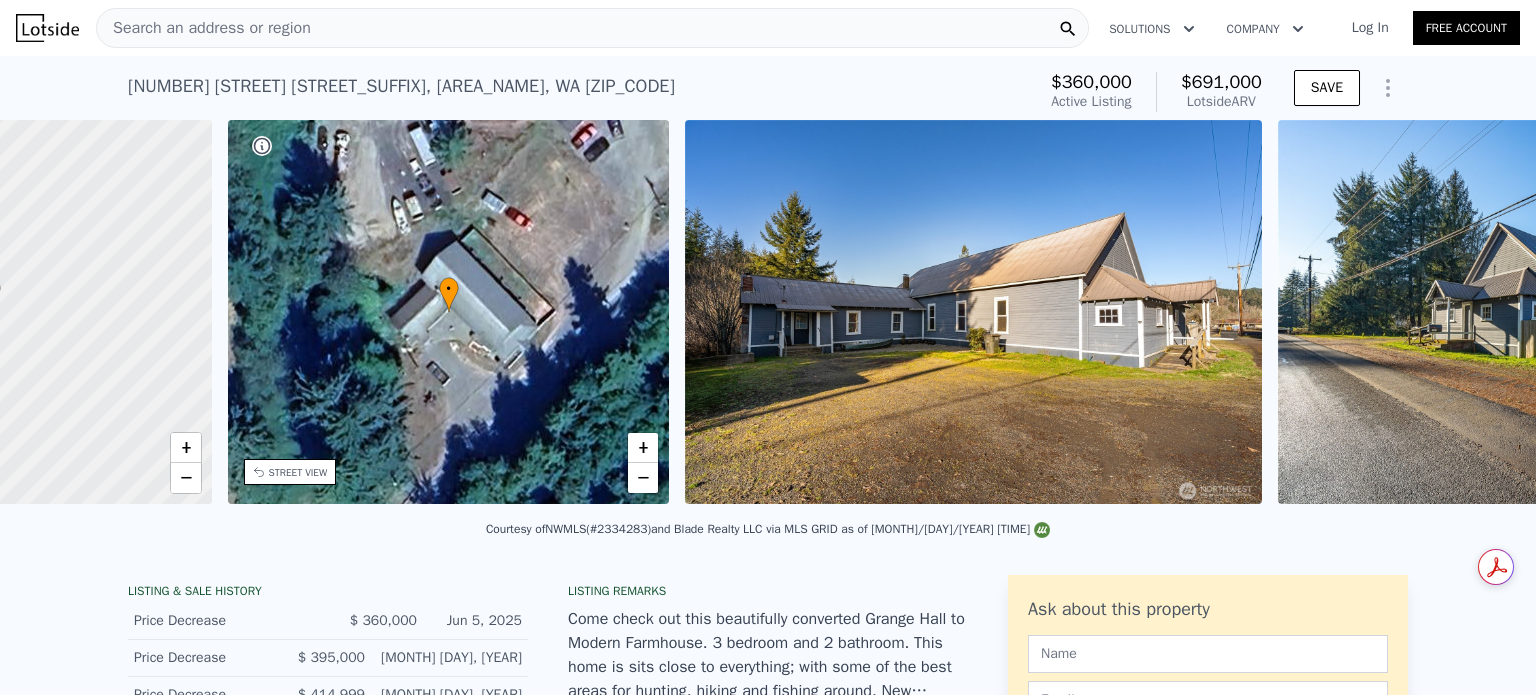 scroll, scrollTop: 0, scrollLeft: 465, axis: horizontal 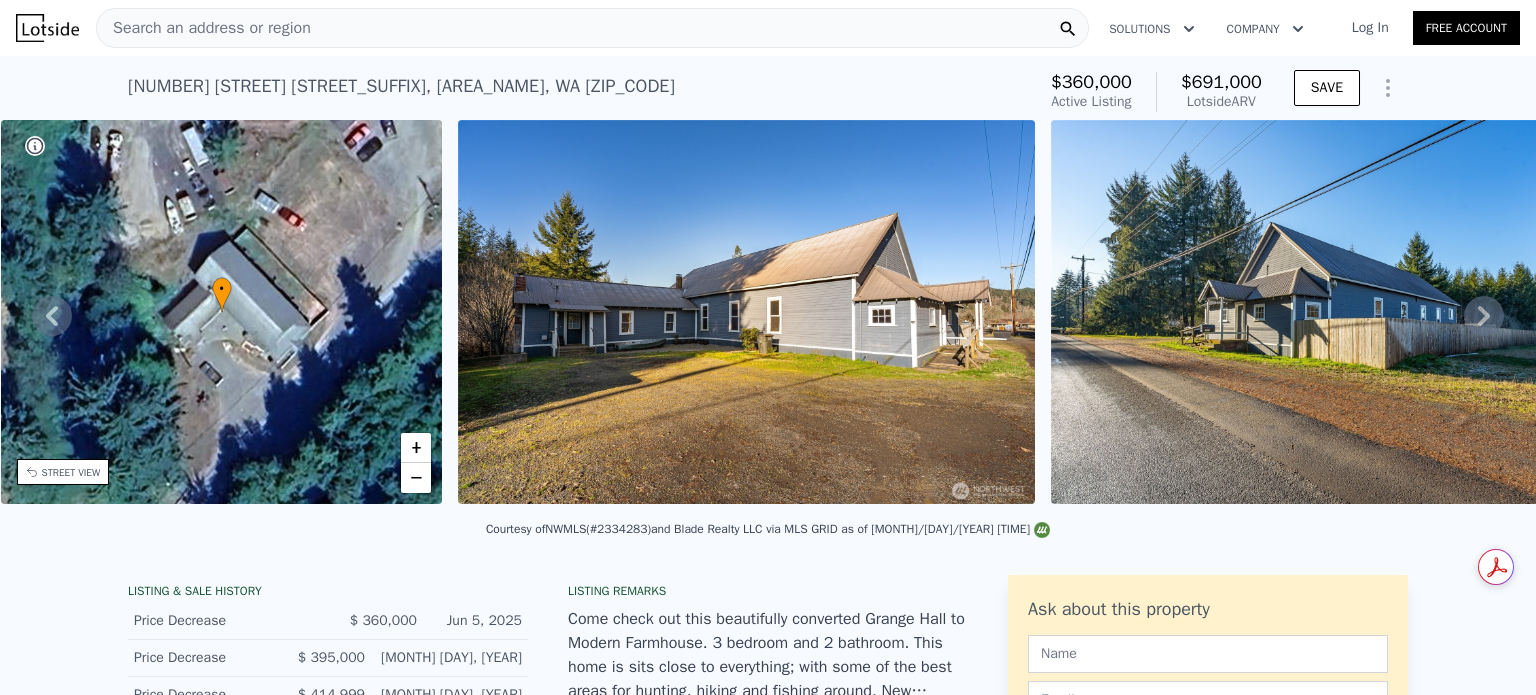click 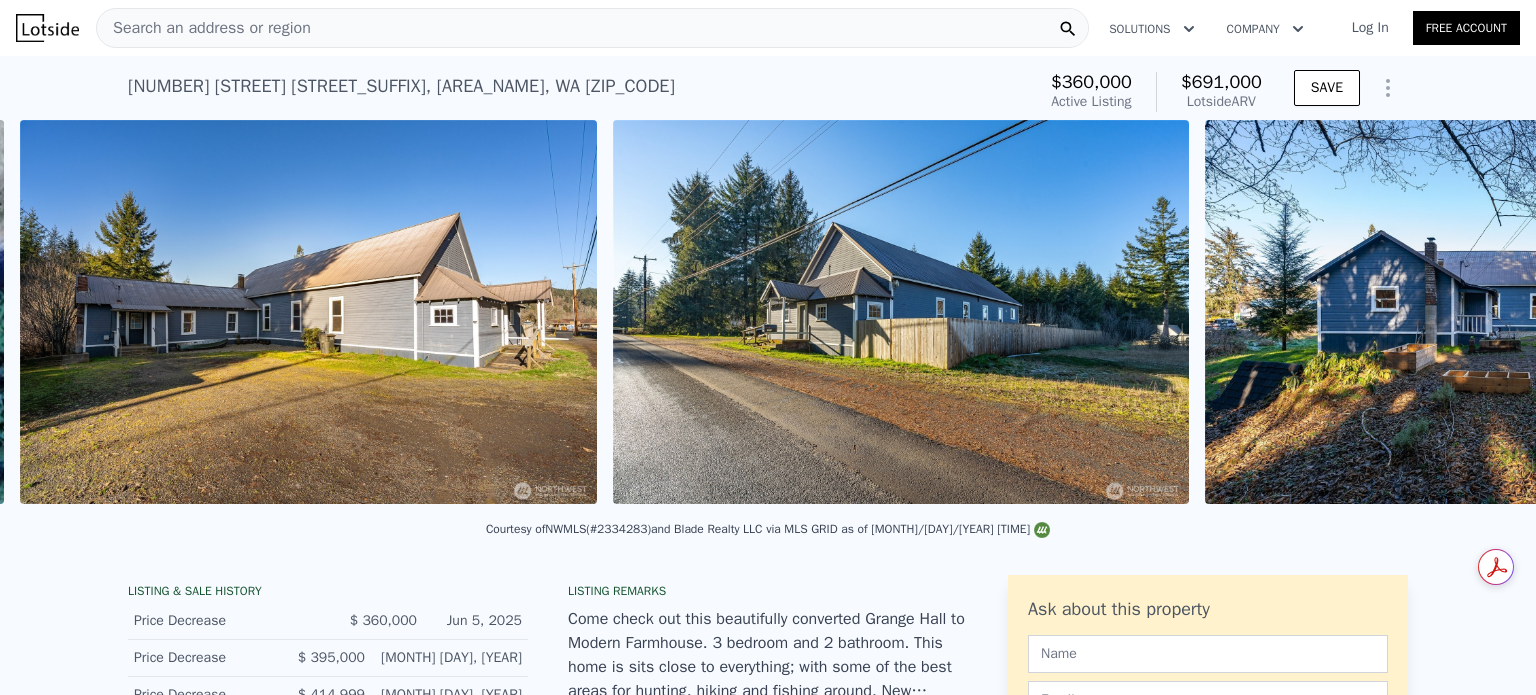 scroll, scrollTop: 0, scrollLeft: 915, axis: horizontal 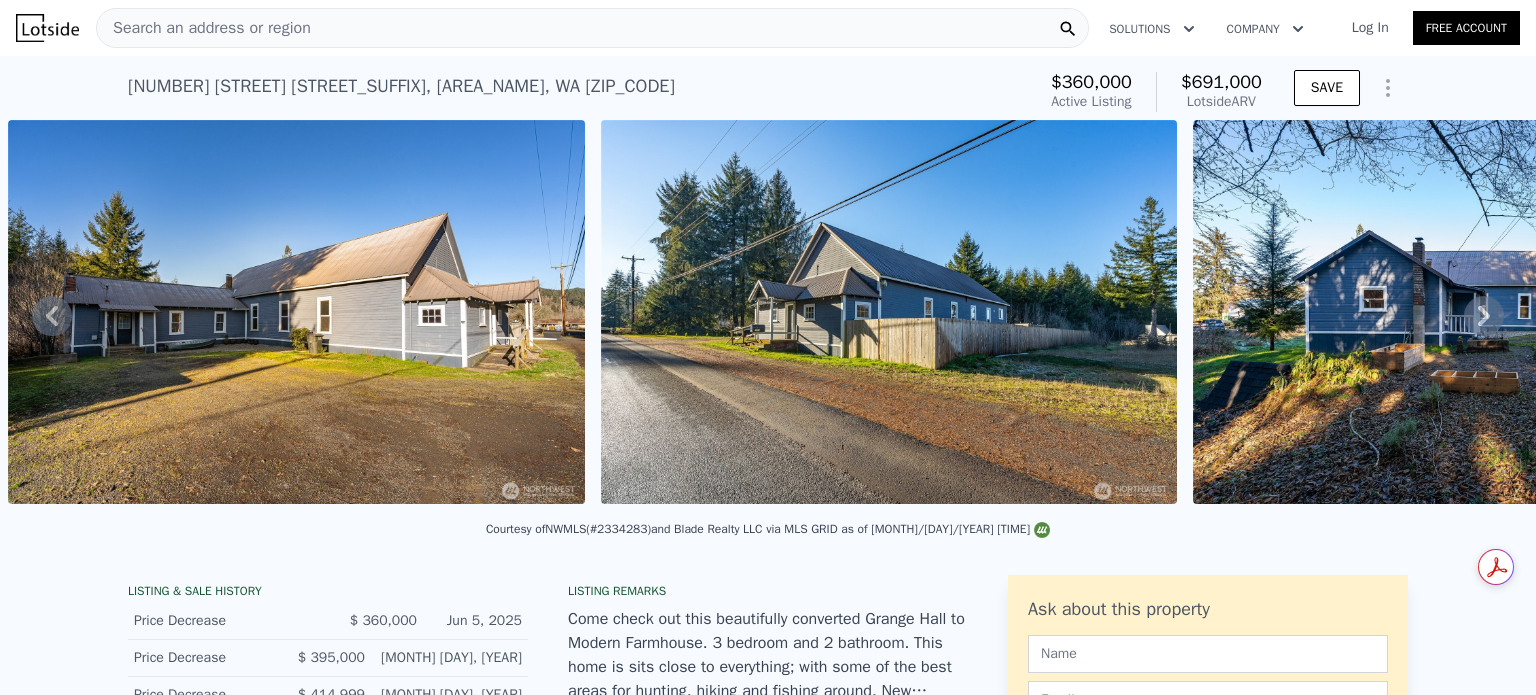 click 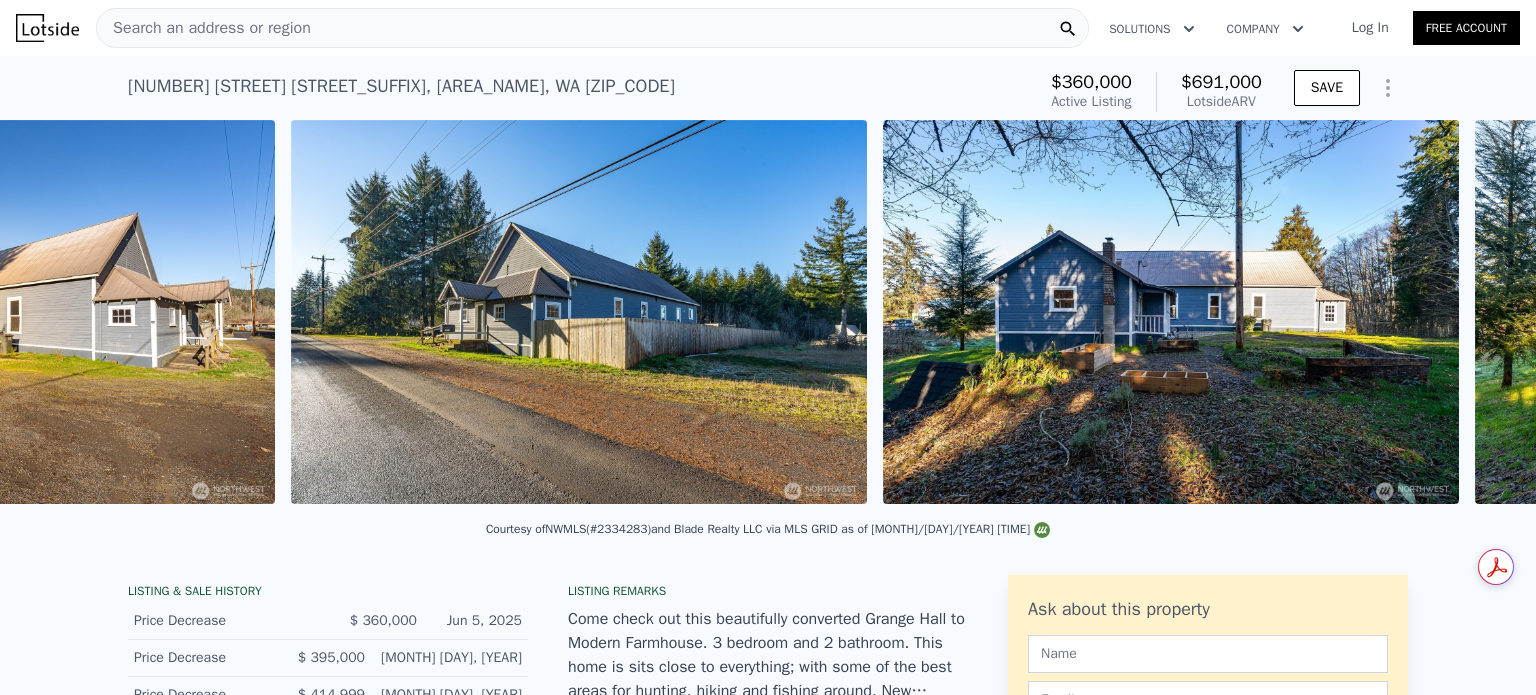 scroll, scrollTop: 0, scrollLeft: 1507, axis: horizontal 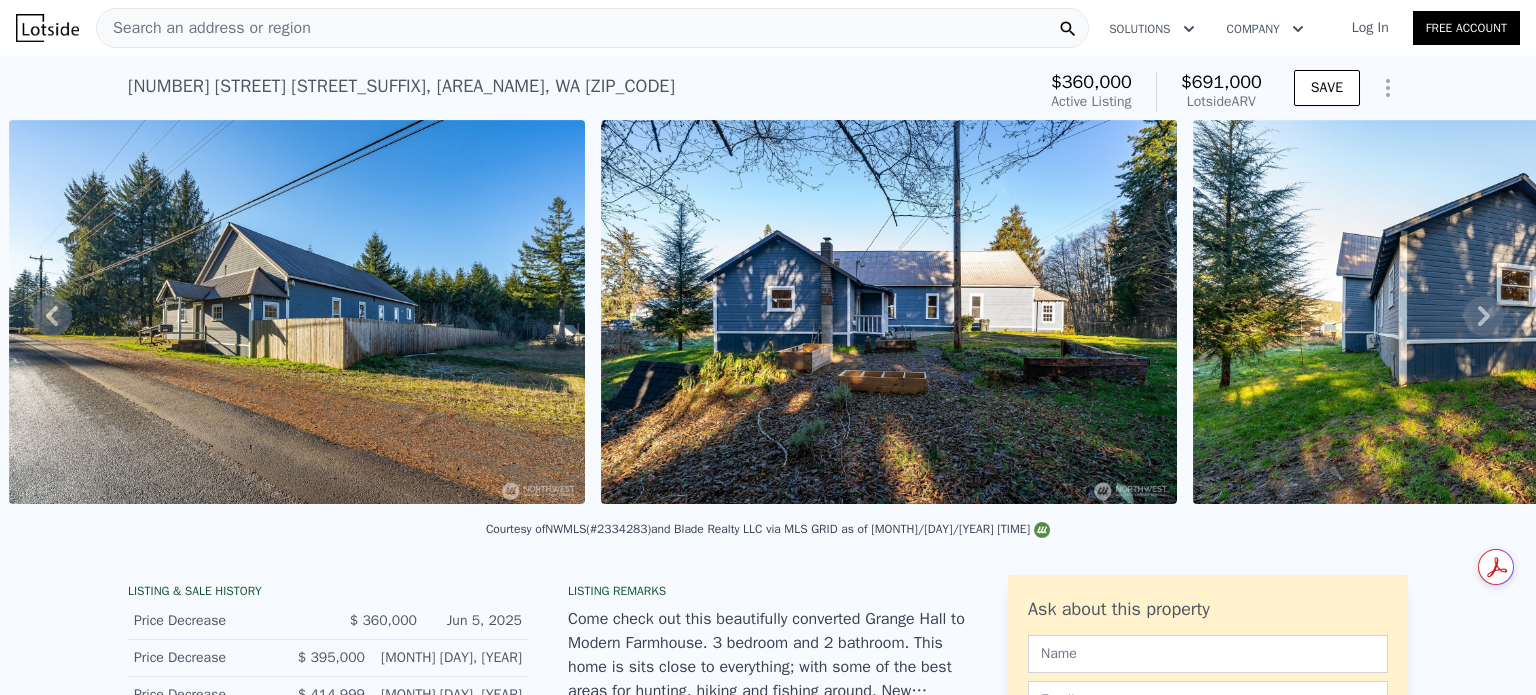 click 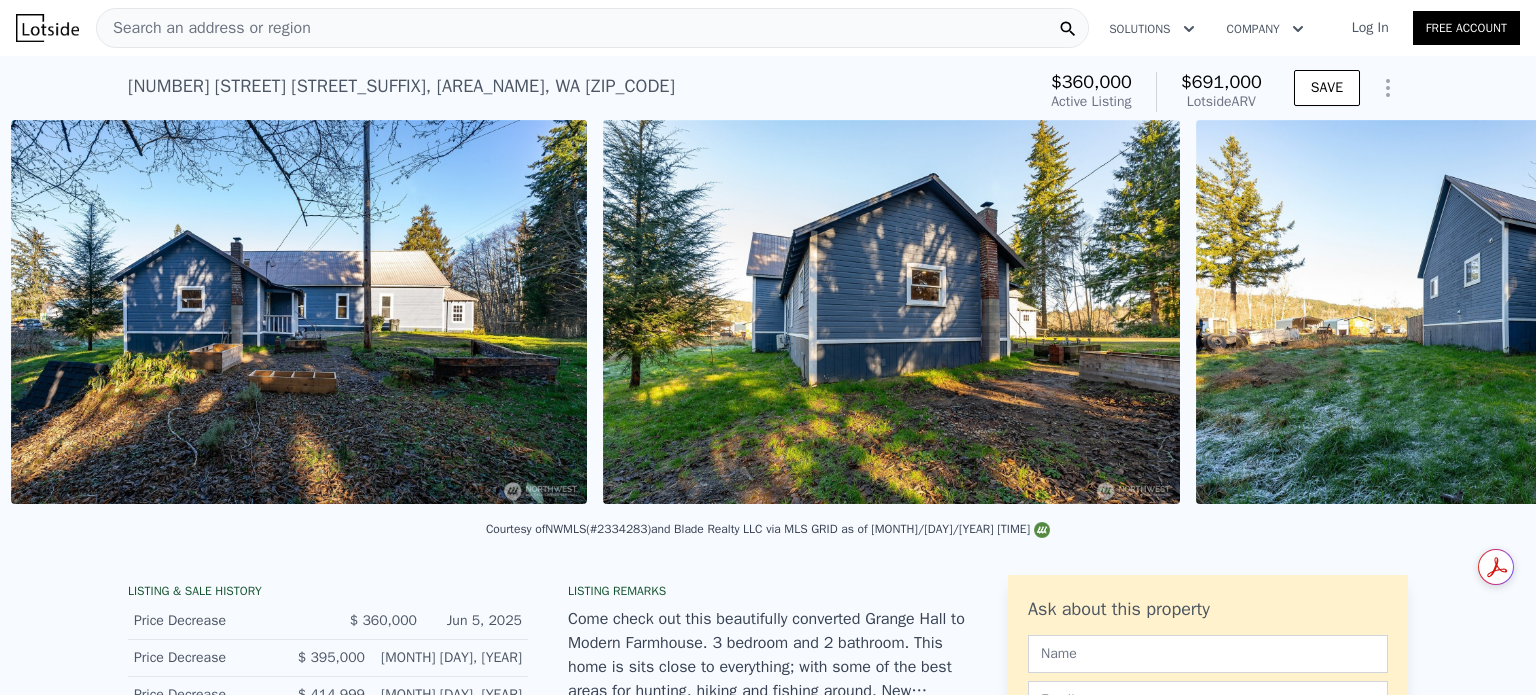 scroll, scrollTop: 0, scrollLeft: 2100, axis: horizontal 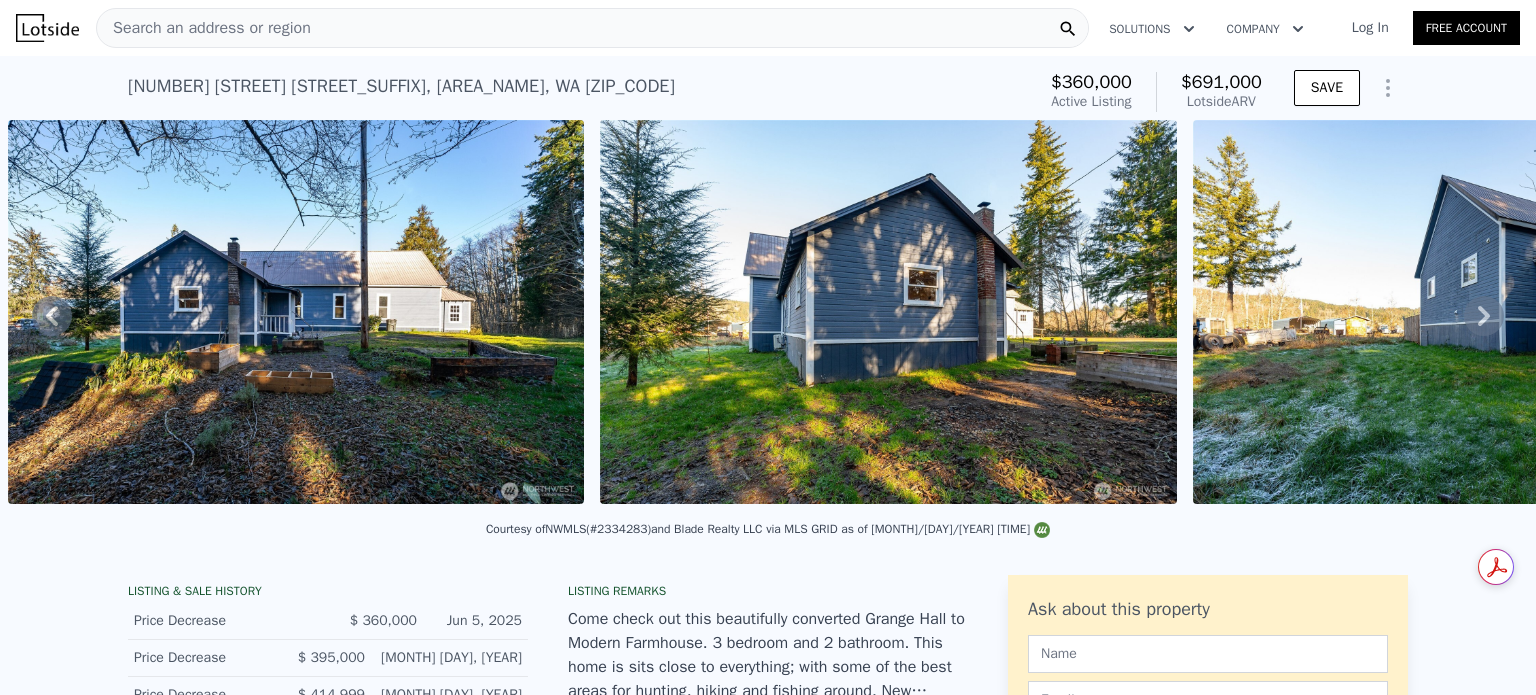 click 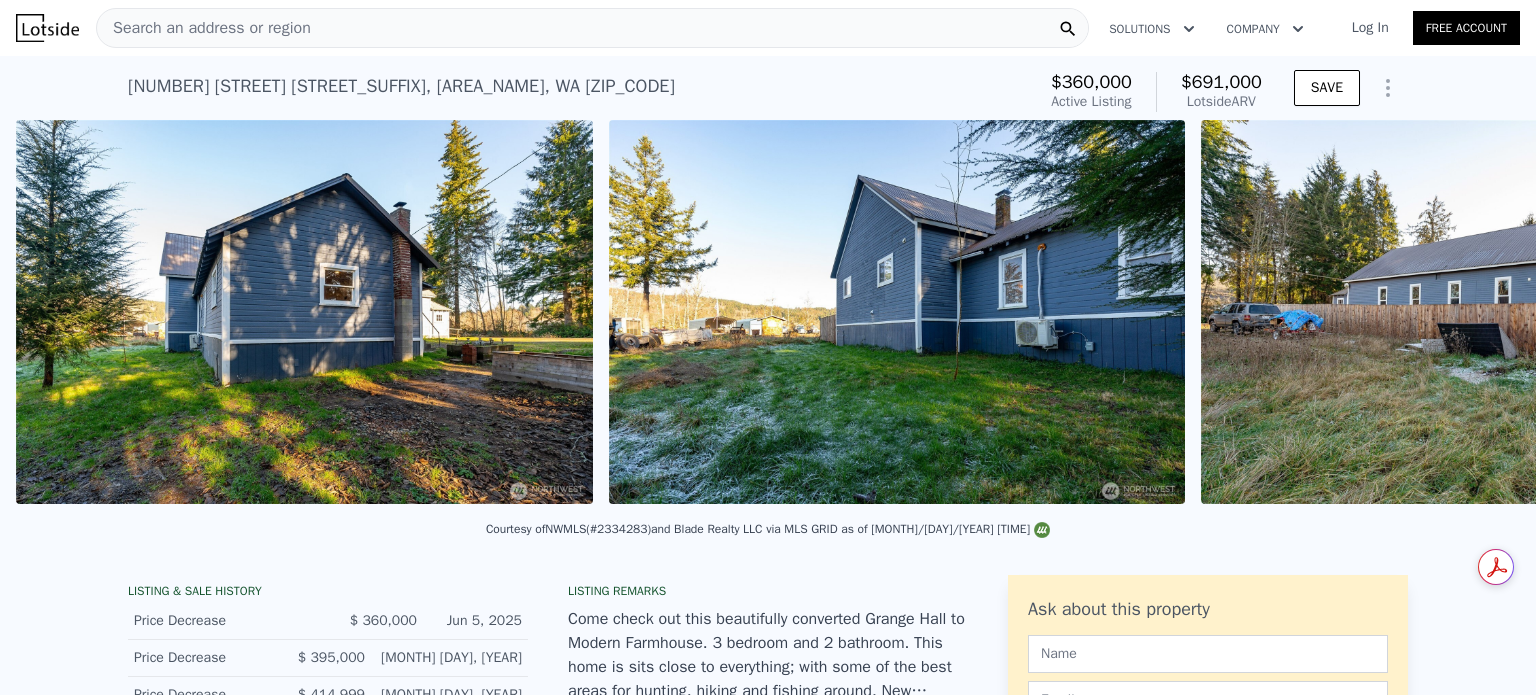 scroll, scrollTop: 0, scrollLeft: 2692, axis: horizontal 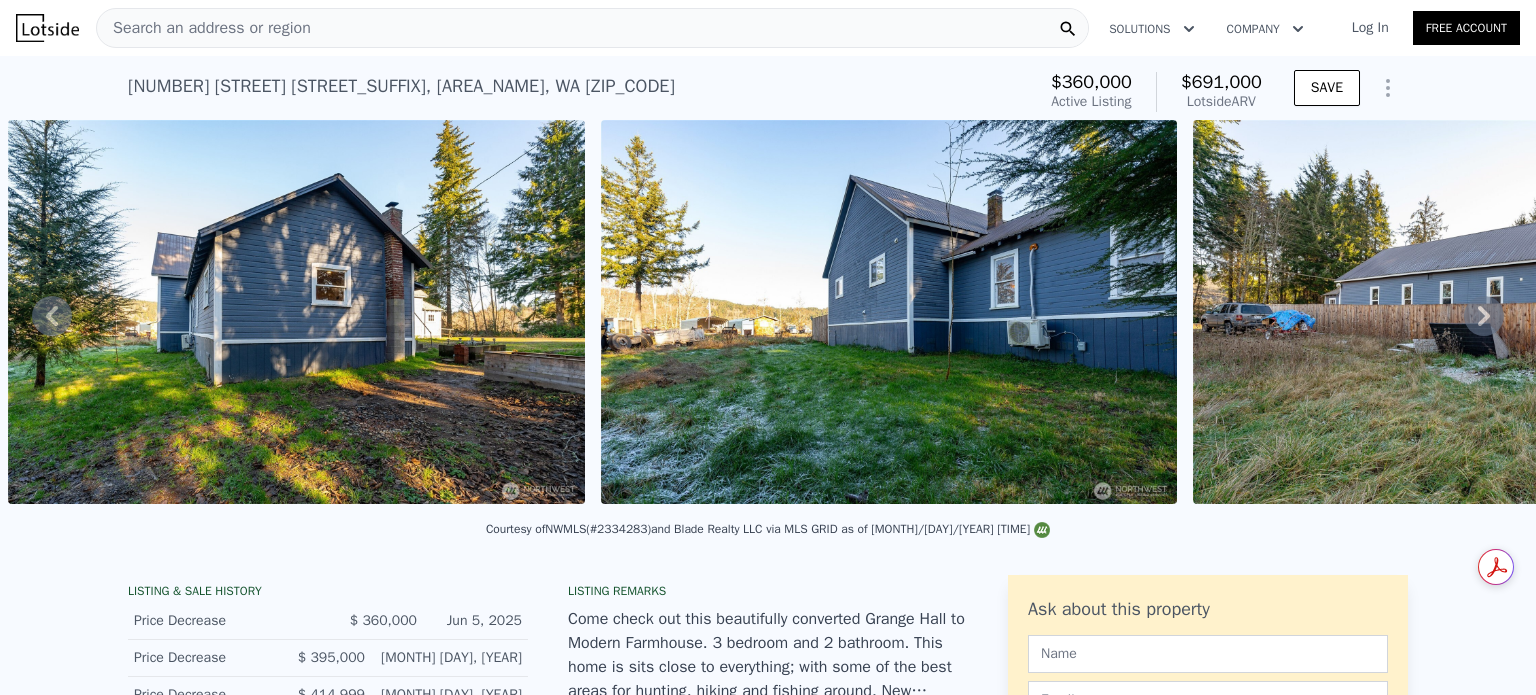 click 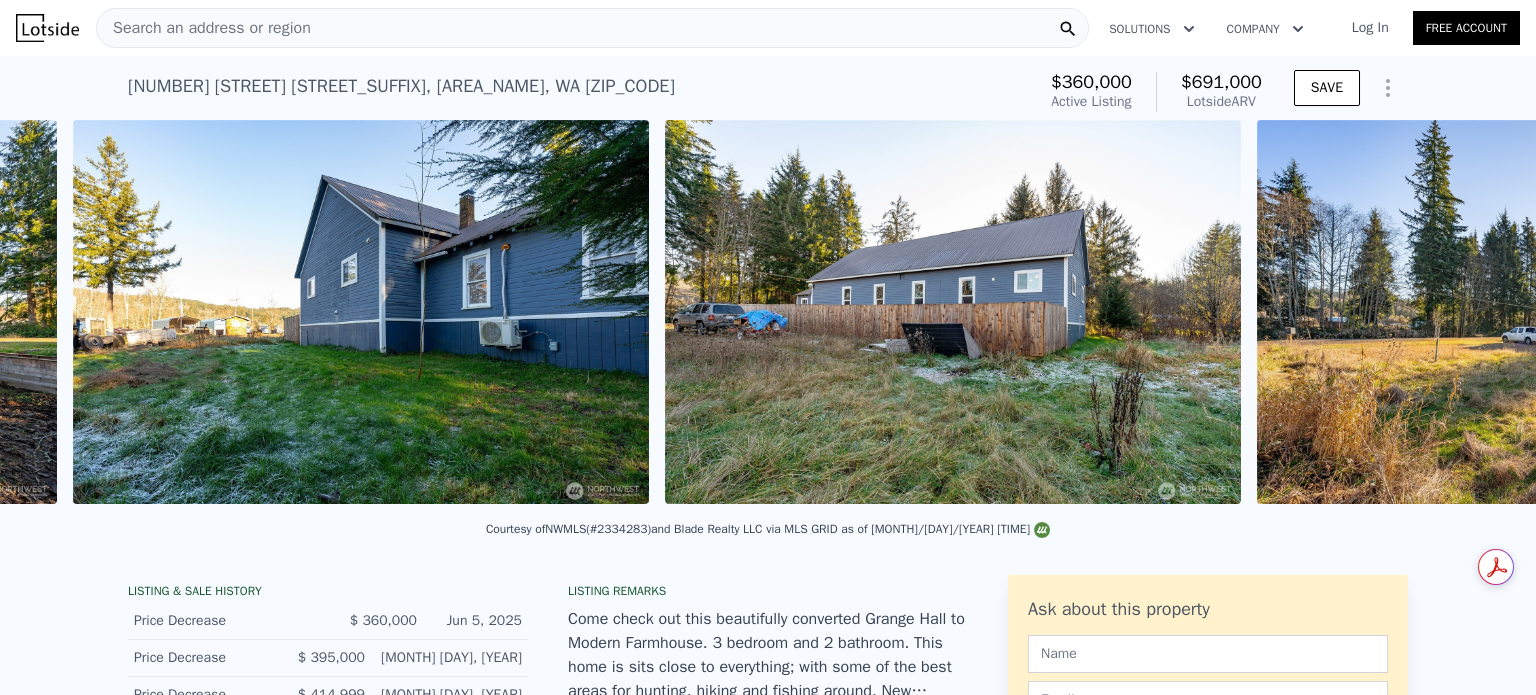 scroll, scrollTop: 0, scrollLeft: 3284, axis: horizontal 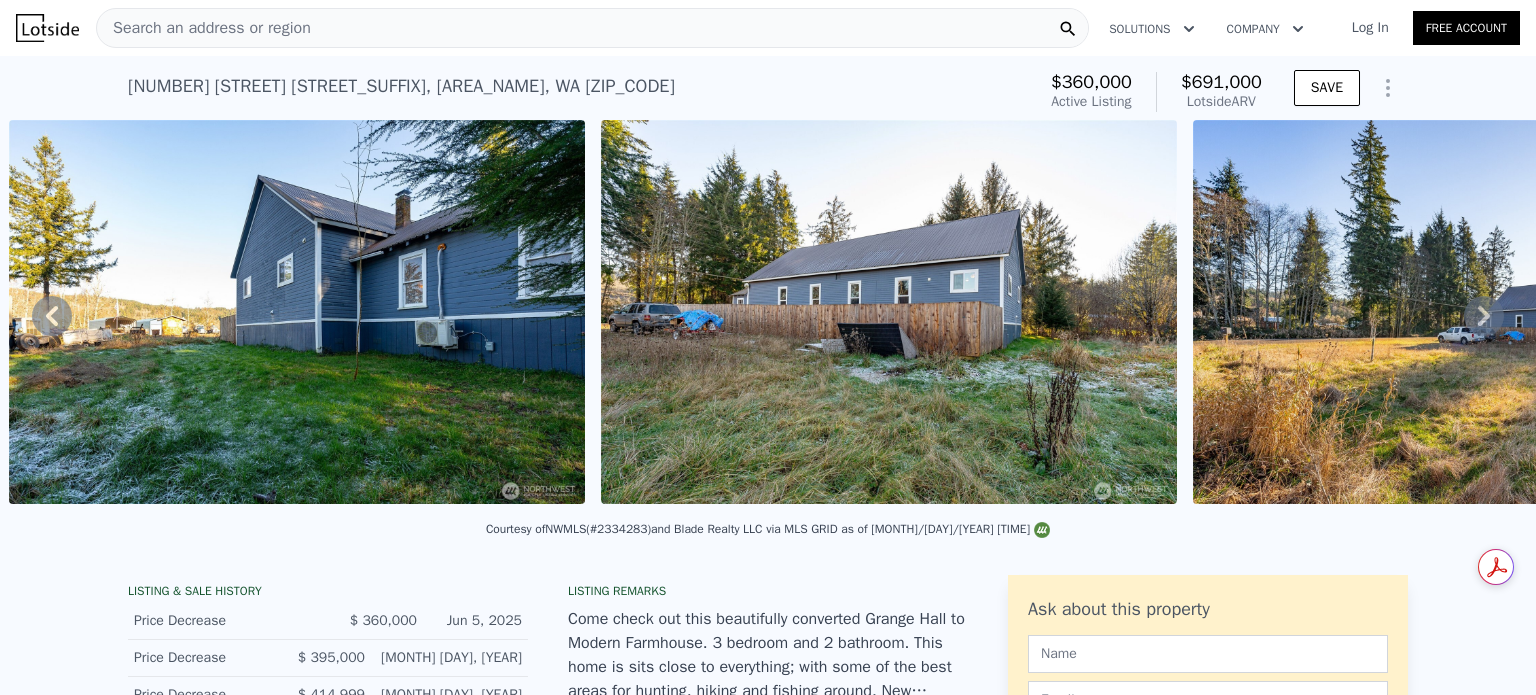 click 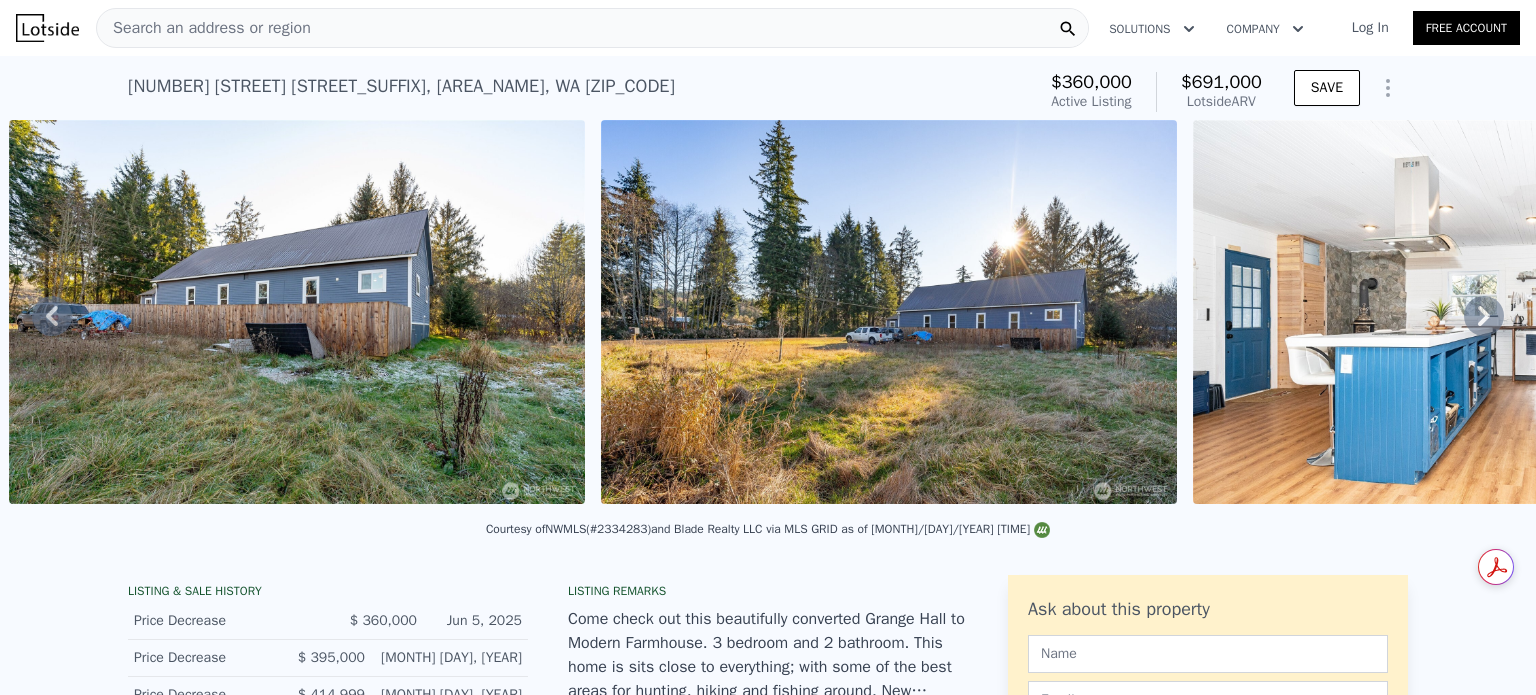 click 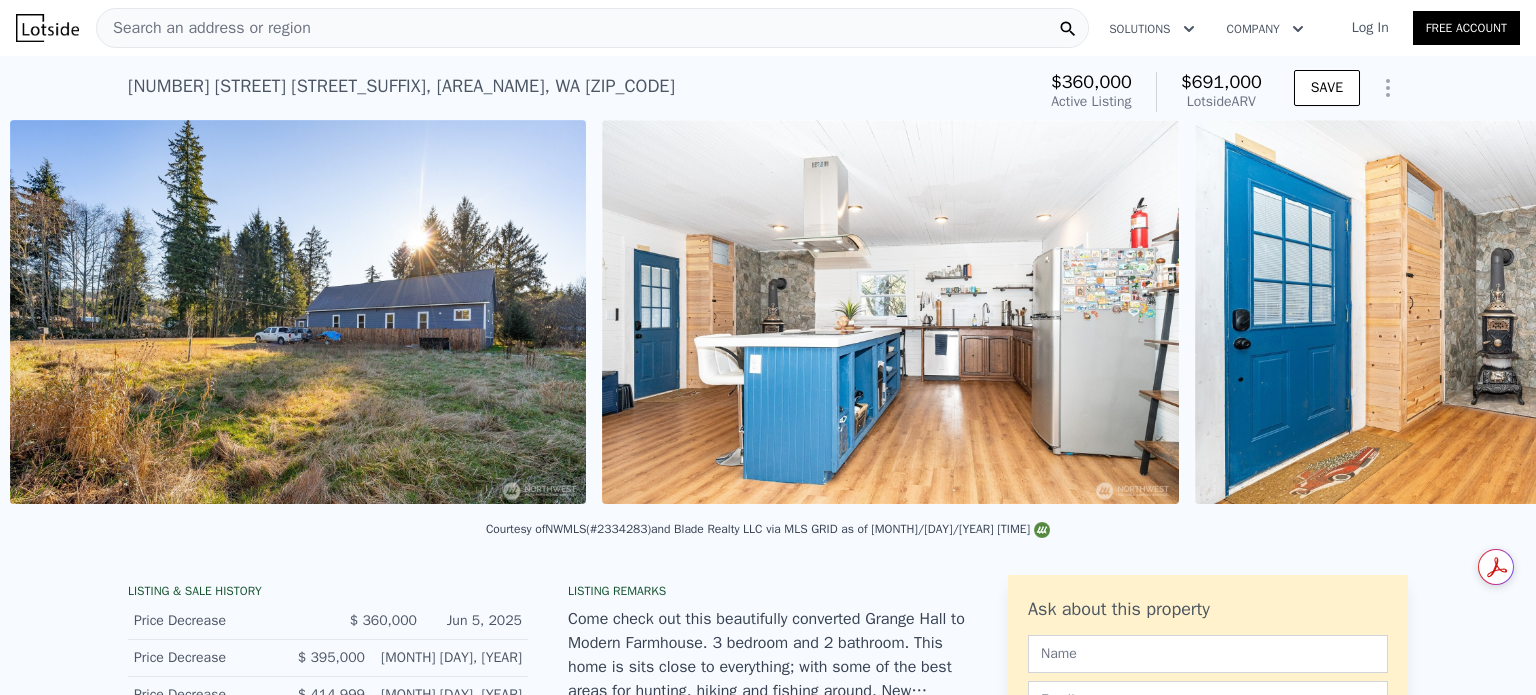 scroll, scrollTop: 0, scrollLeft: 4469, axis: horizontal 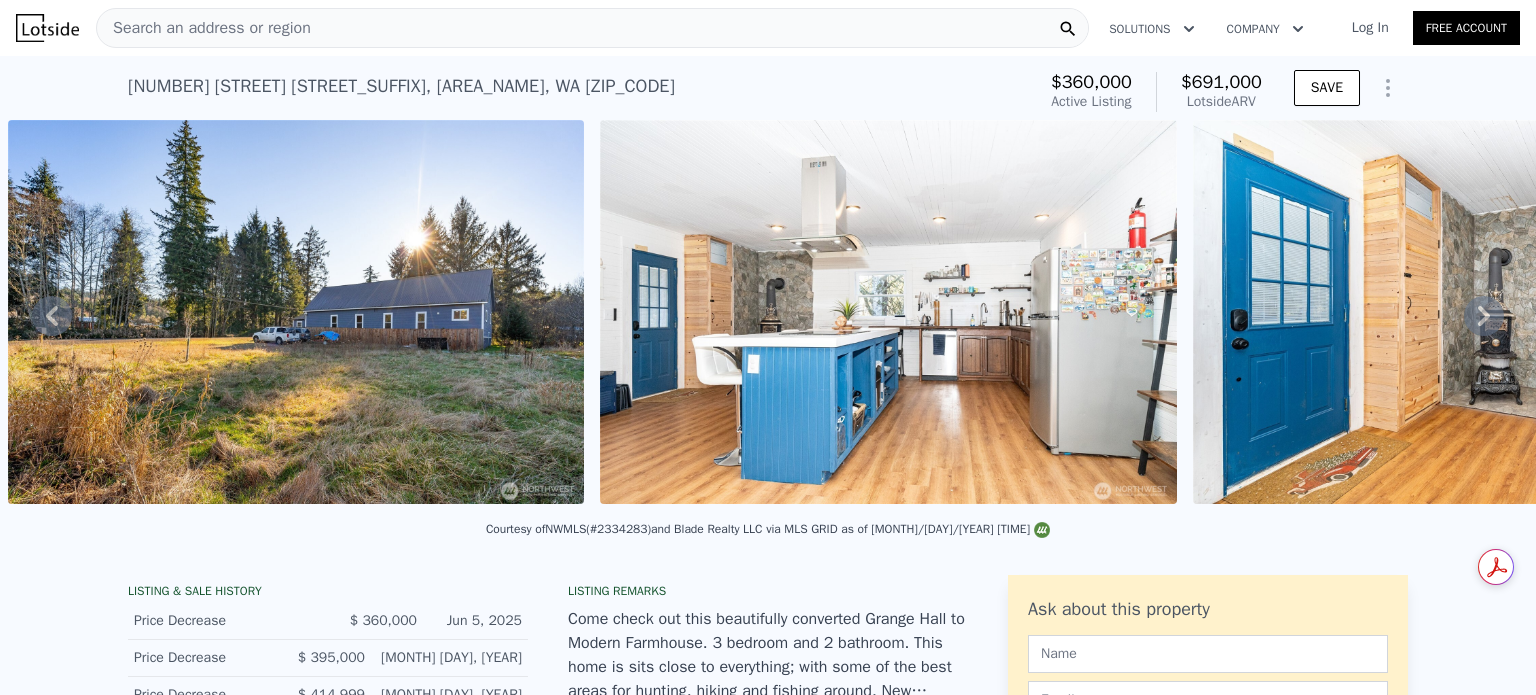 click 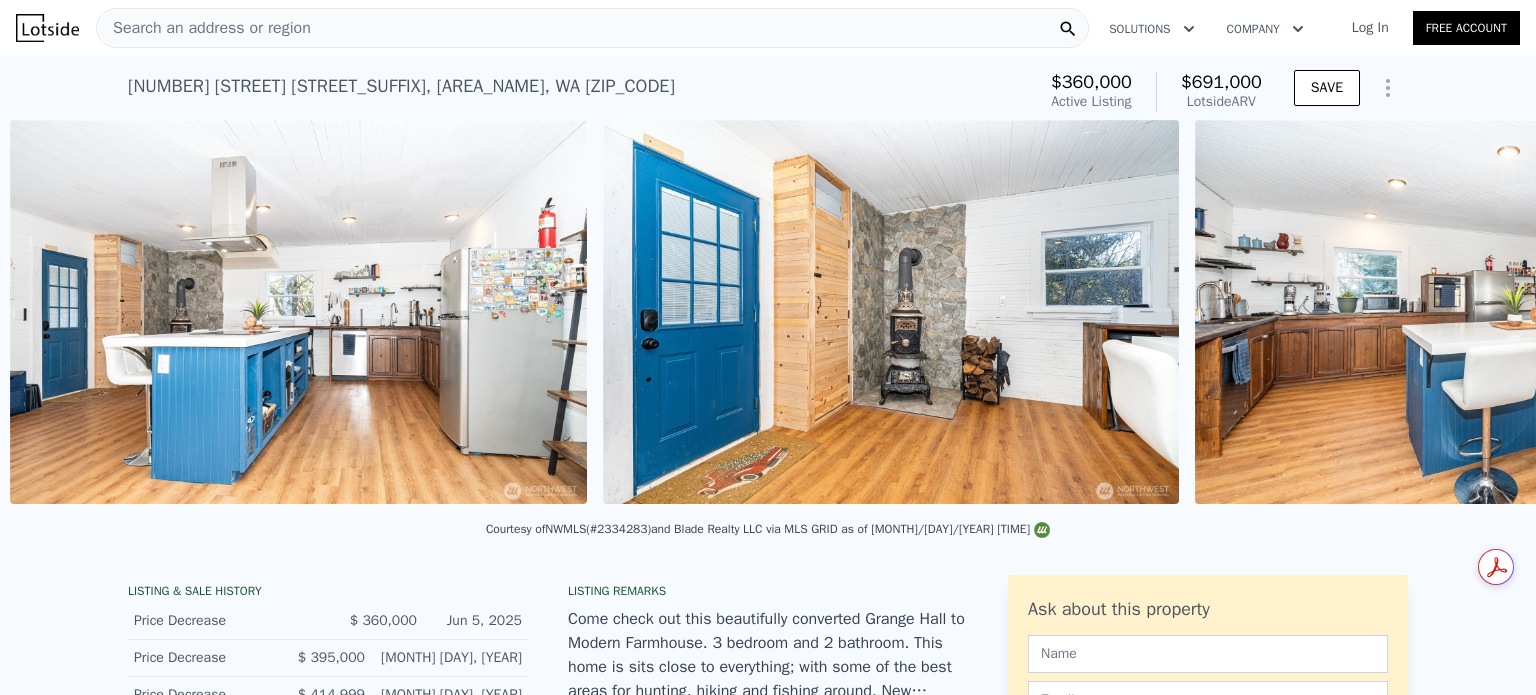 scroll, scrollTop: 0, scrollLeft: 5061, axis: horizontal 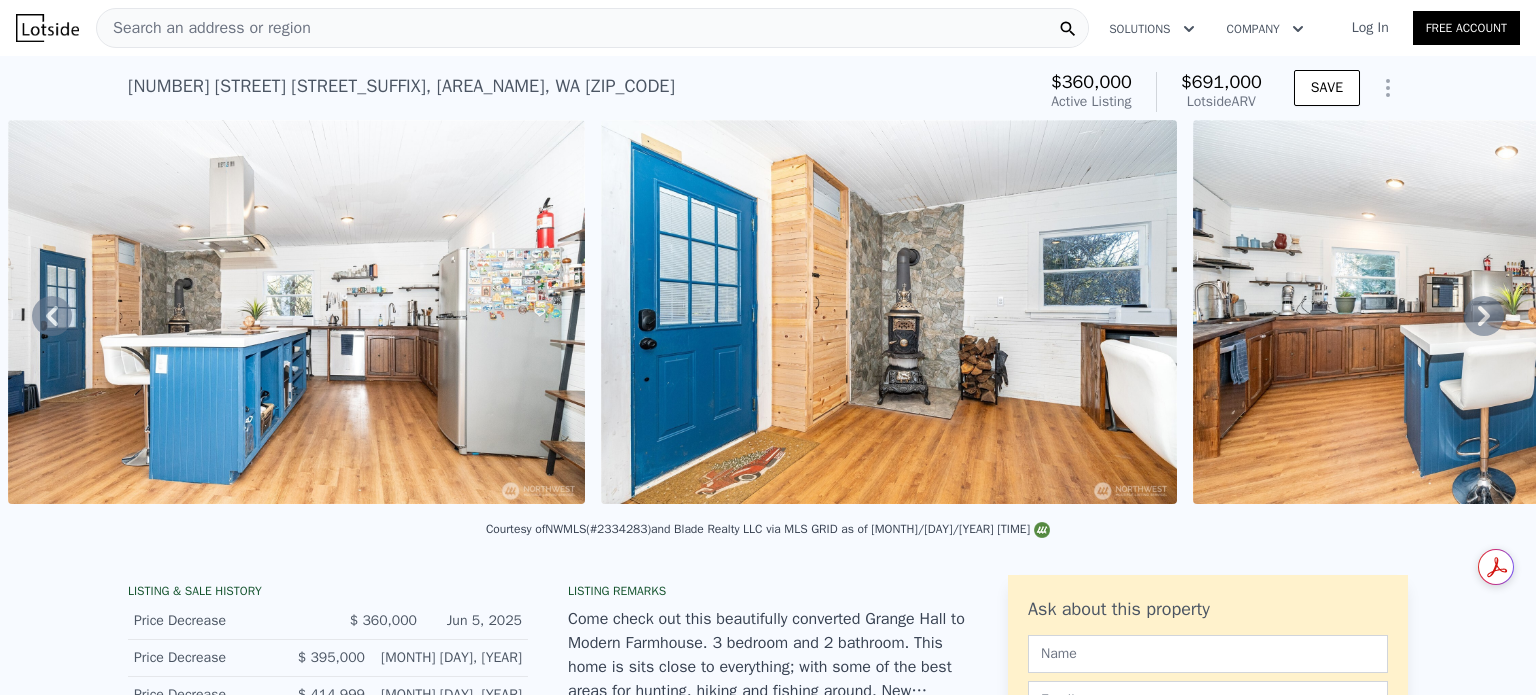 click 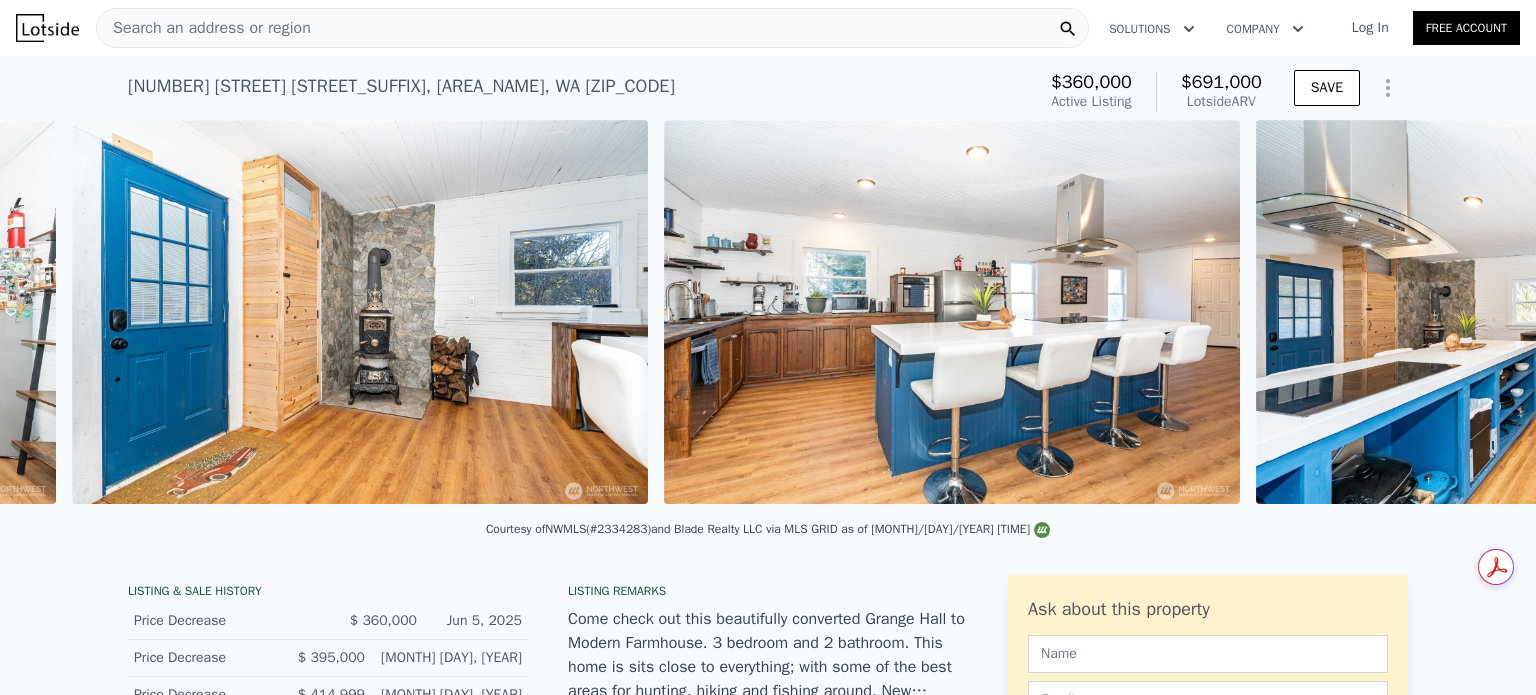 scroll, scrollTop: 0, scrollLeft: 5653, axis: horizontal 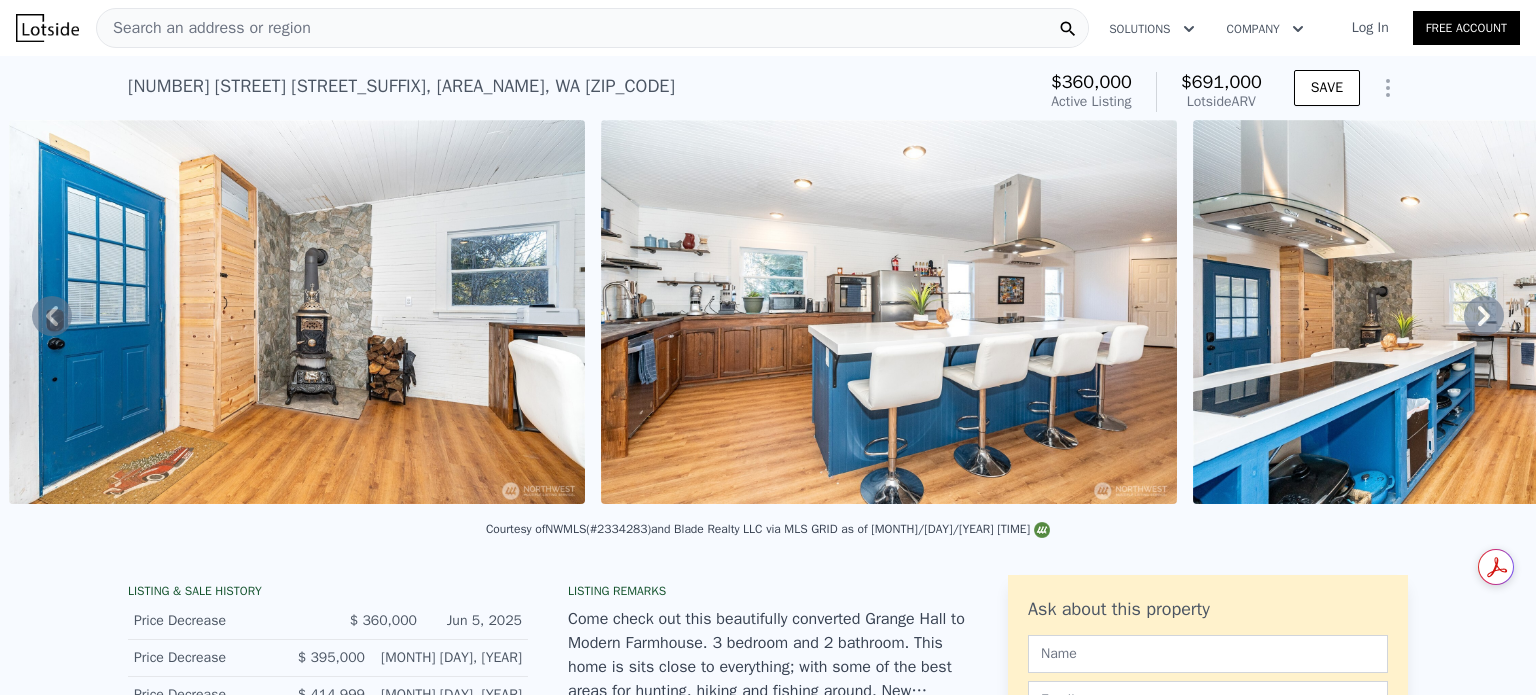 click 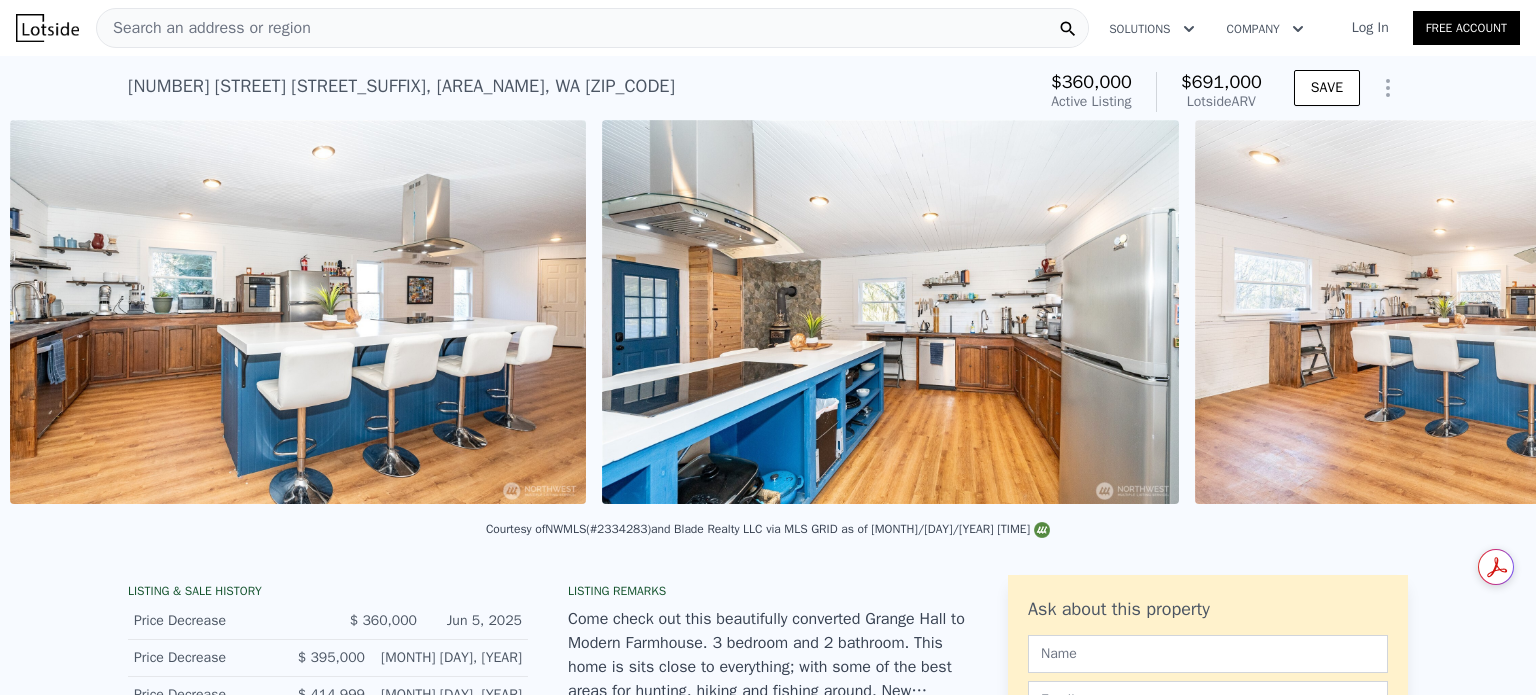 scroll, scrollTop: 0, scrollLeft: 6246, axis: horizontal 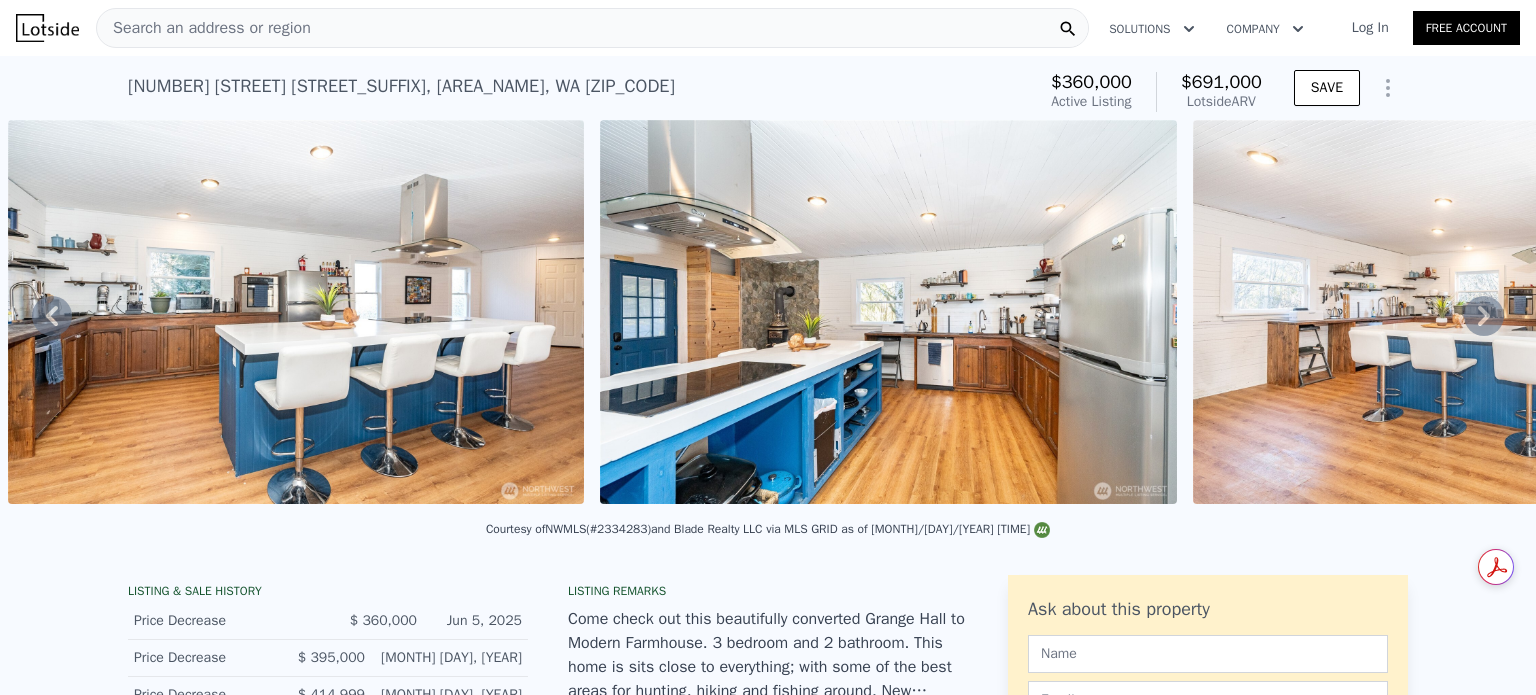 click 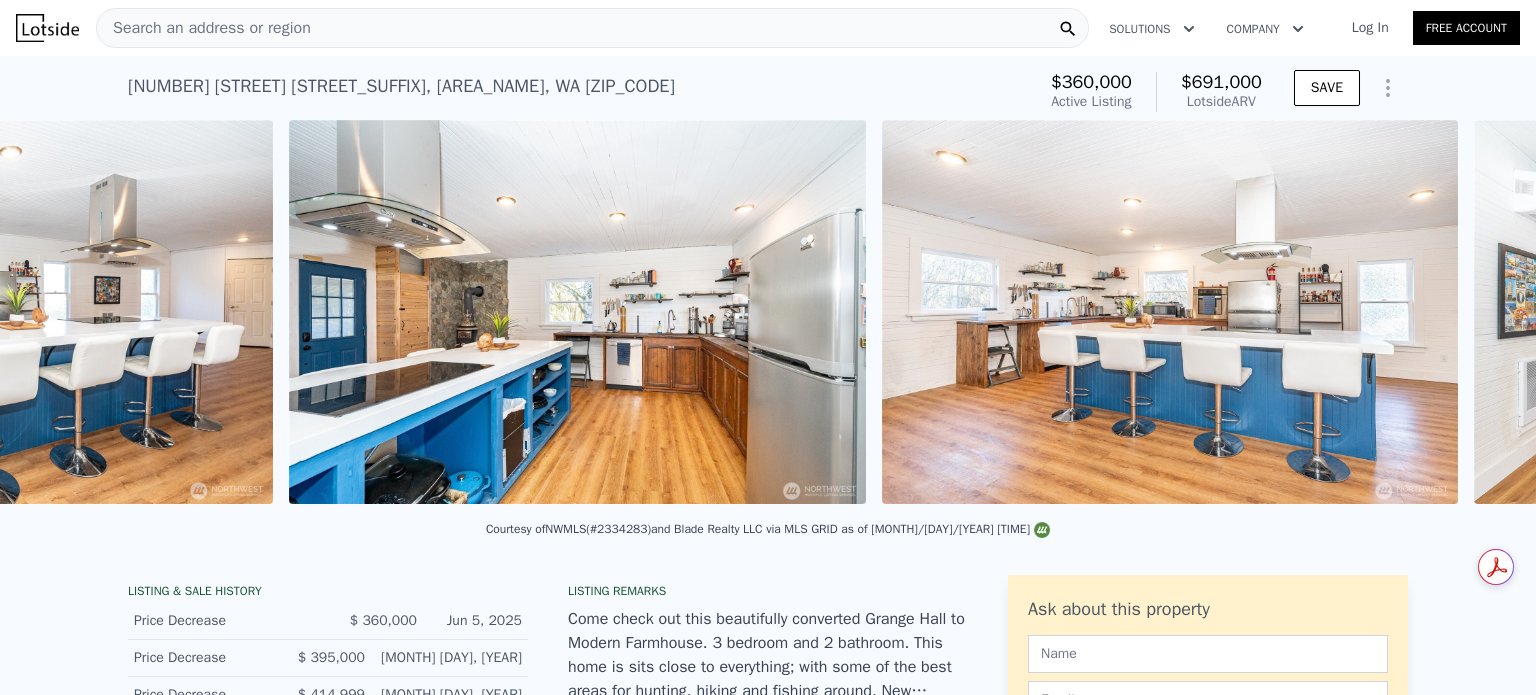 scroll, scrollTop: 0, scrollLeft: 6838, axis: horizontal 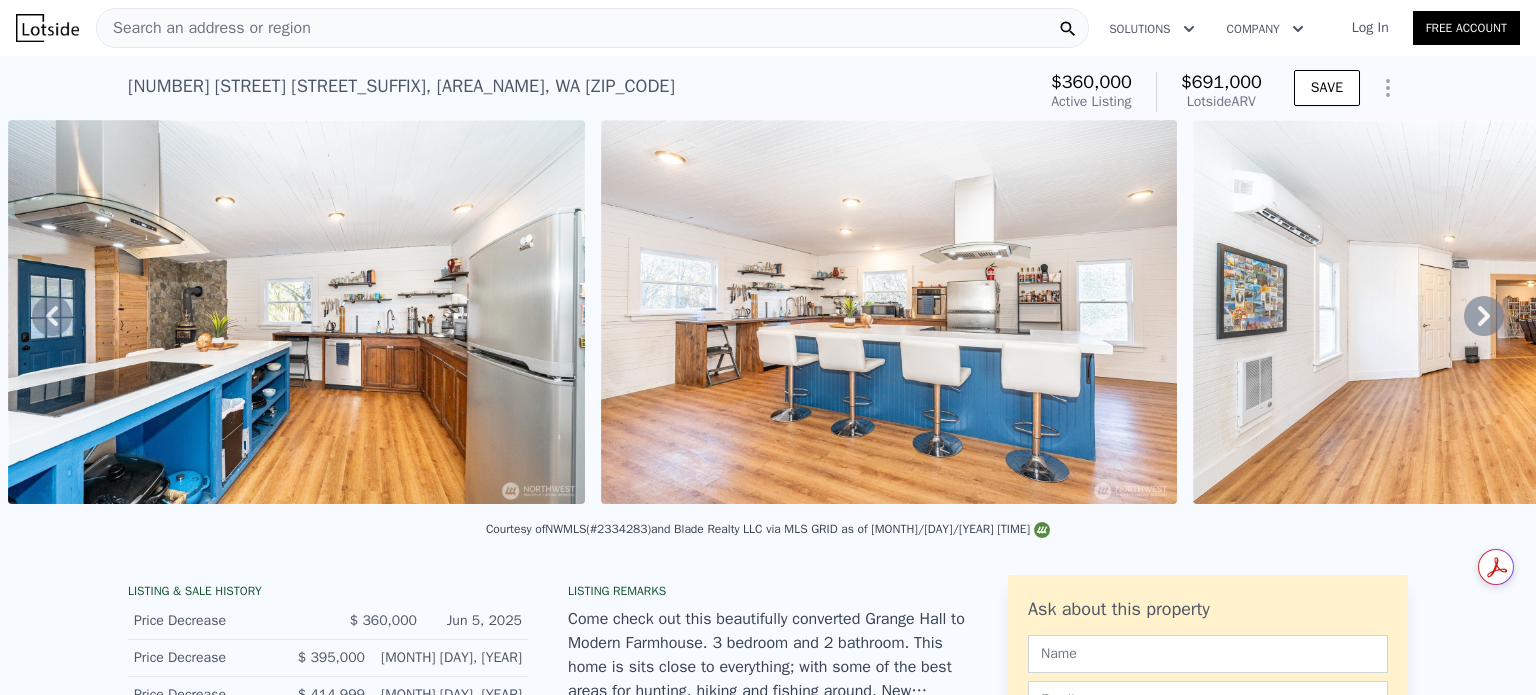 click 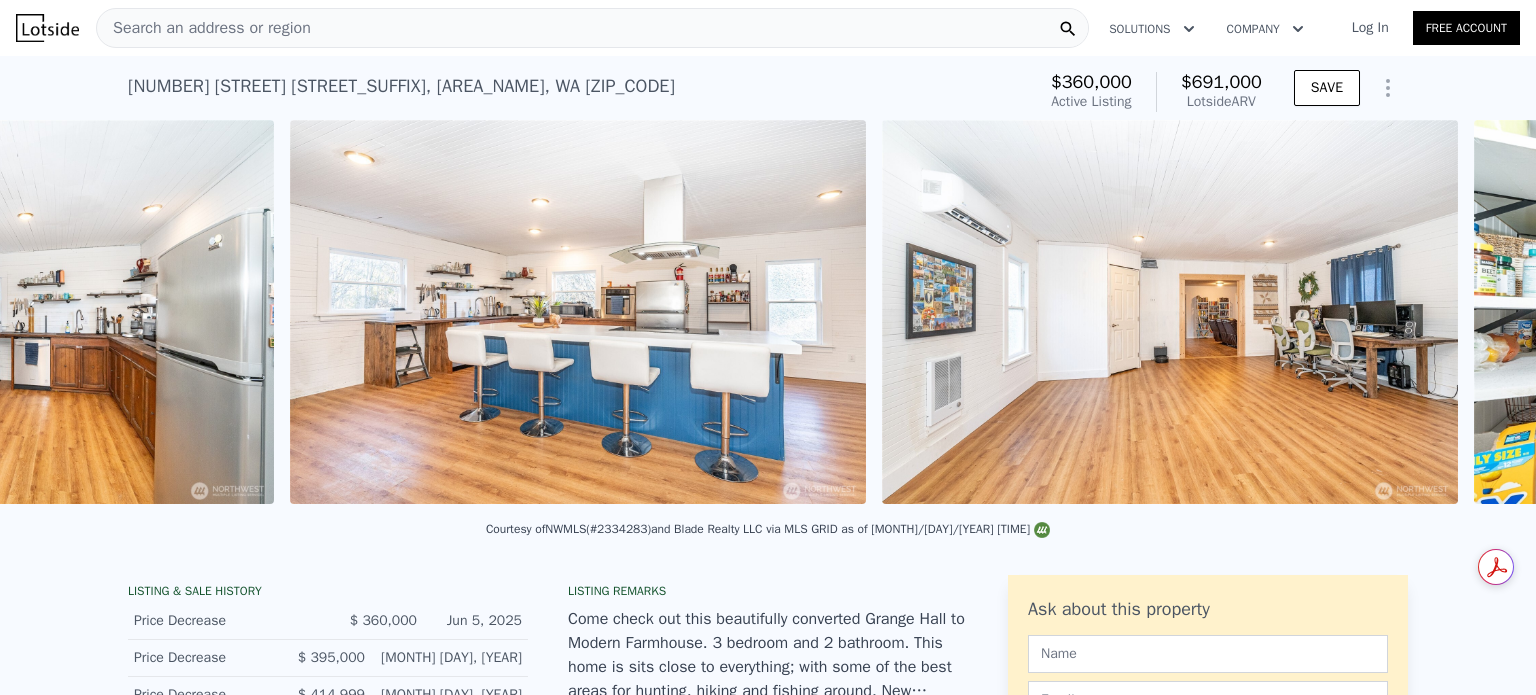 scroll, scrollTop: 0, scrollLeft: 7431, axis: horizontal 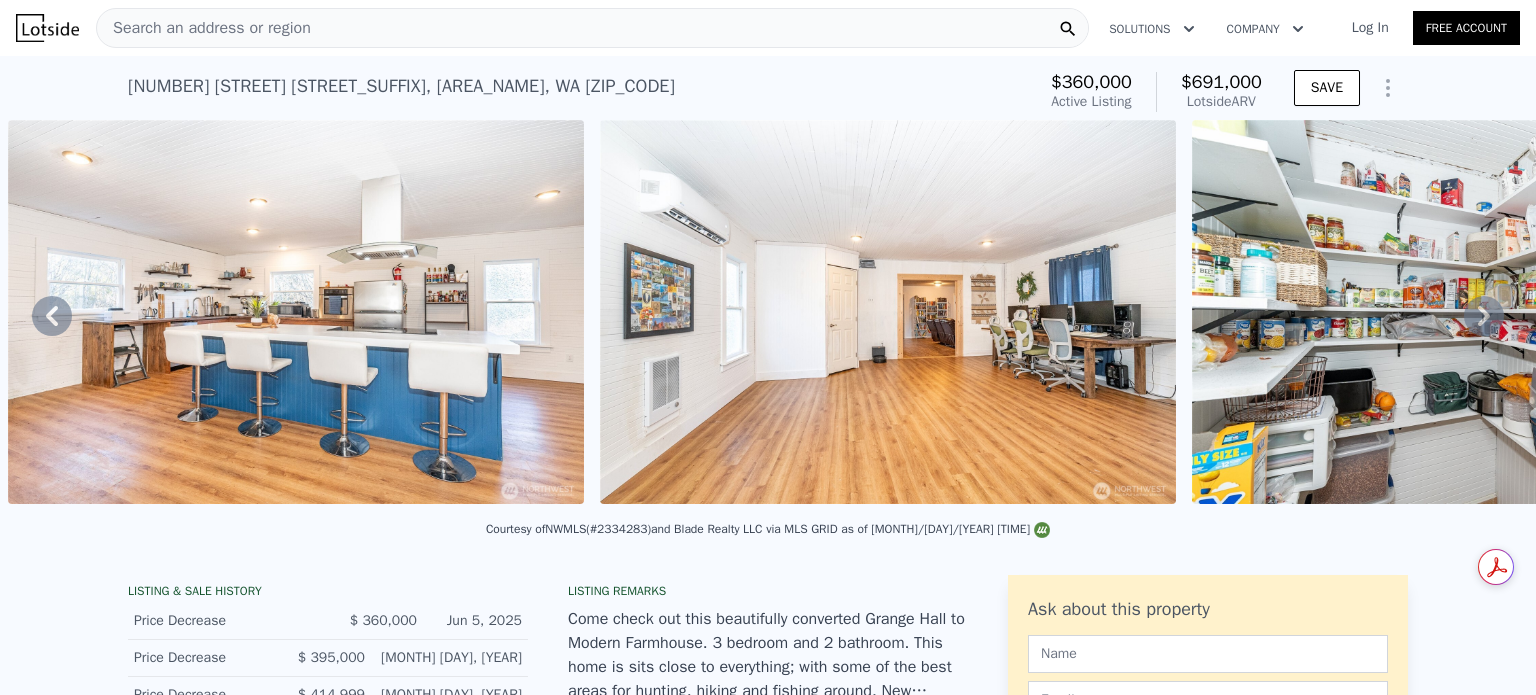 click 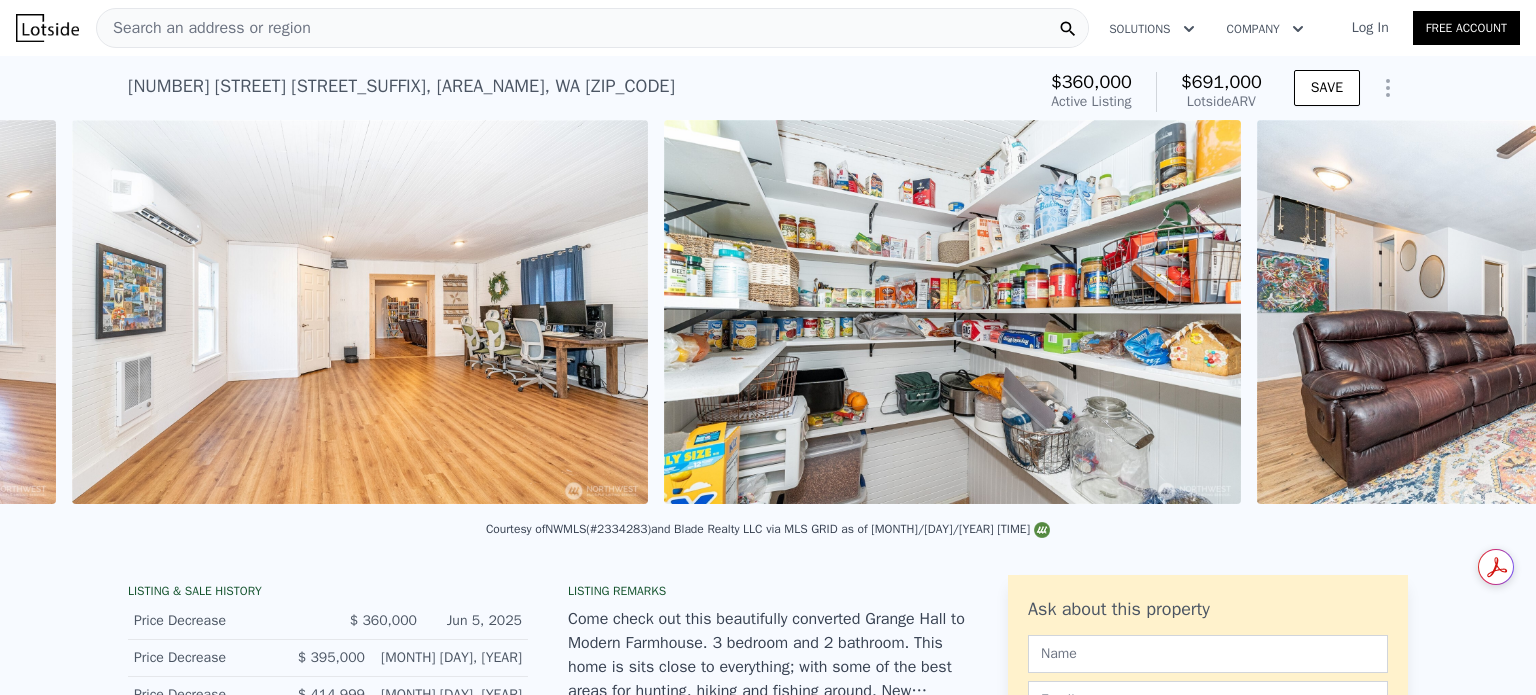 scroll, scrollTop: 0, scrollLeft: 8023, axis: horizontal 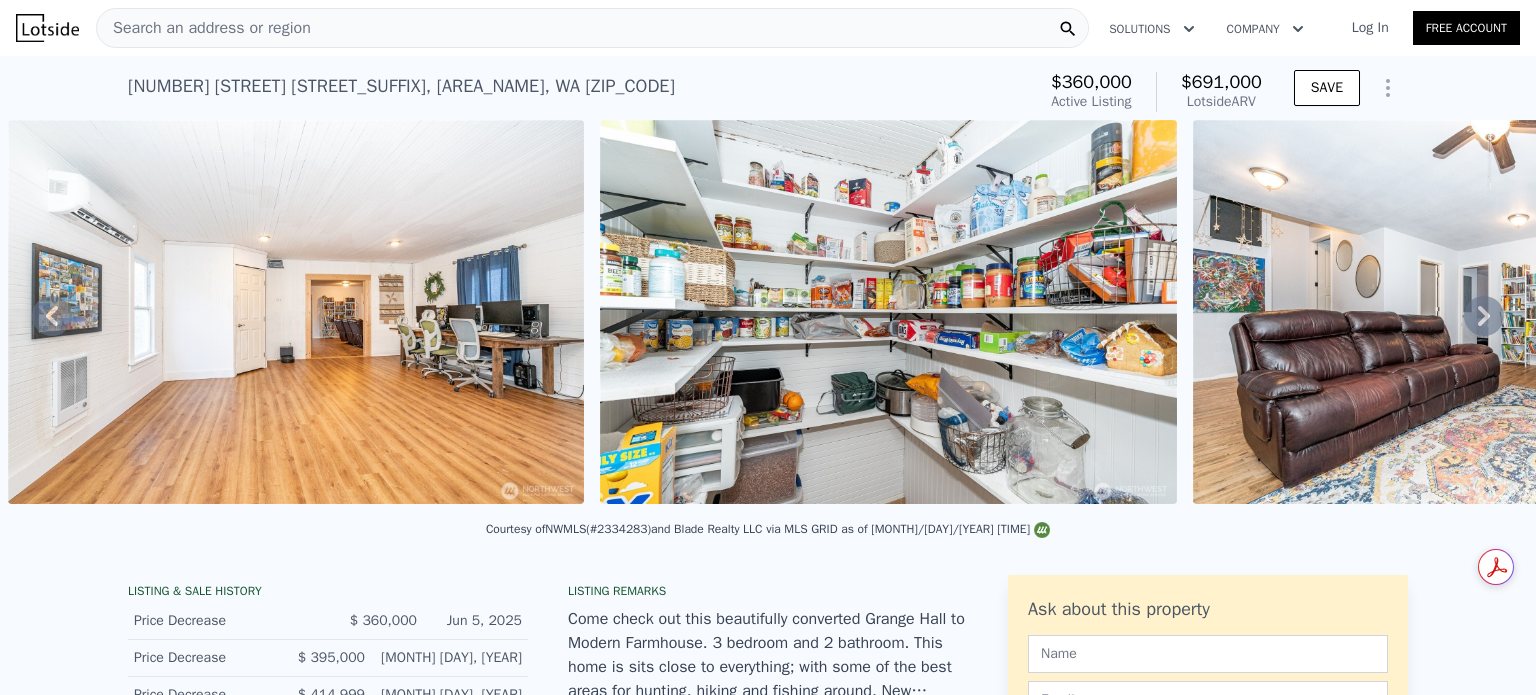 click 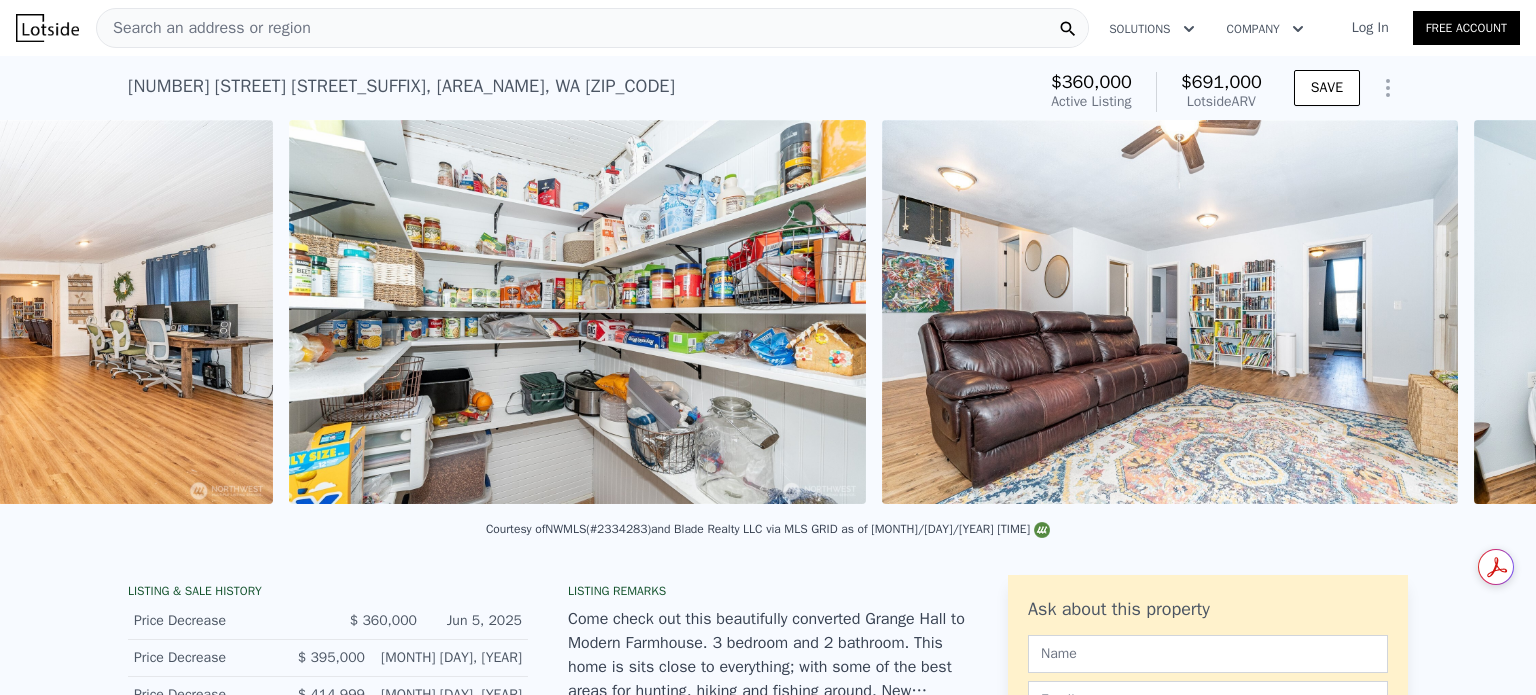 scroll, scrollTop: 0, scrollLeft: 8615, axis: horizontal 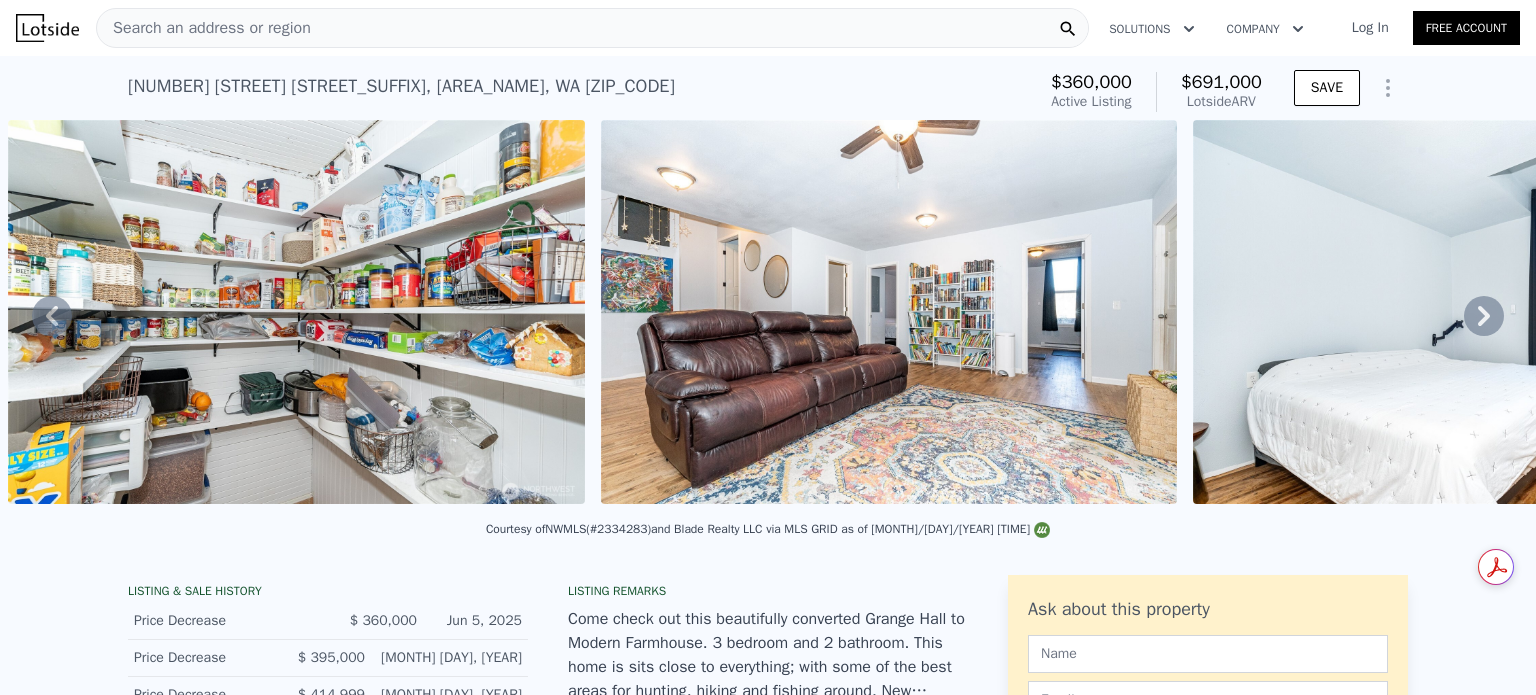 click 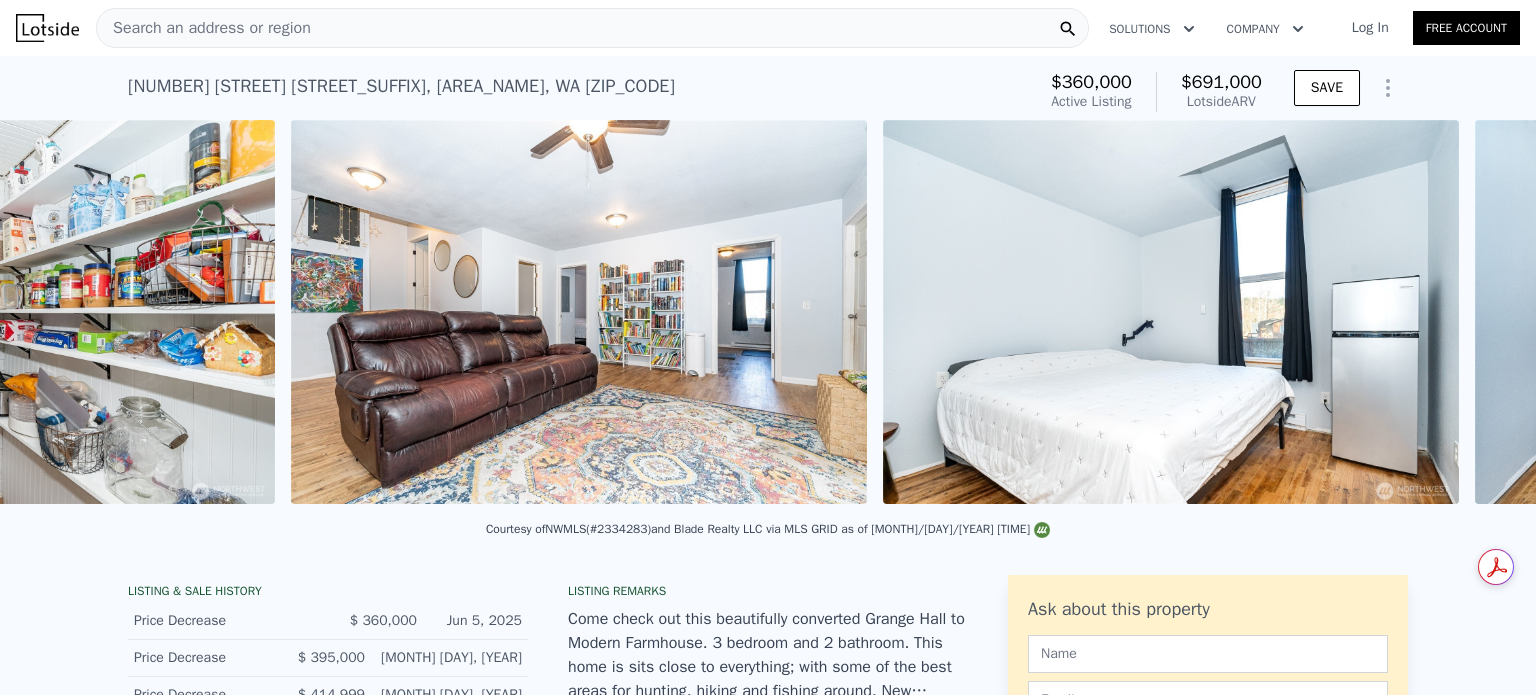 scroll, scrollTop: 0, scrollLeft: 9208, axis: horizontal 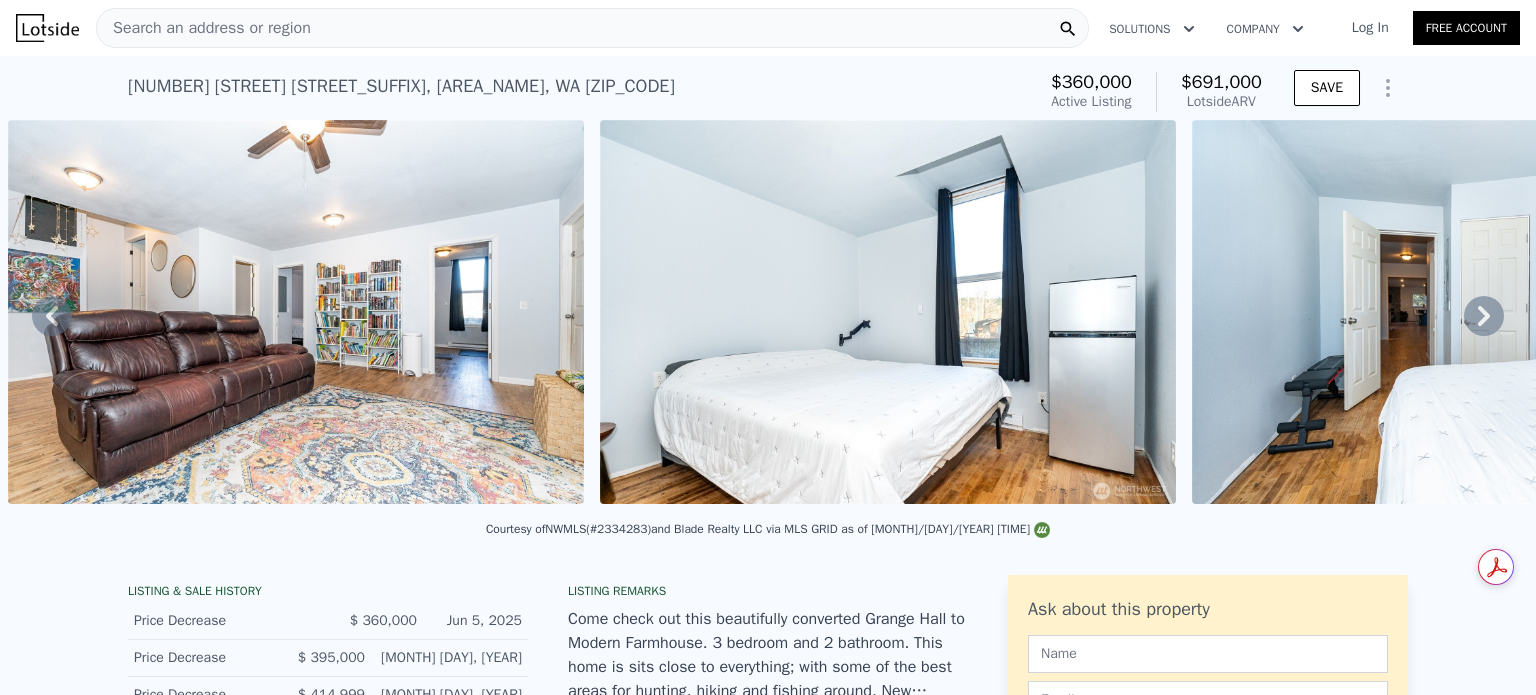 click 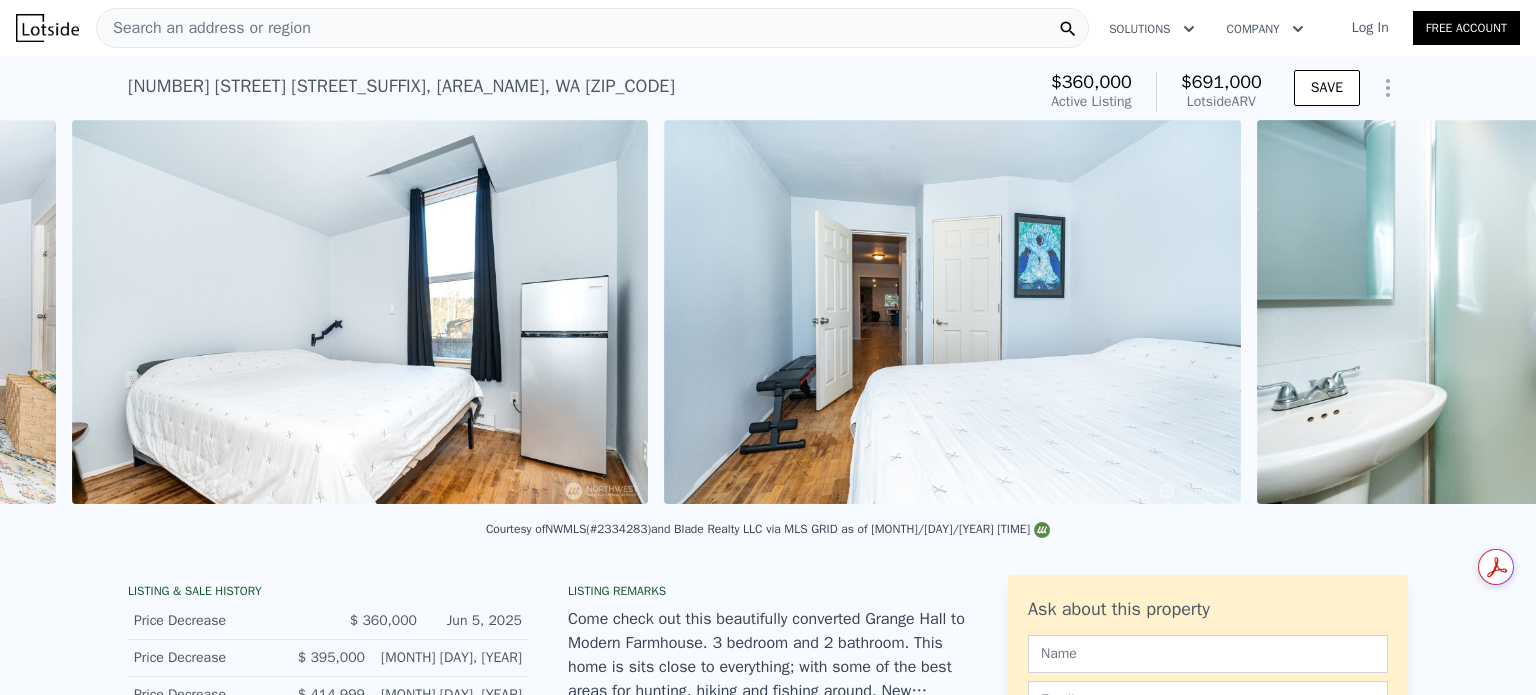 scroll, scrollTop: 0, scrollLeft: 9800, axis: horizontal 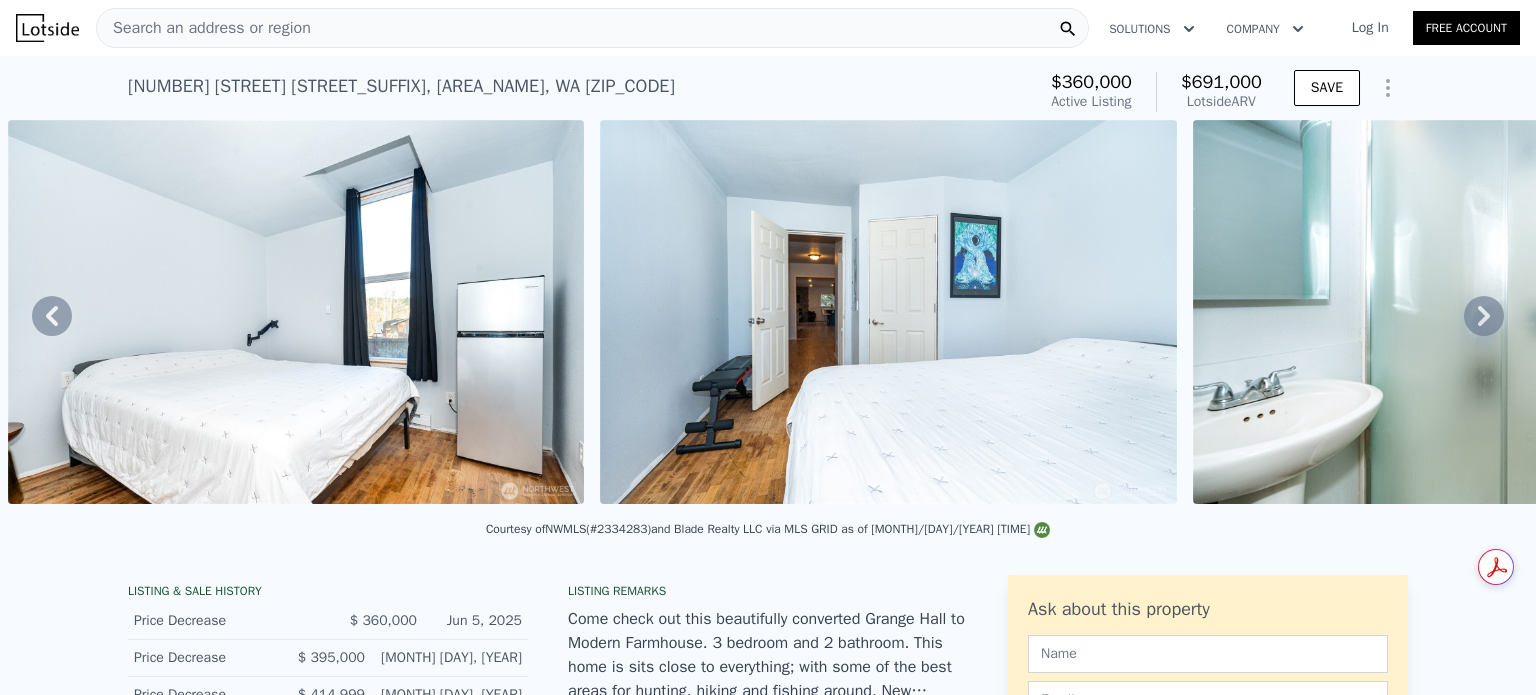 click 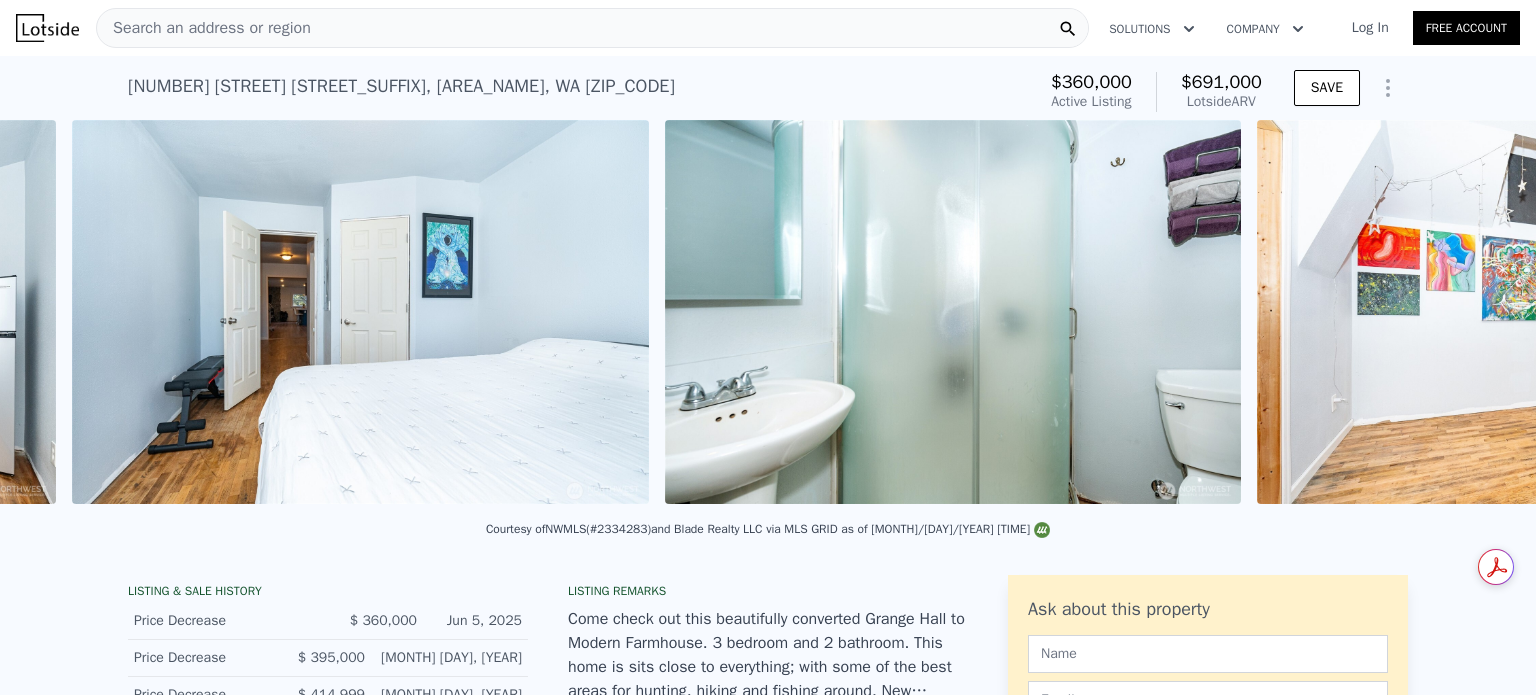 scroll, scrollTop: 0, scrollLeft: 10392, axis: horizontal 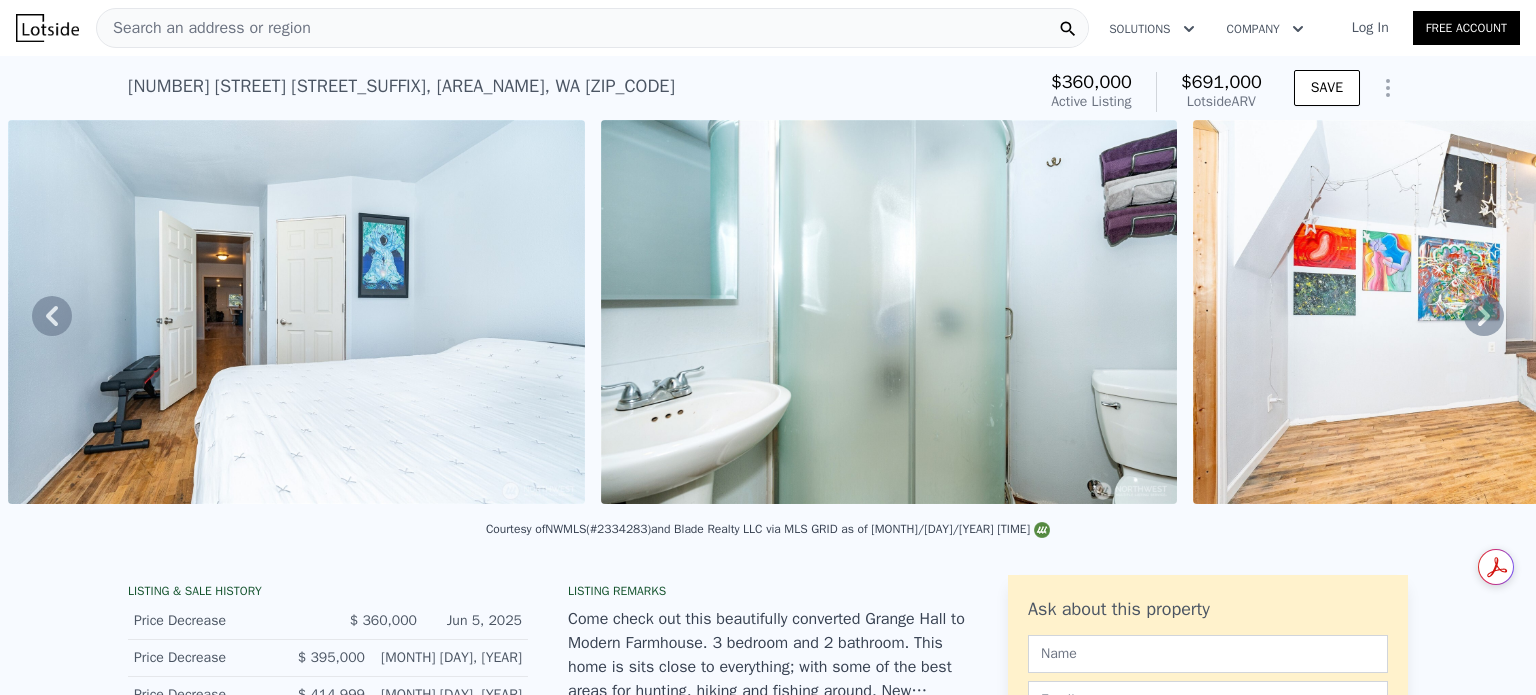 click 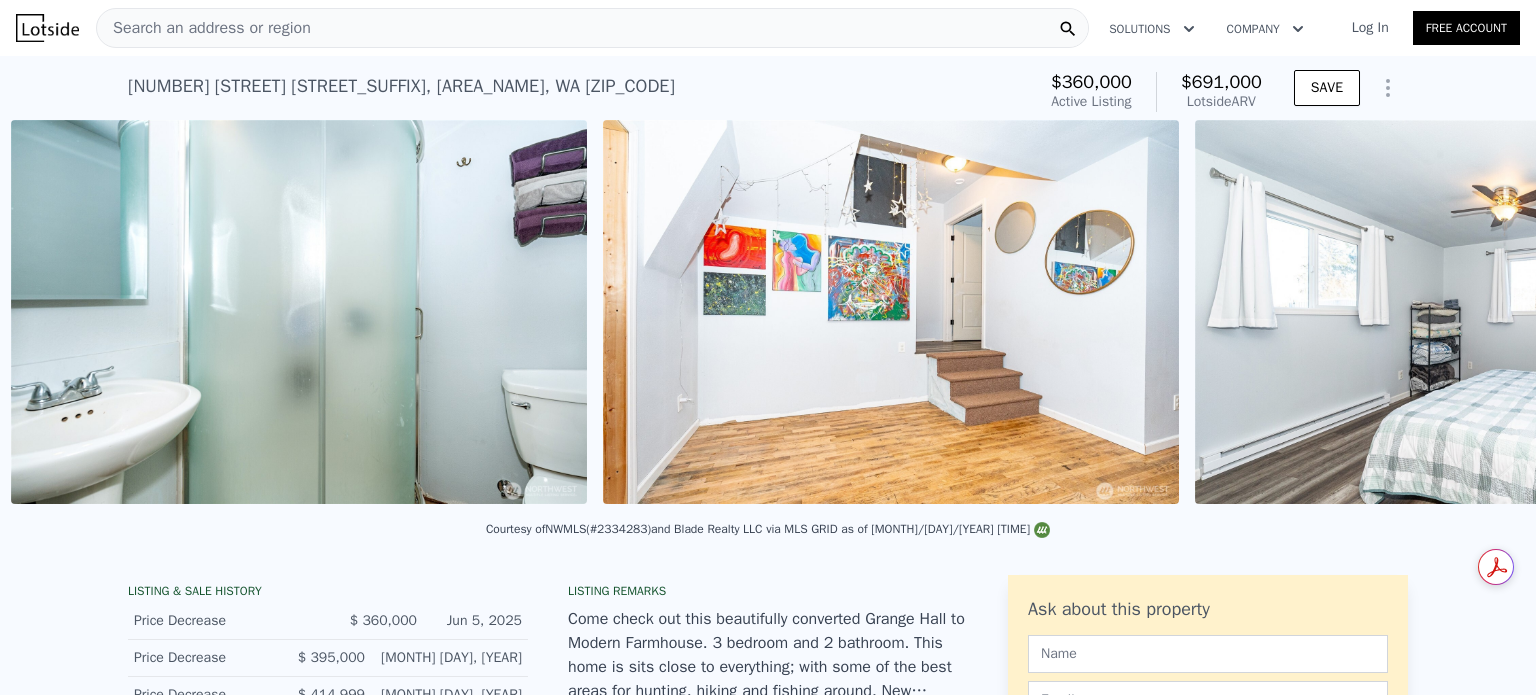 scroll, scrollTop: 0, scrollLeft: 10984, axis: horizontal 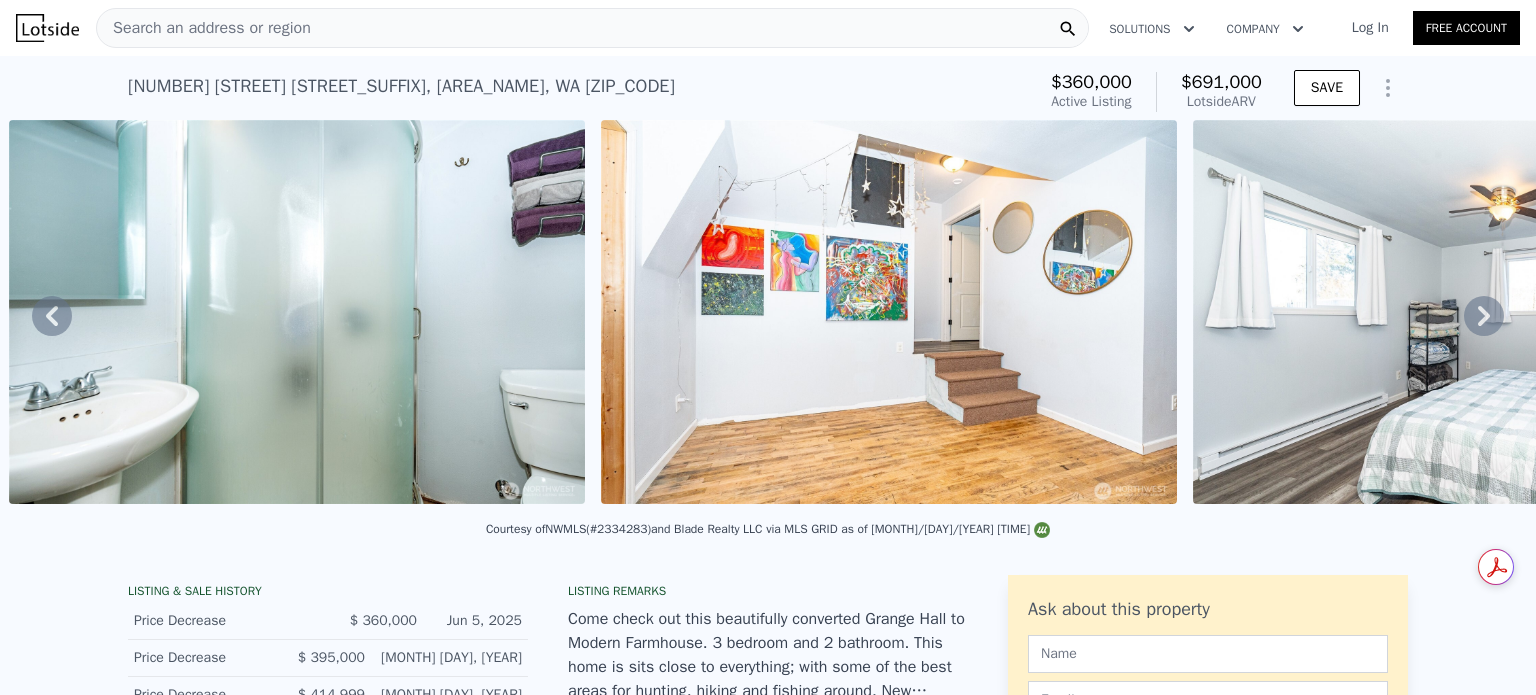 click 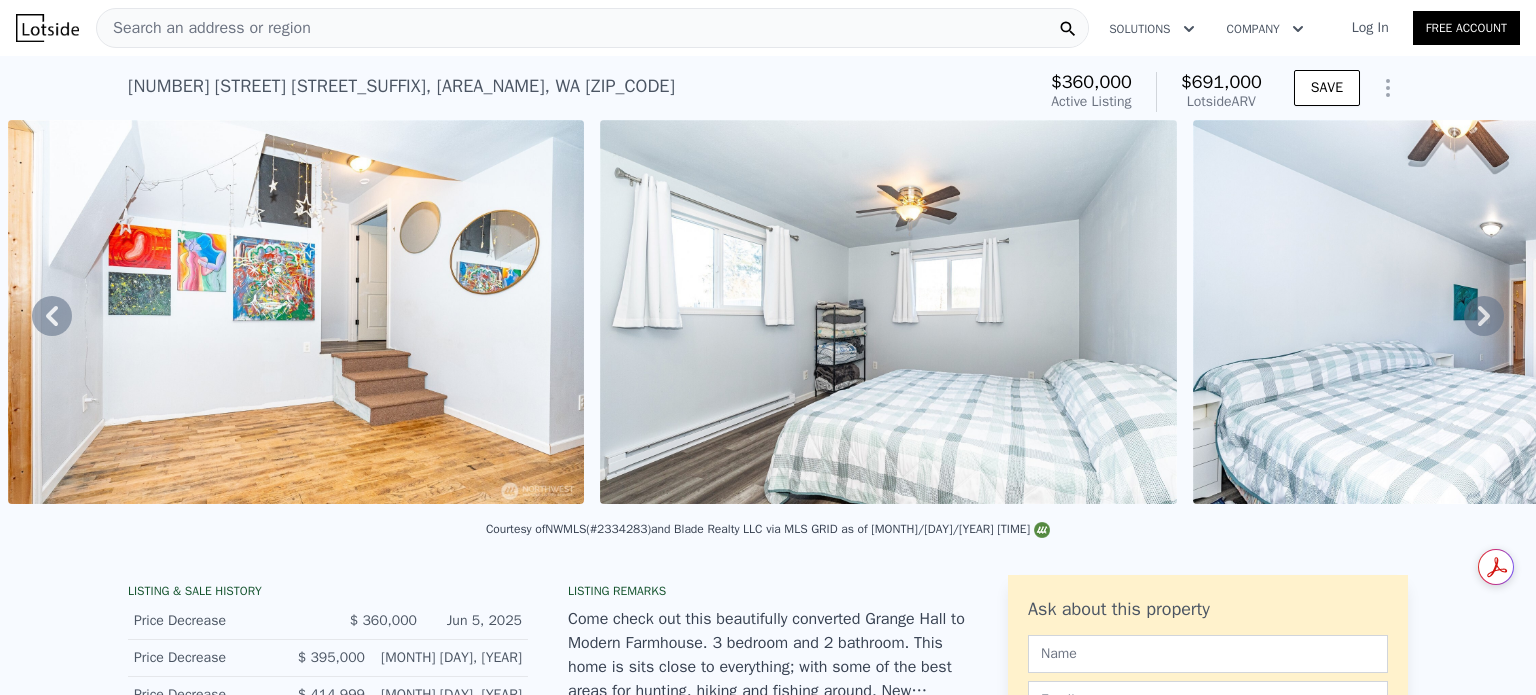 click 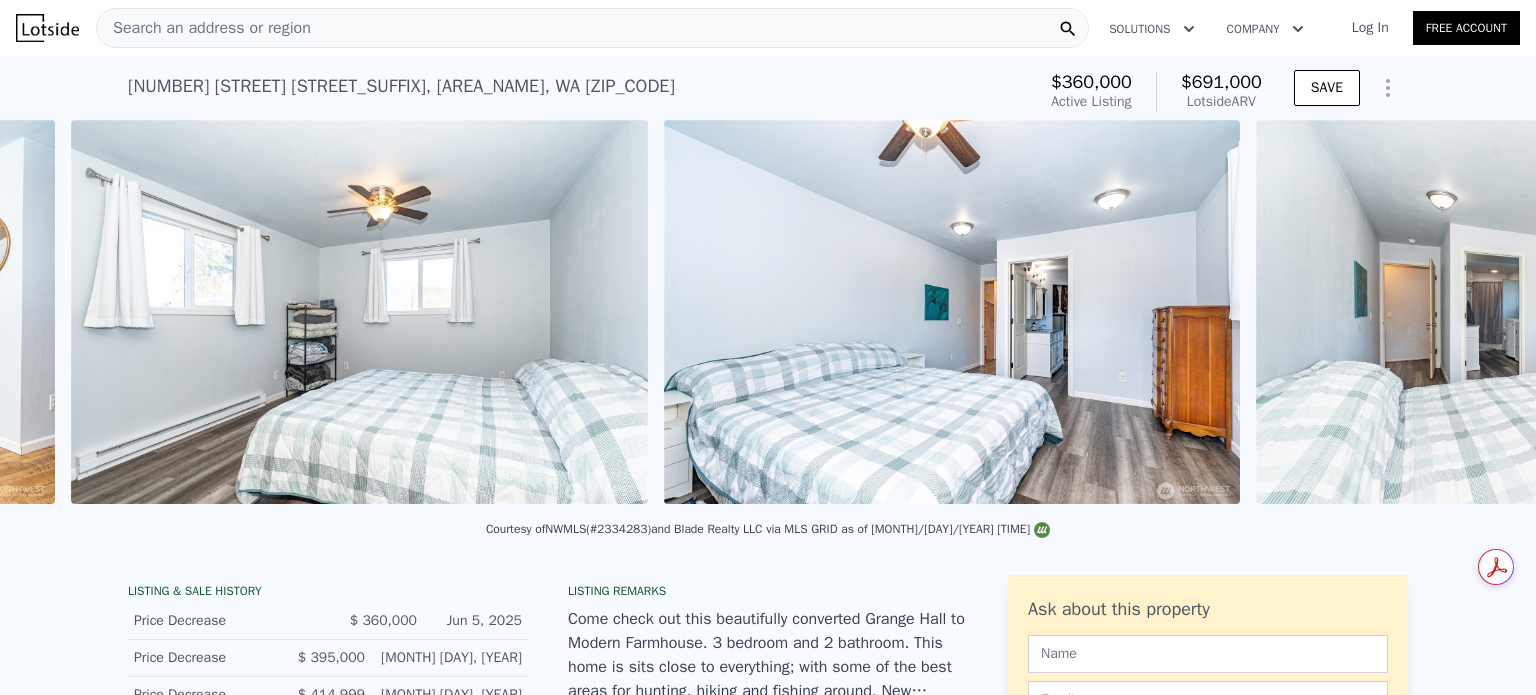 scroll, scrollTop: 0, scrollLeft: 12169, axis: horizontal 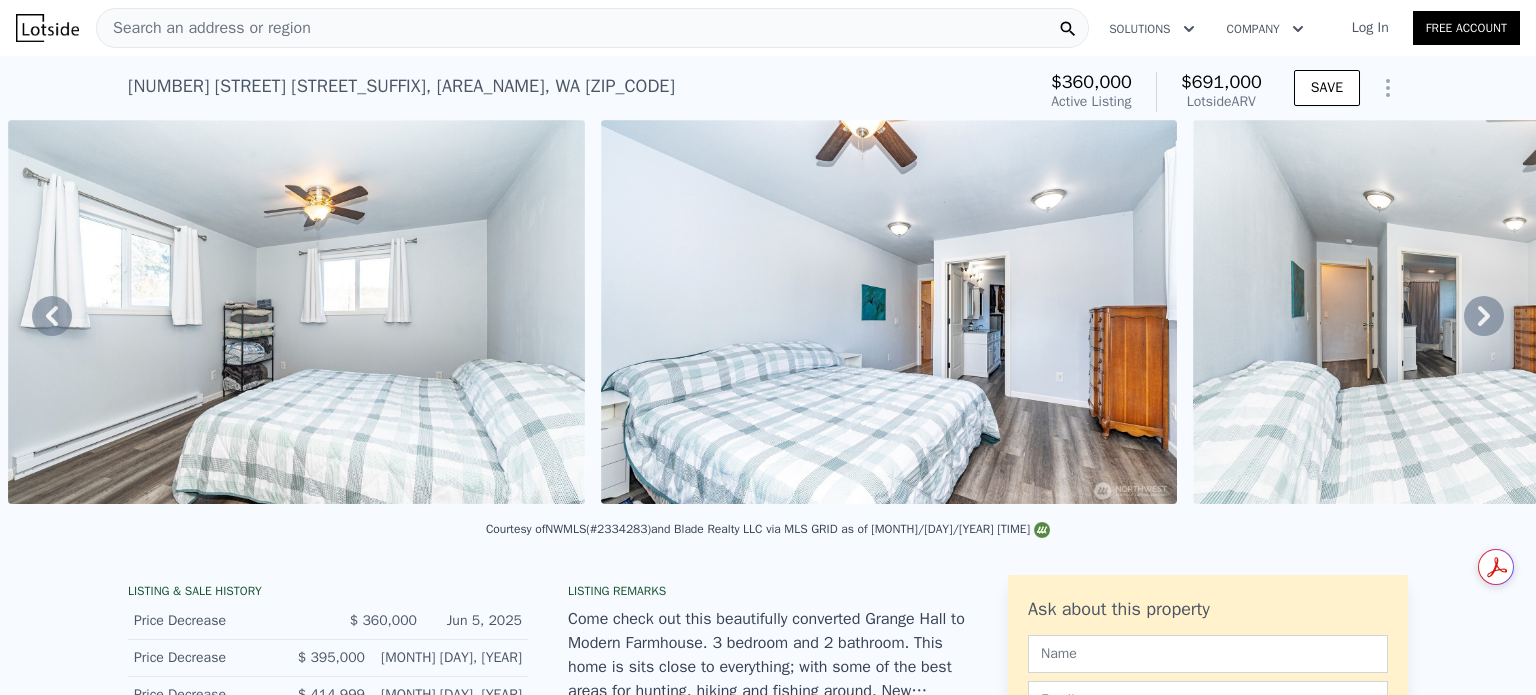 click 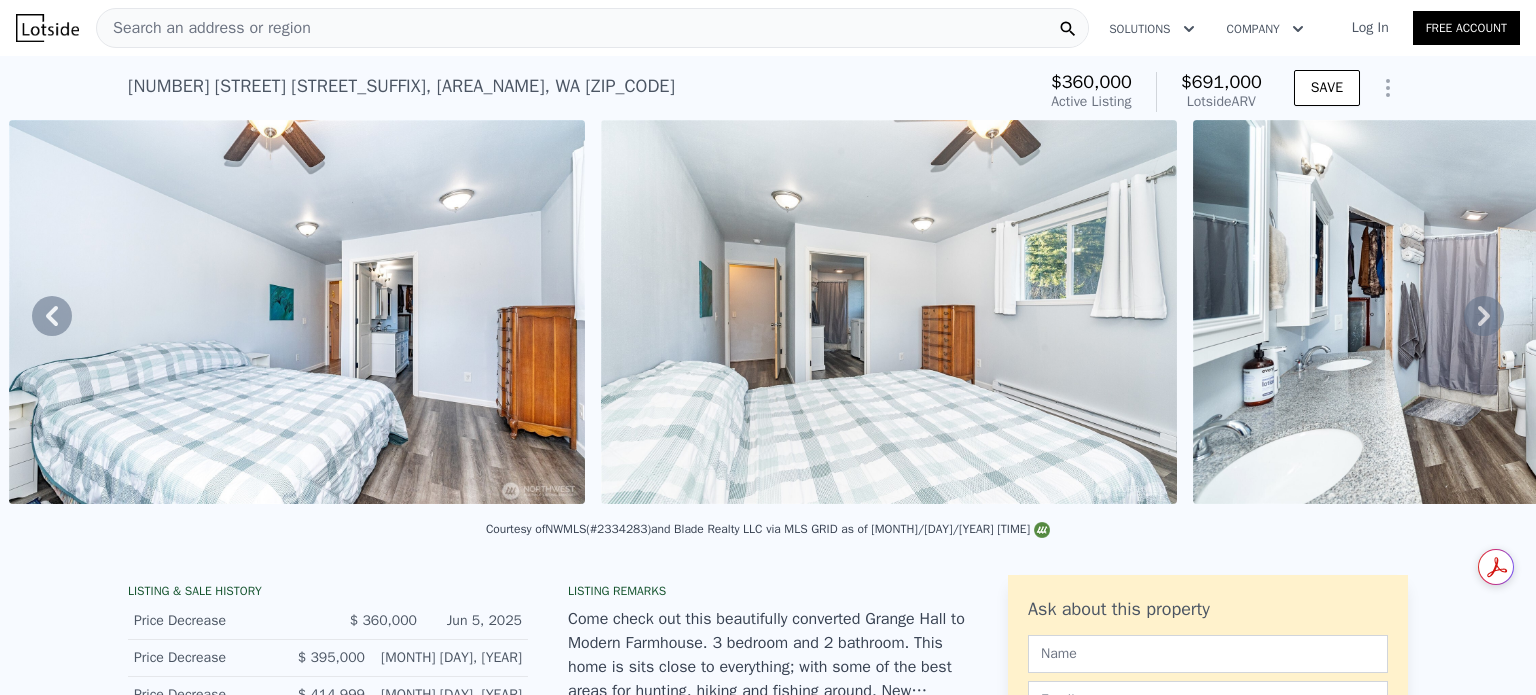 click 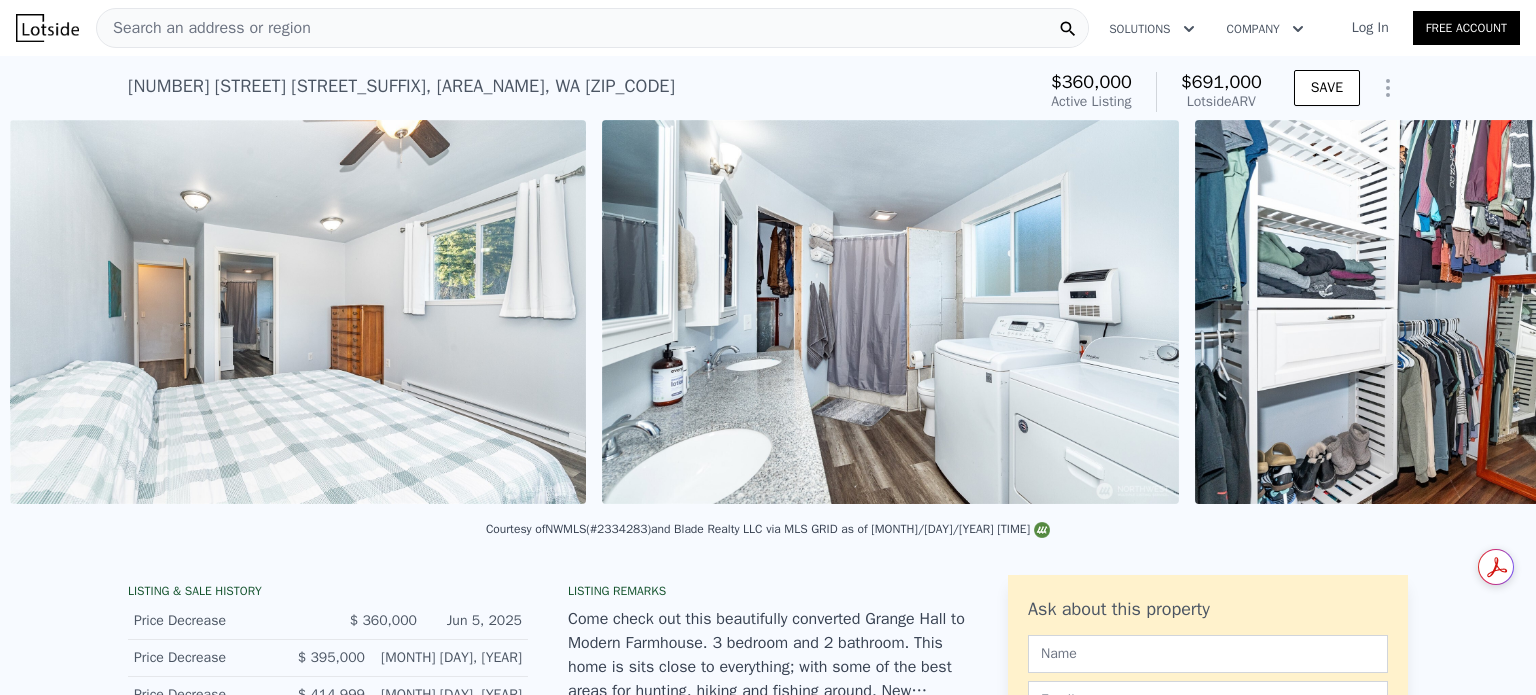 scroll, scrollTop: 0, scrollLeft: 13354, axis: horizontal 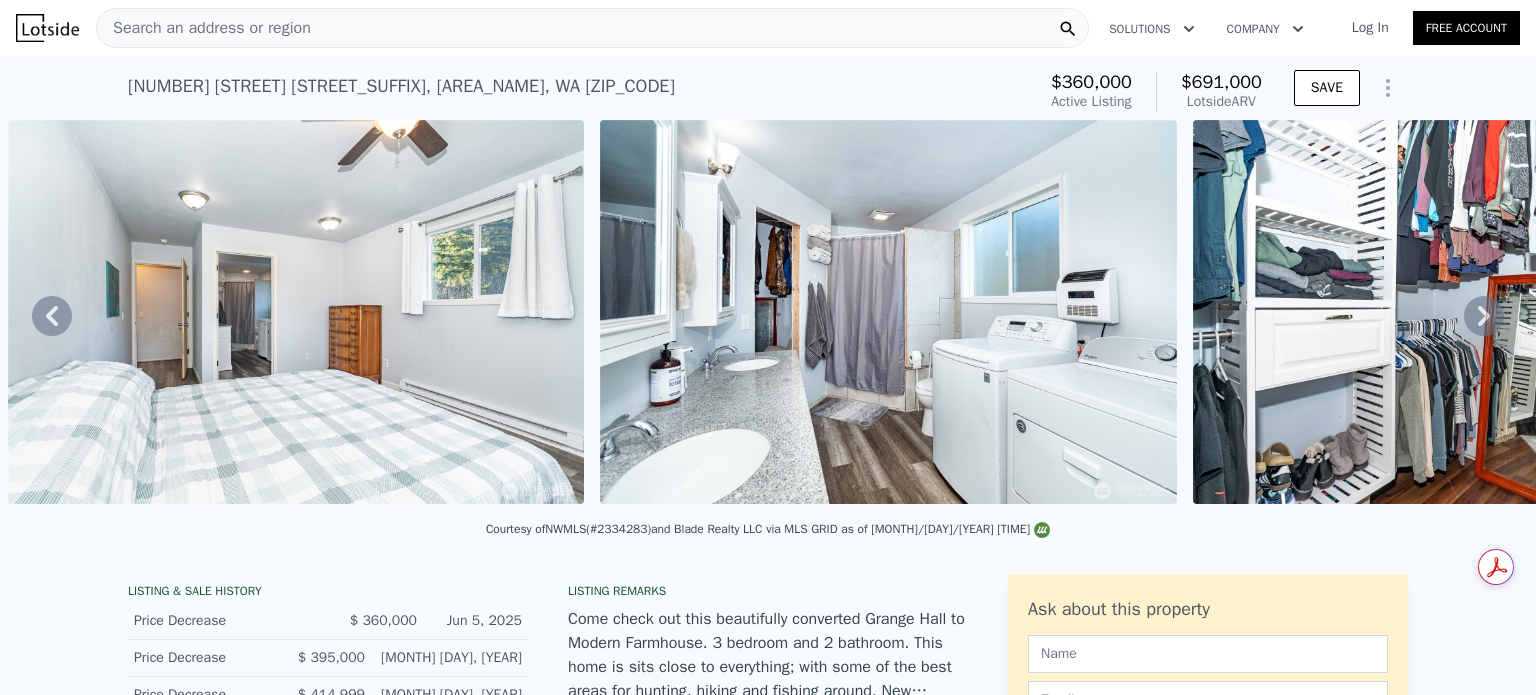 click 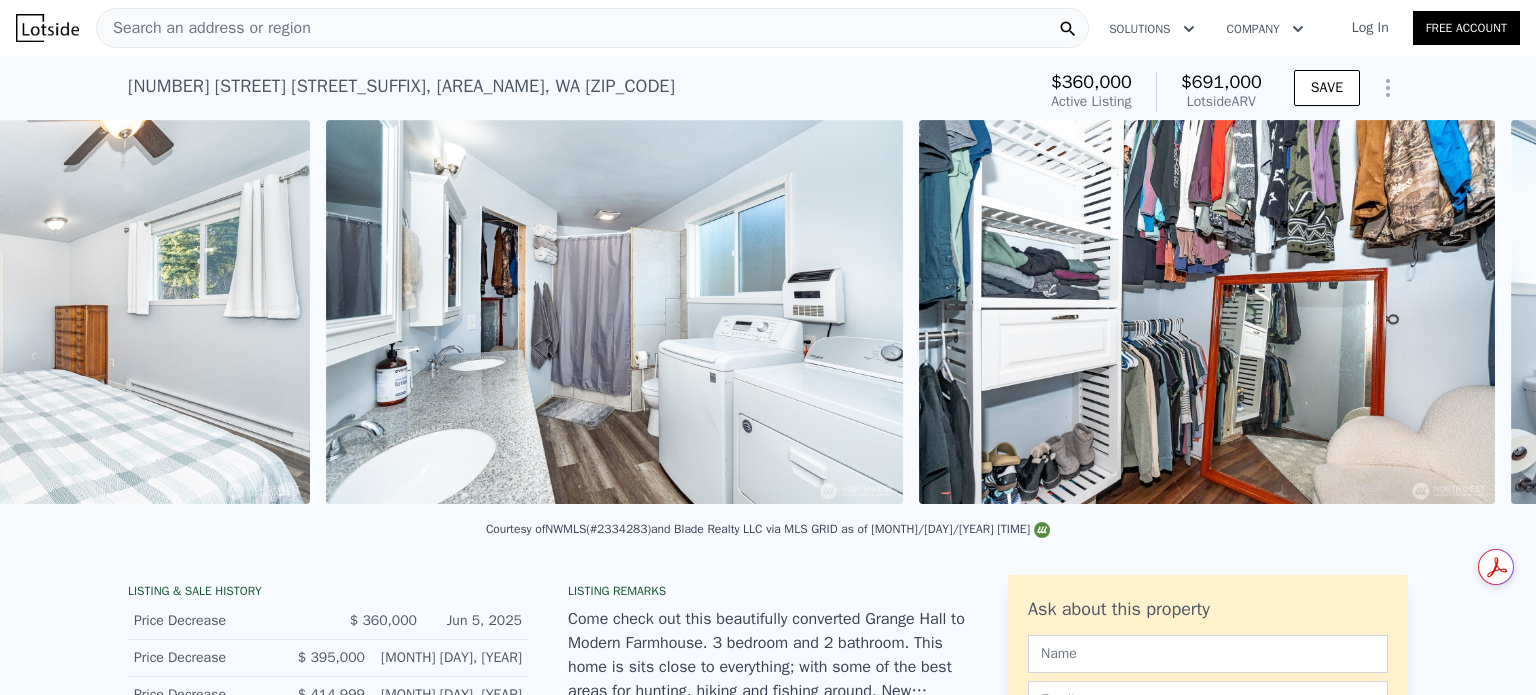 scroll, scrollTop: 0, scrollLeft: 13946, axis: horizontal 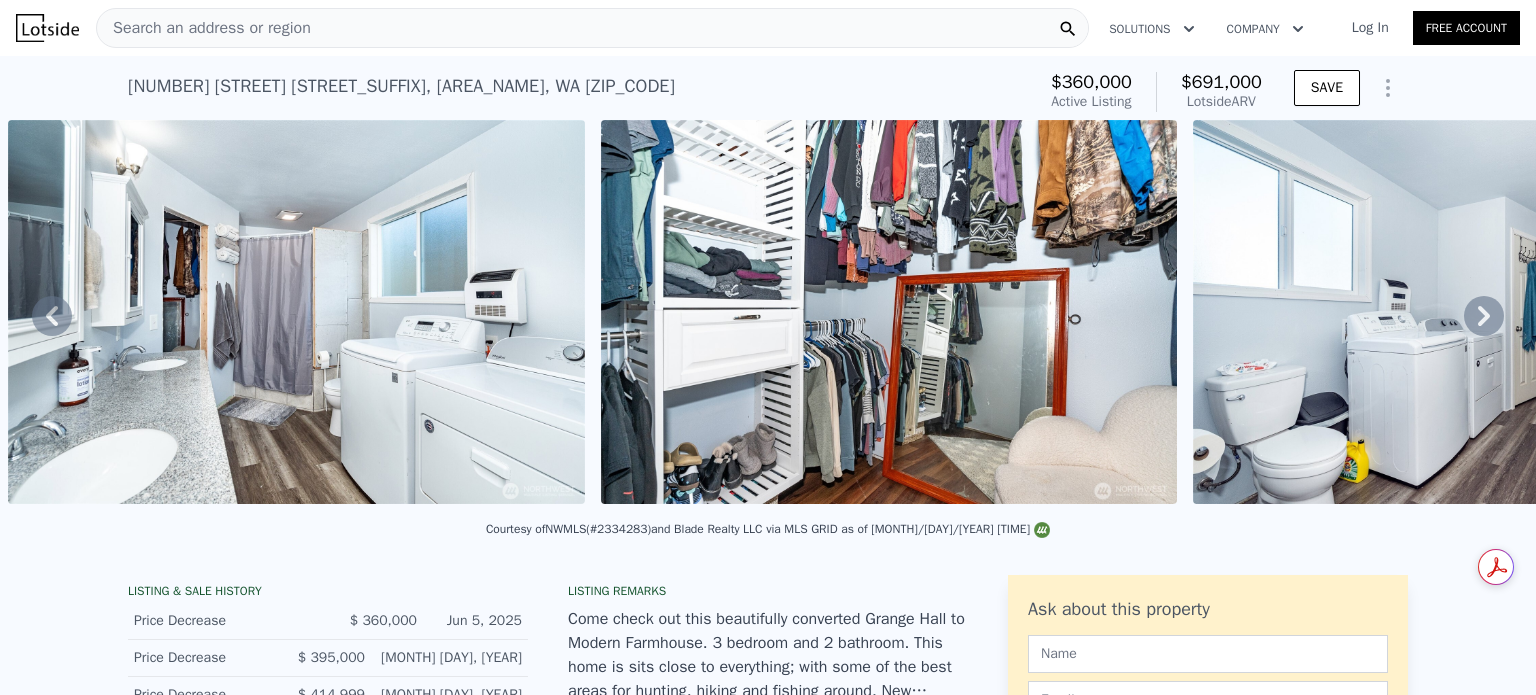 click 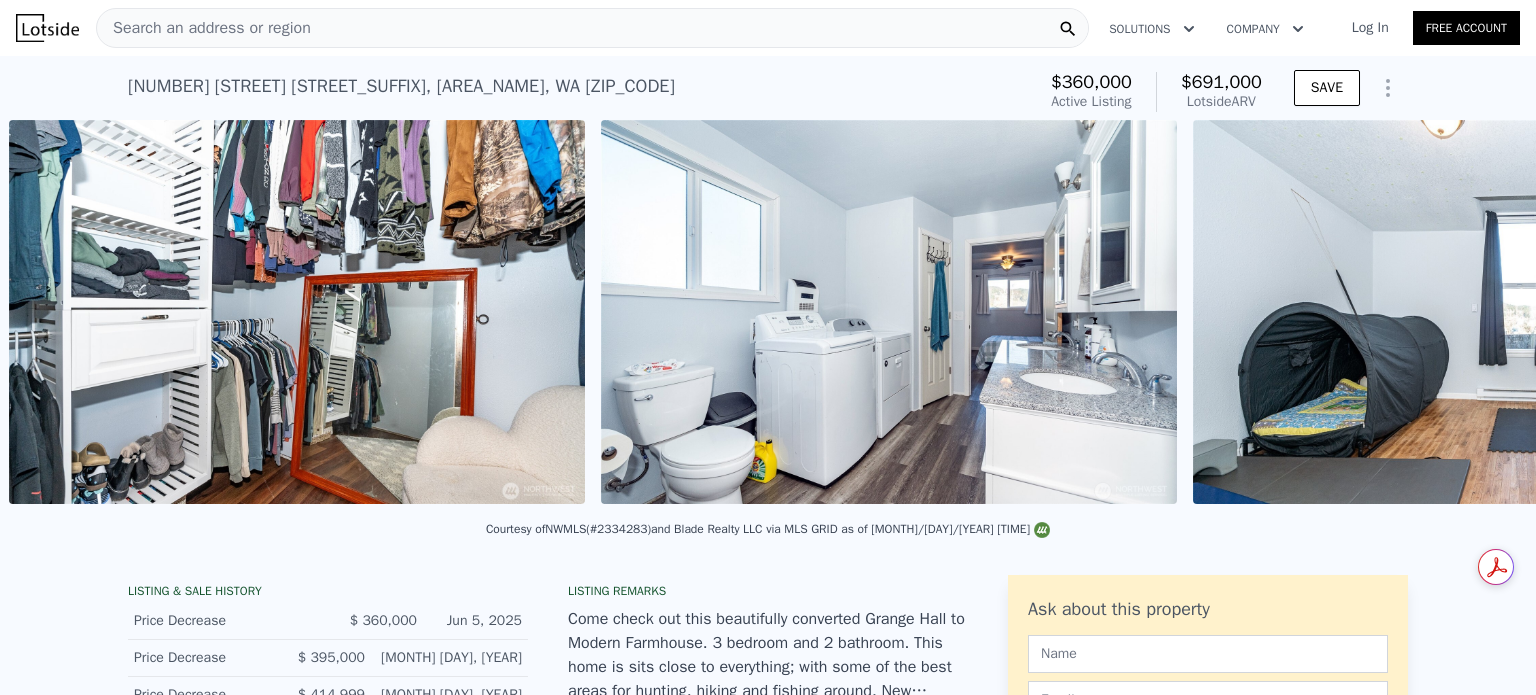 scroll, scrollTop: 0, scrollLeft: 14539, axis: horizontal 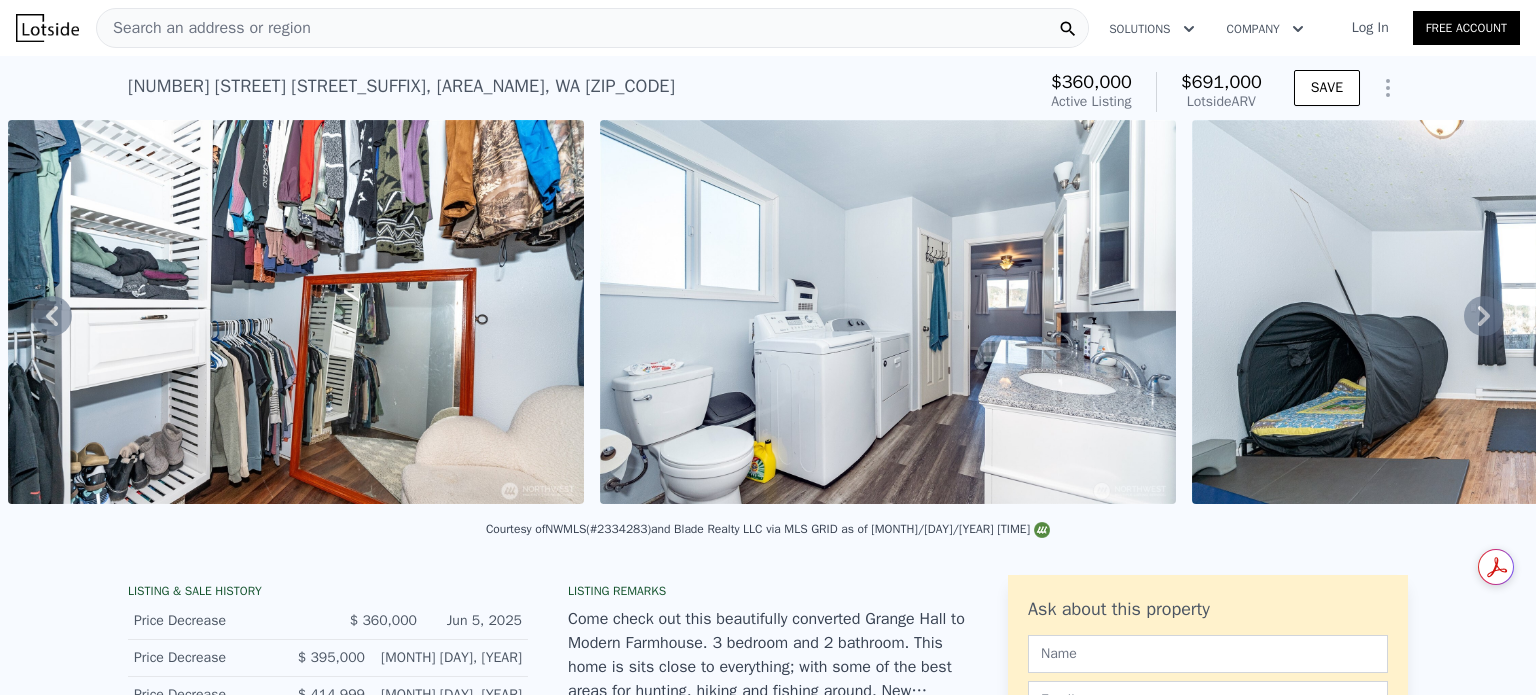 click 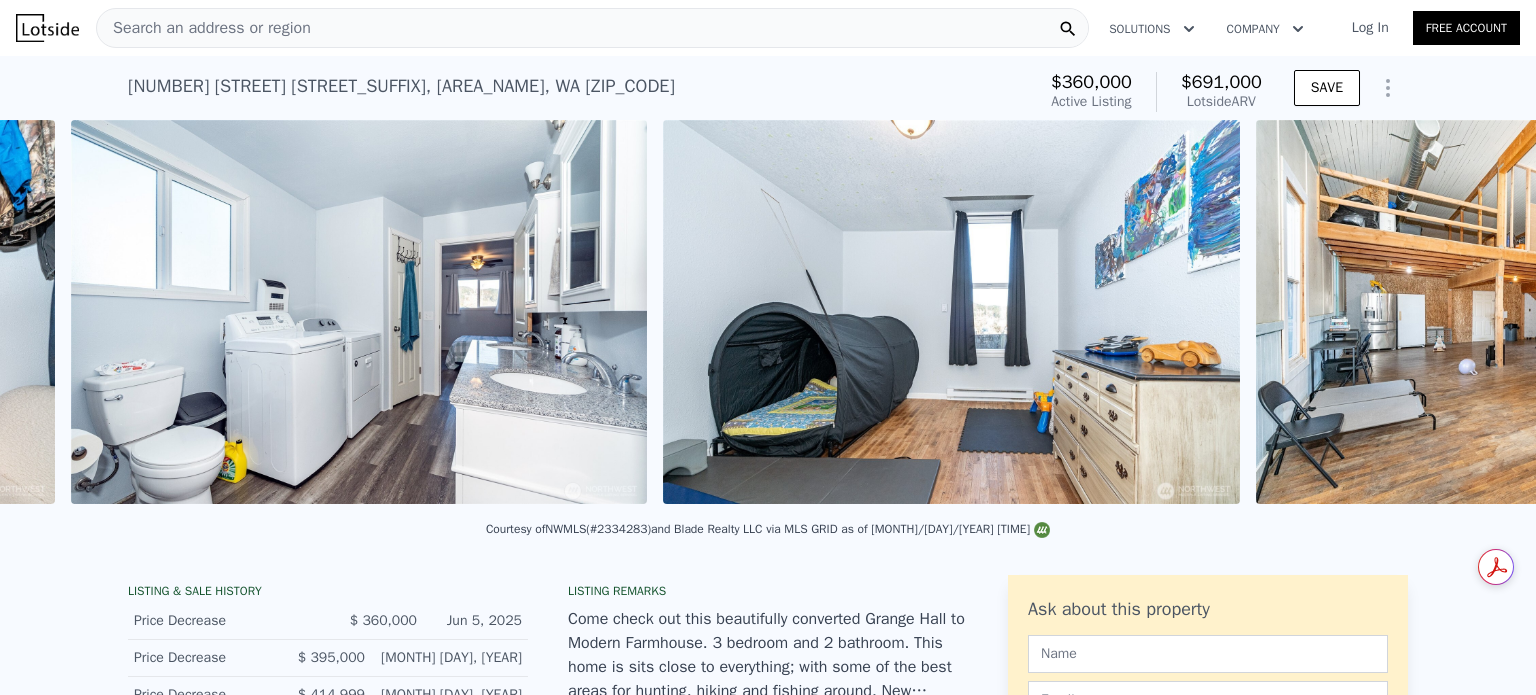 scroll, scrollTop: 0, scrollLeft: 15131, axis: horizontal 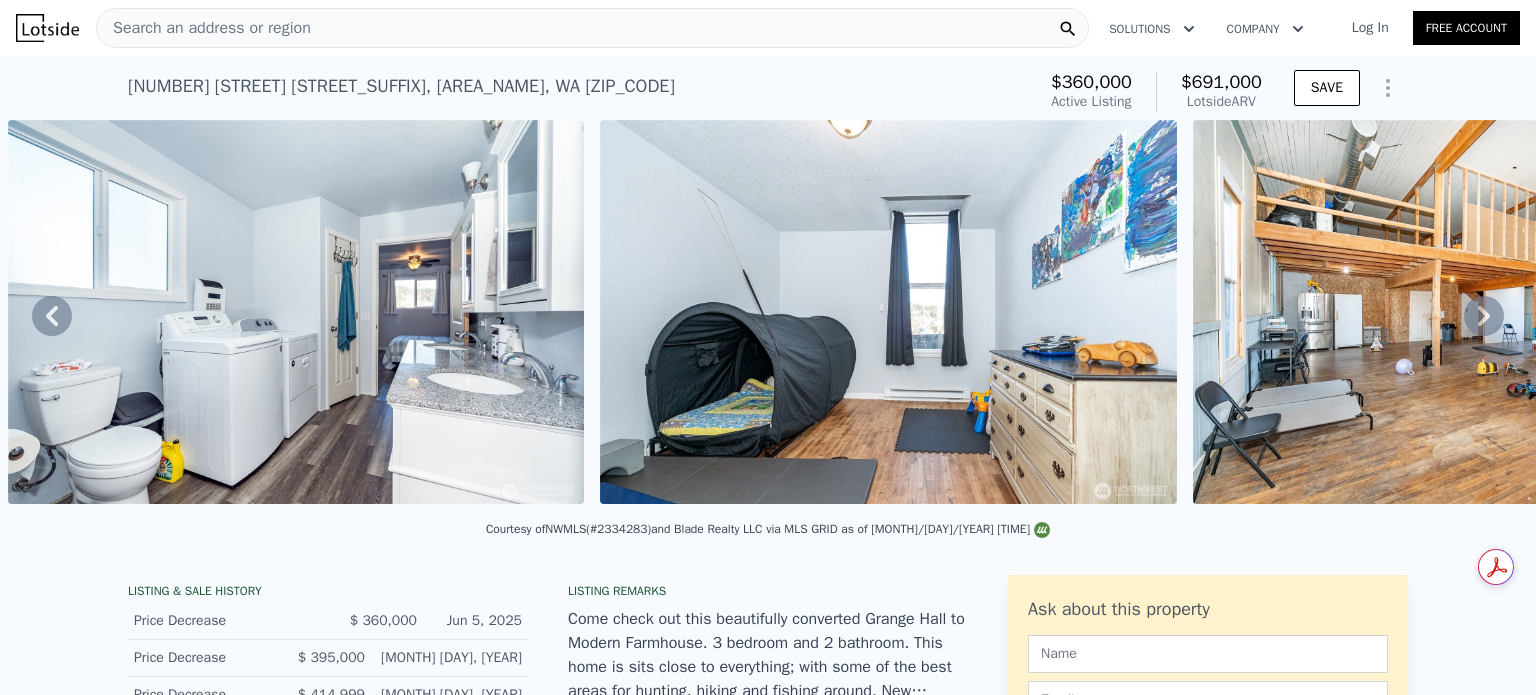 click 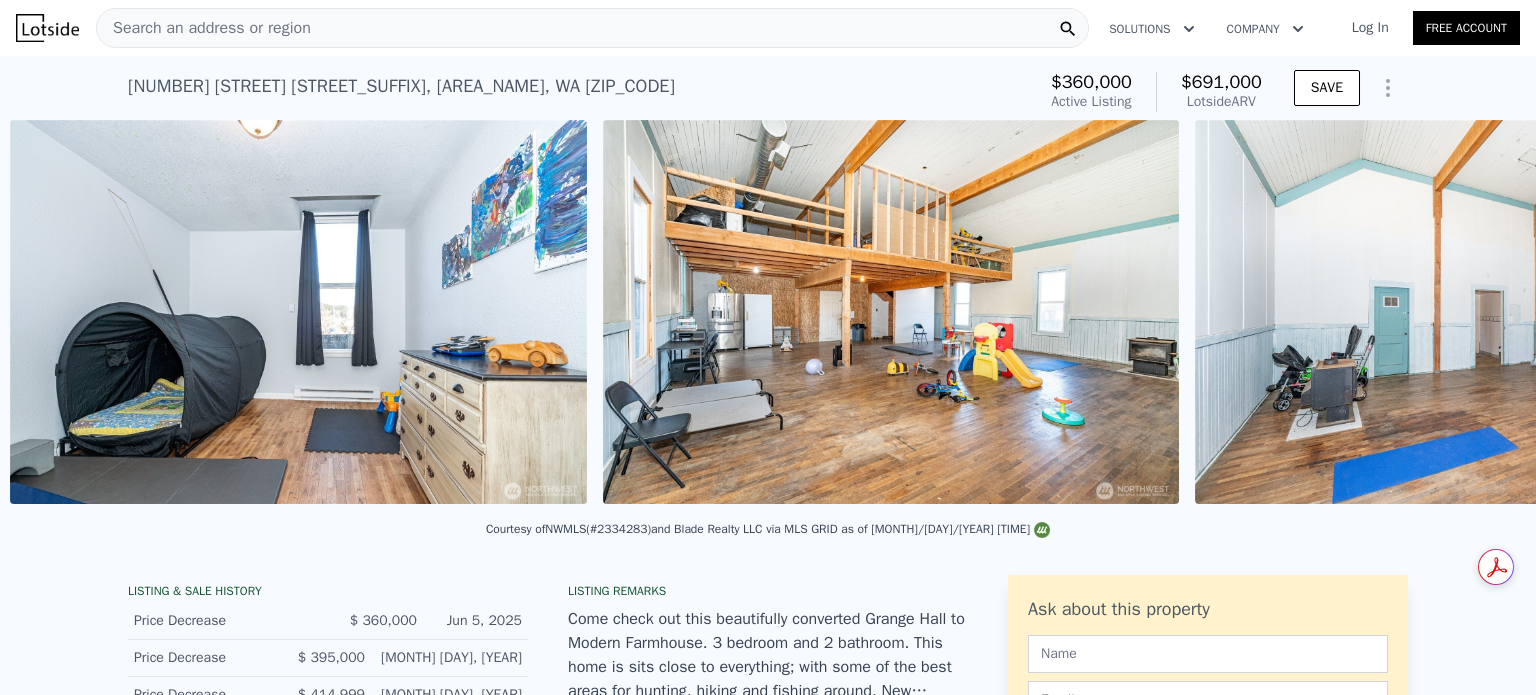 scroll, scrollTop: 0, scrollLeft: 15724, axis: horizontal 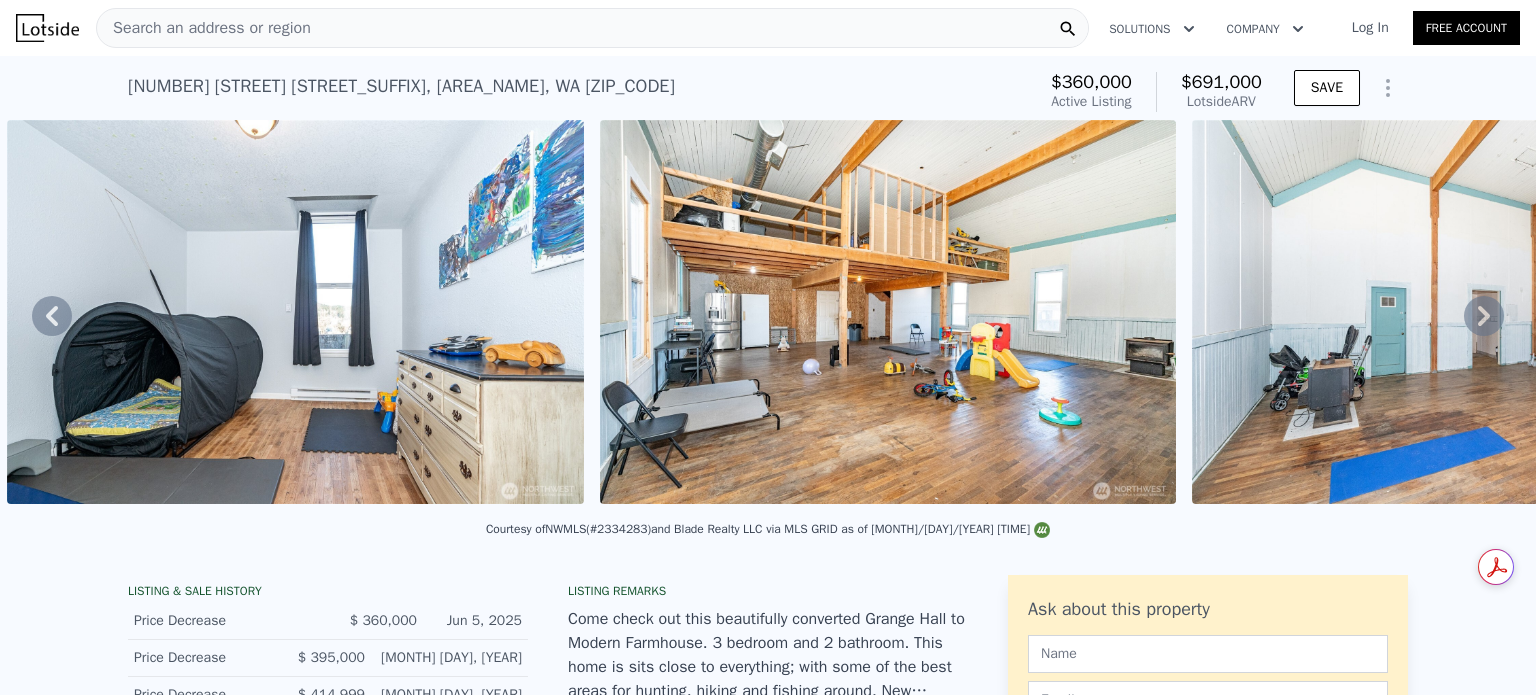 click 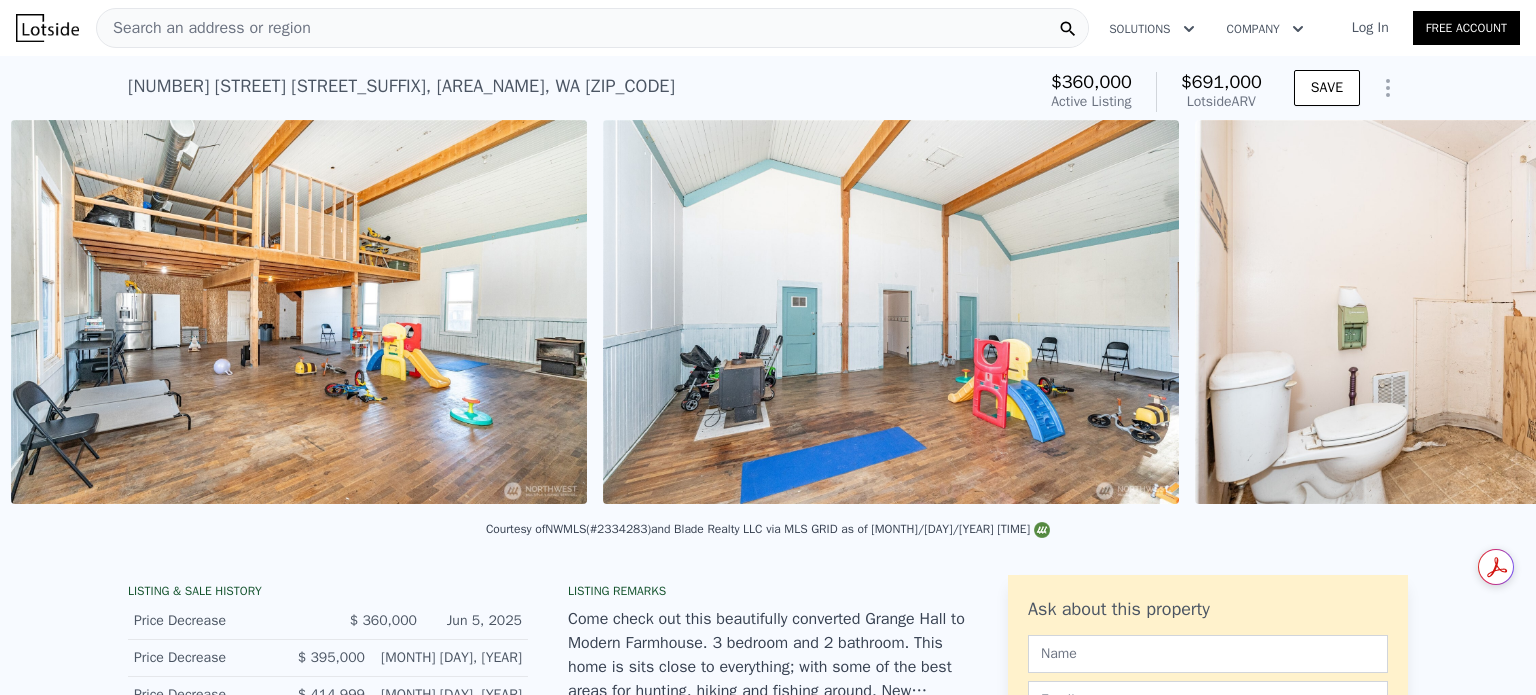 scroll, scrollTop: 0, scrollLeft: 16316, axis: horizontal 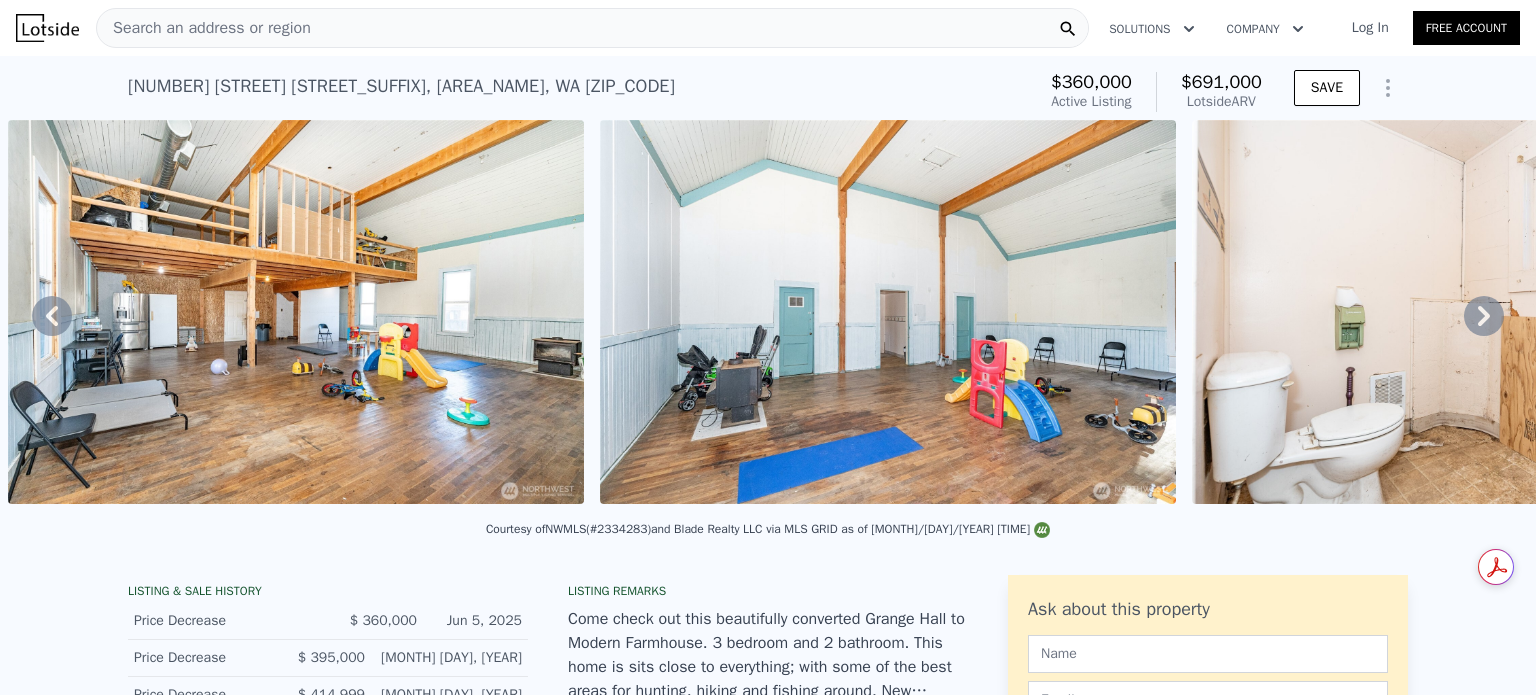 click 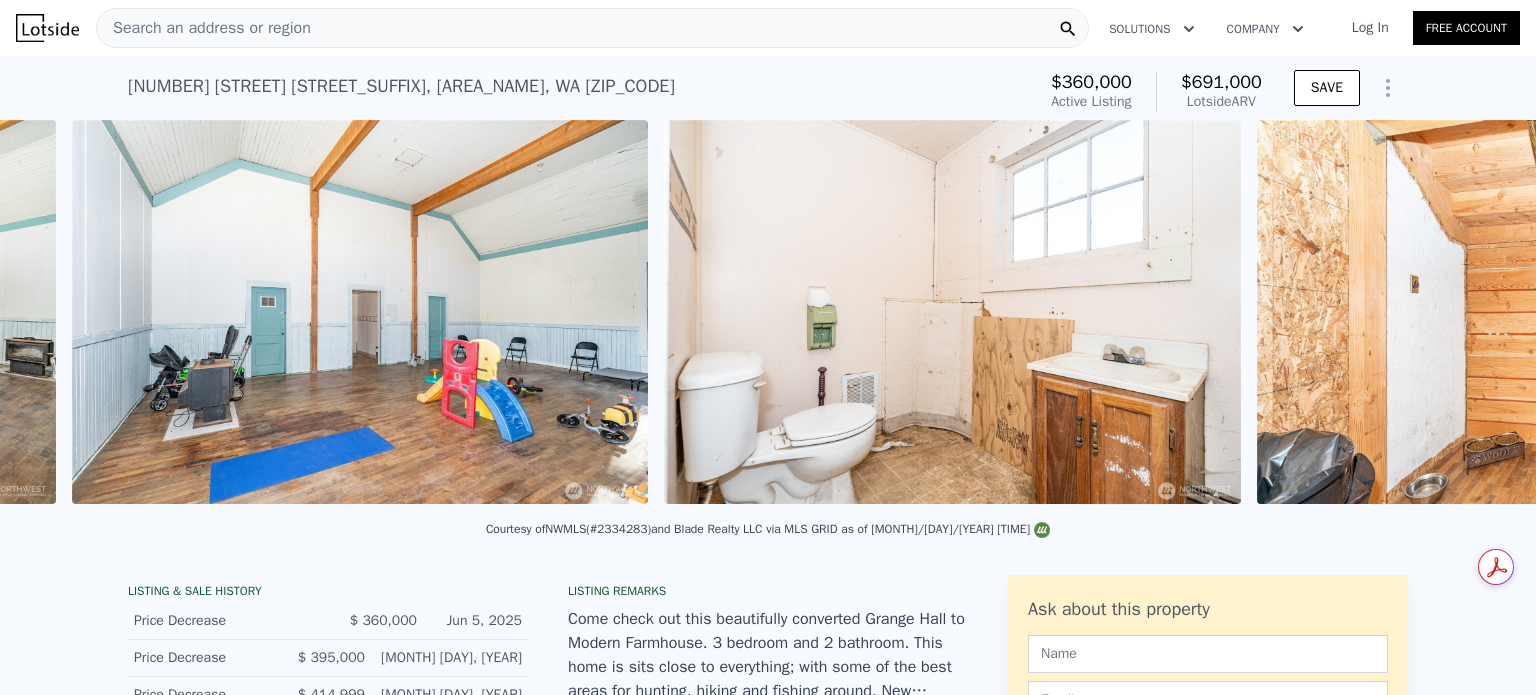 scroll, scrollTop: 0, scrollLeft: 16908, axis: horizontal 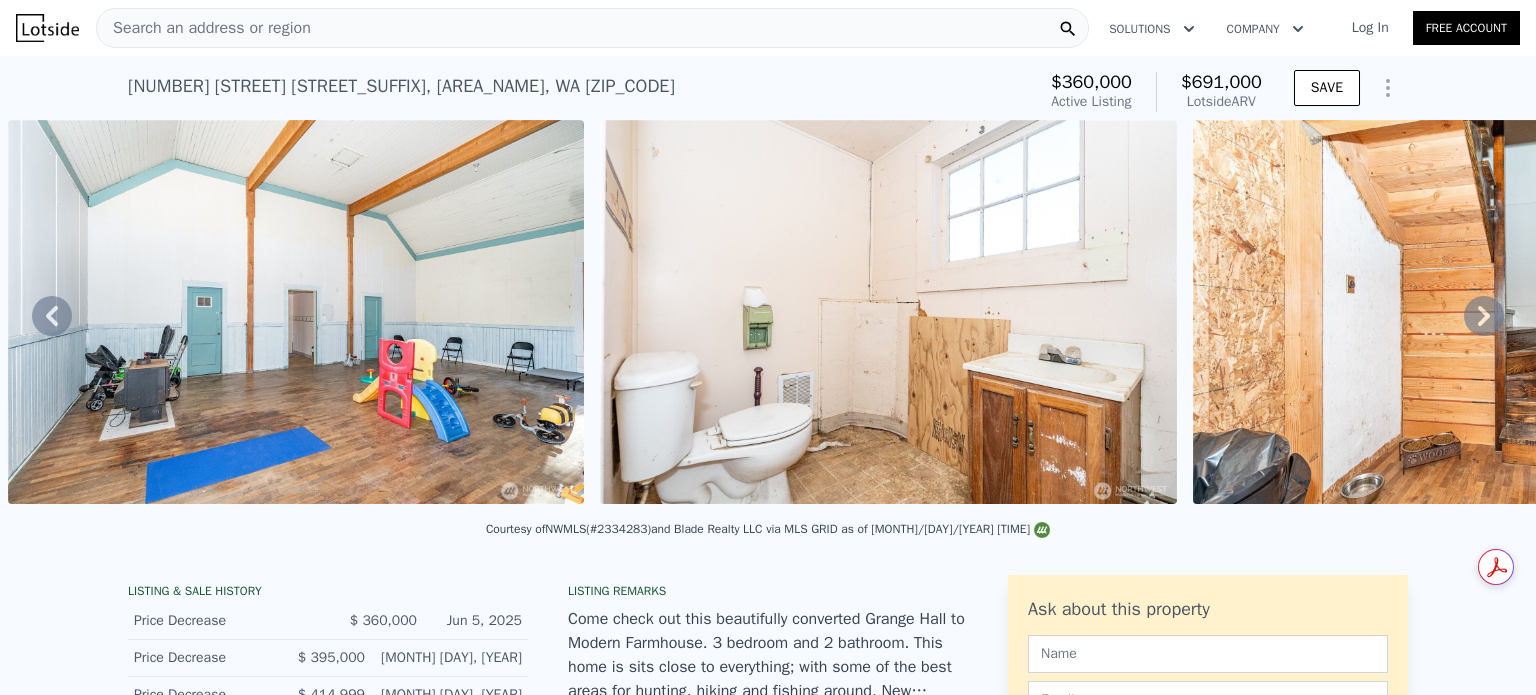 click 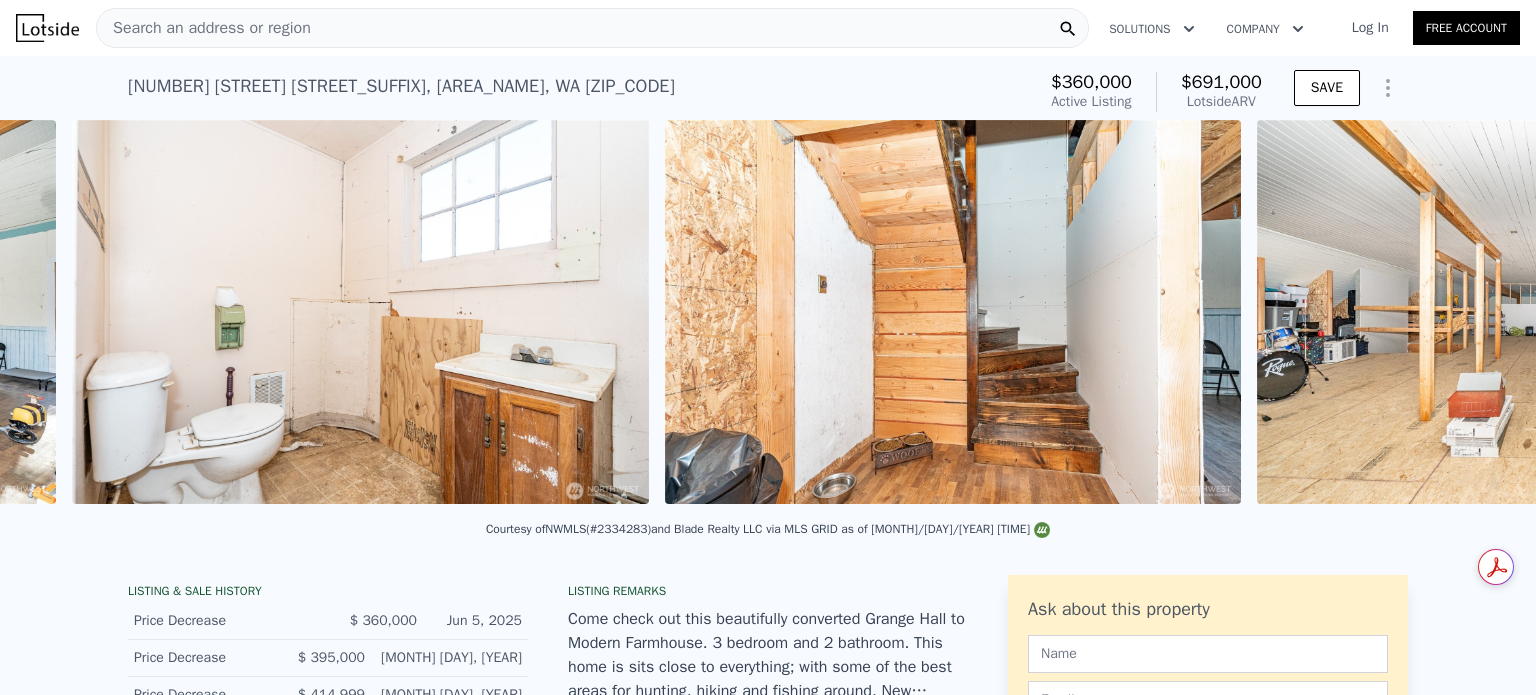 scroll, scrollTop: 0, scrollLeft: 17500, axis: horizontal 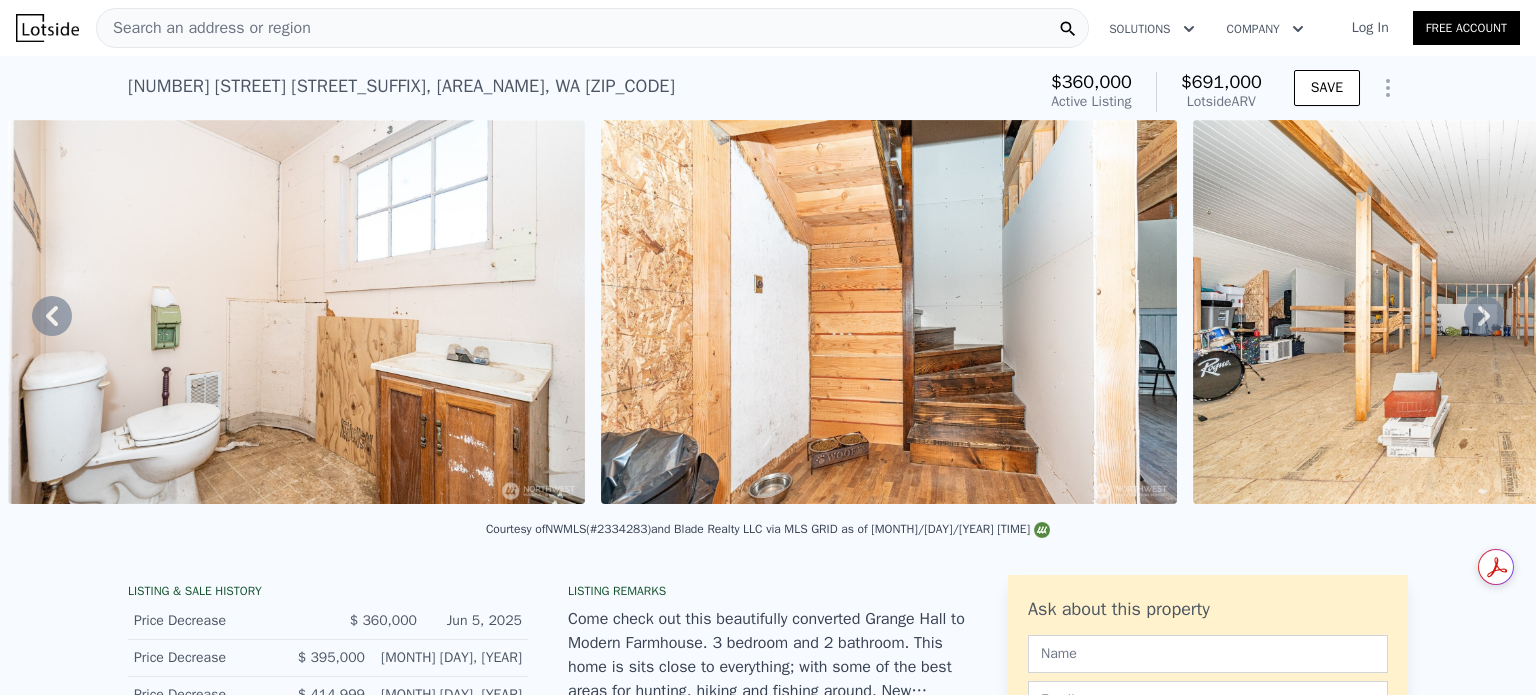 click 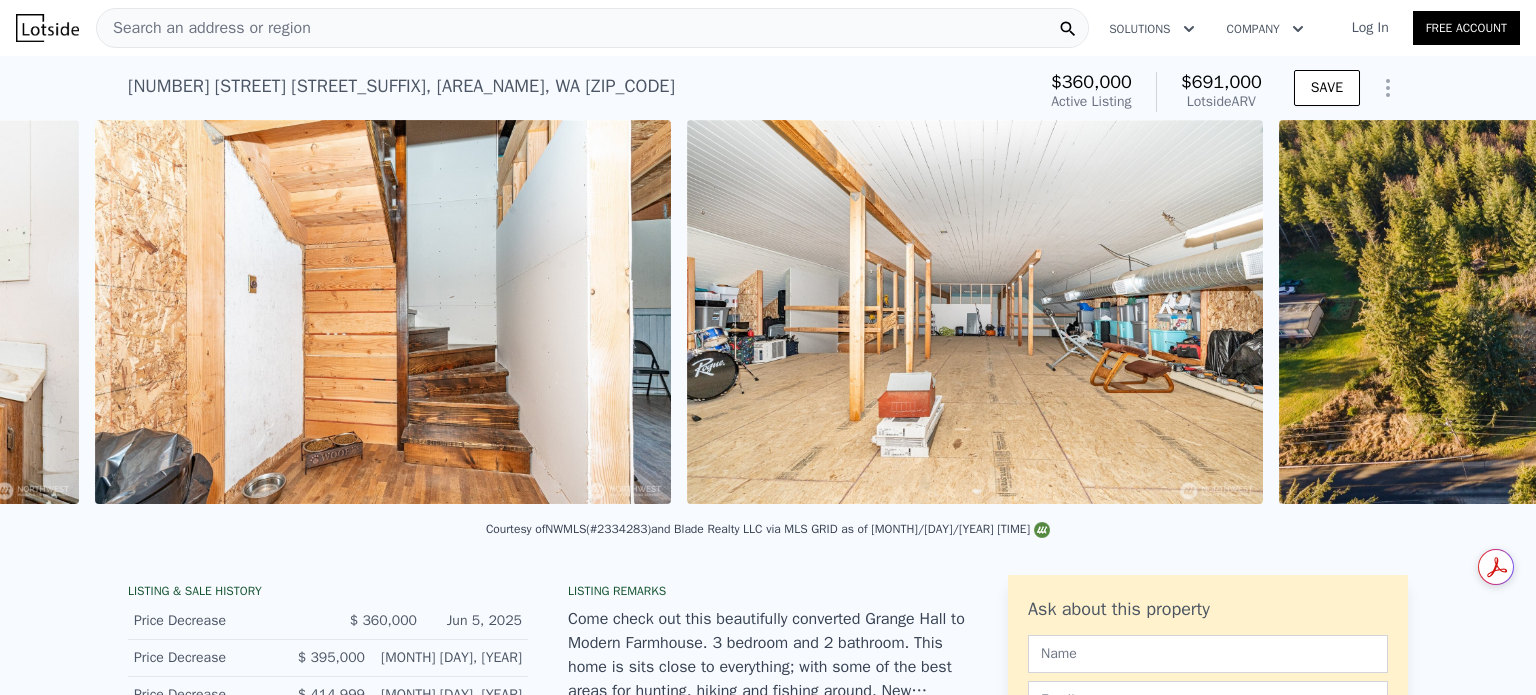 scroll, scrollTop: 0, scrollLeft: 18092, axis: horizontal 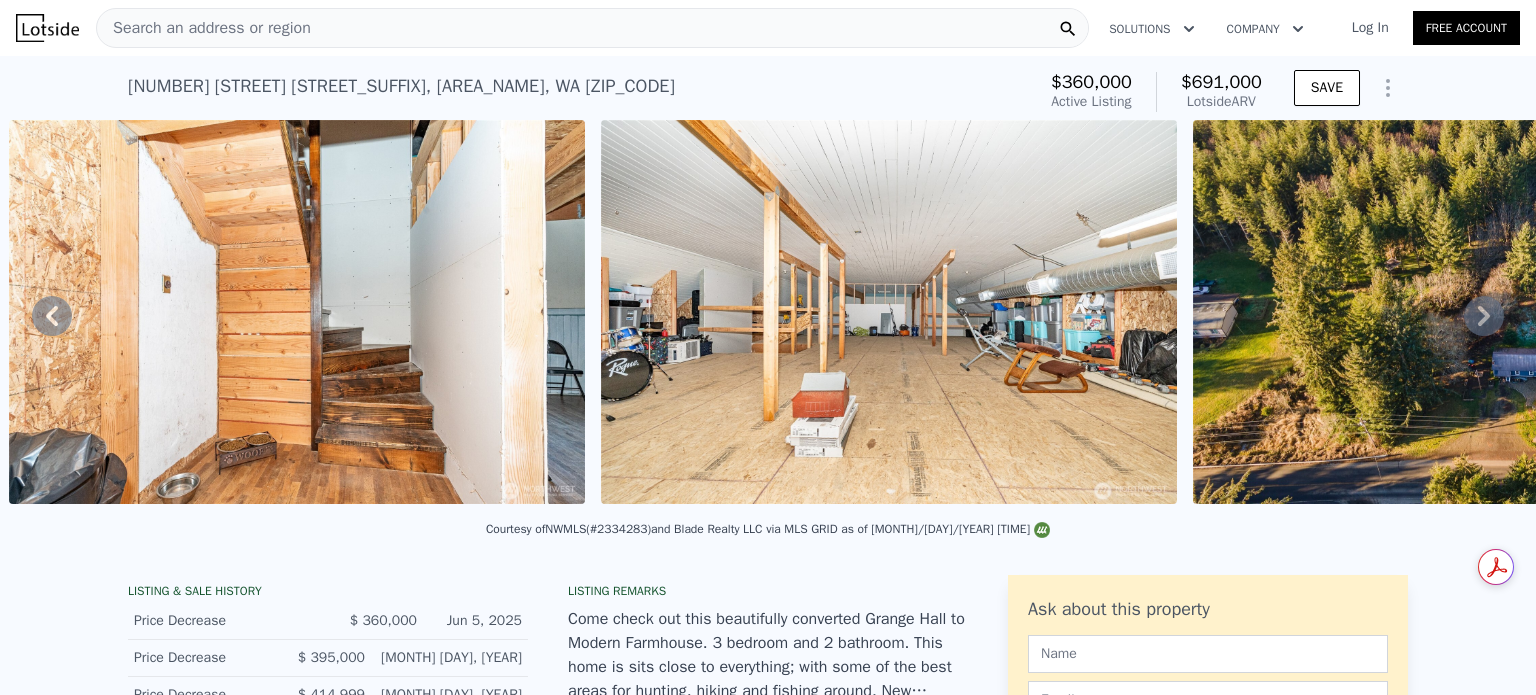 click 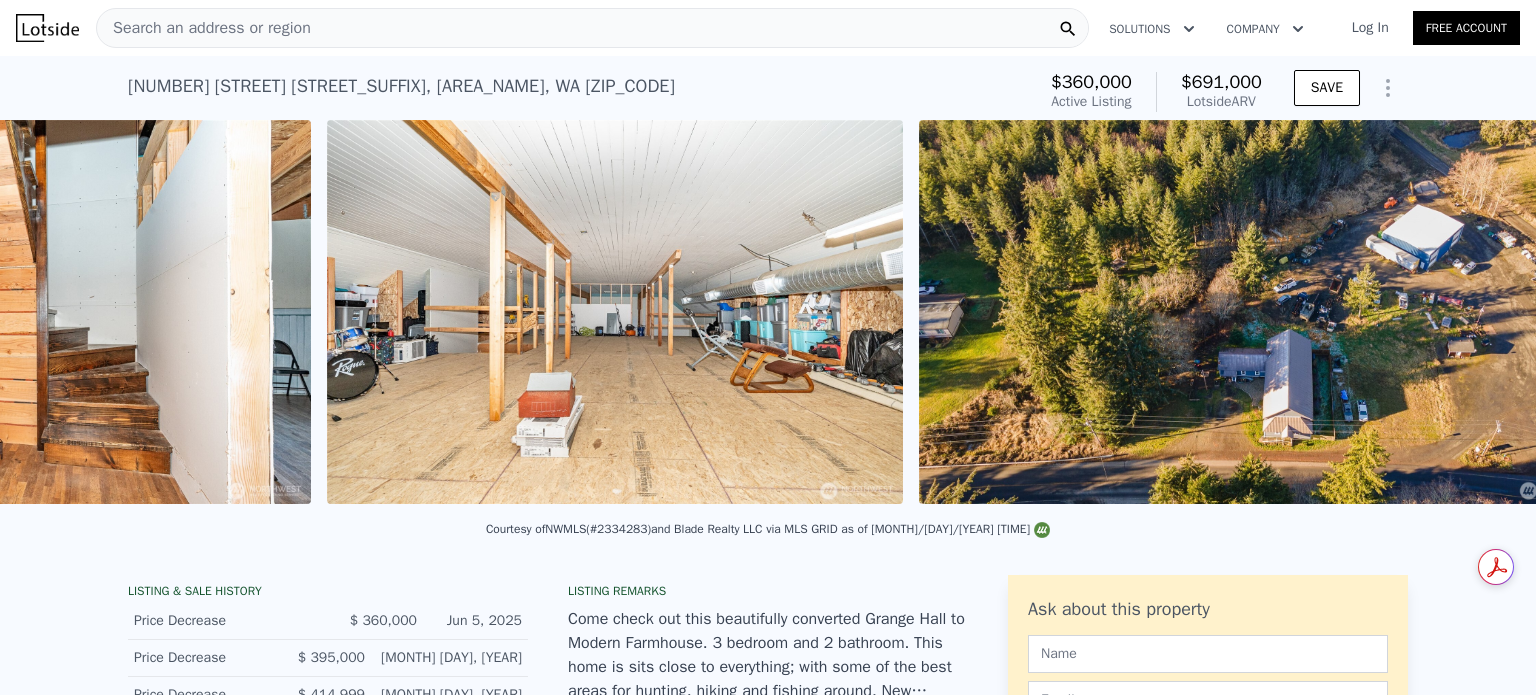 scroll, scrollTop: 0, scrollLeft: 18685, axis: horizontal 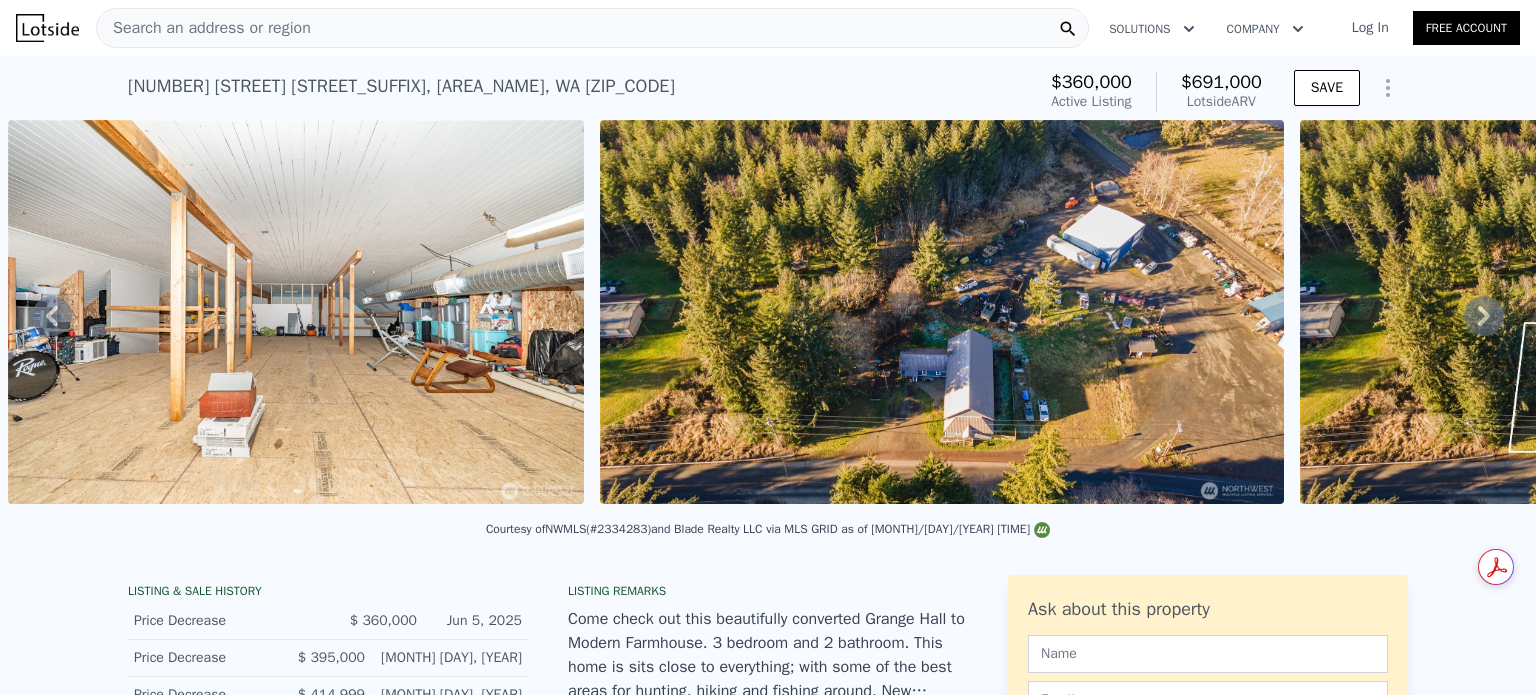 click 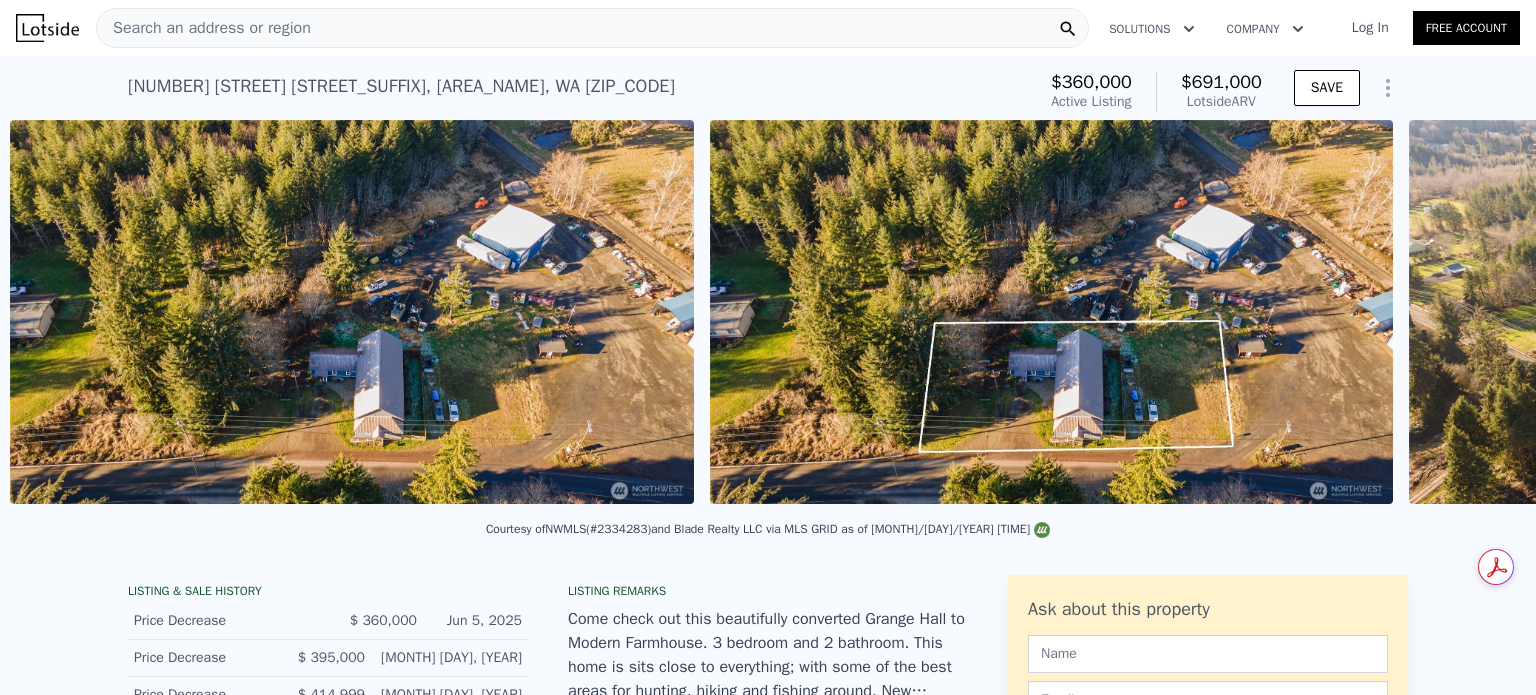scroll, scrollTop: 0, scrollLeft: 19277, axis: horizontal 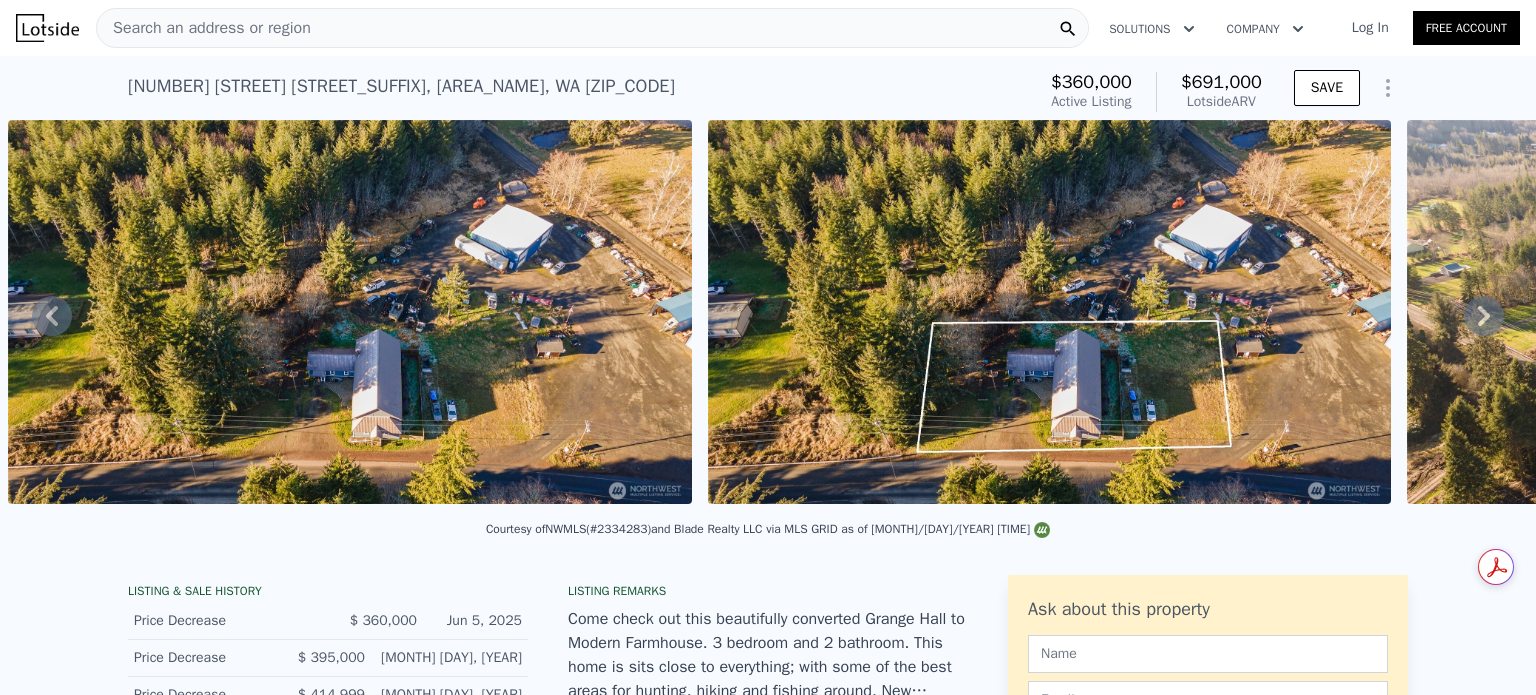 click 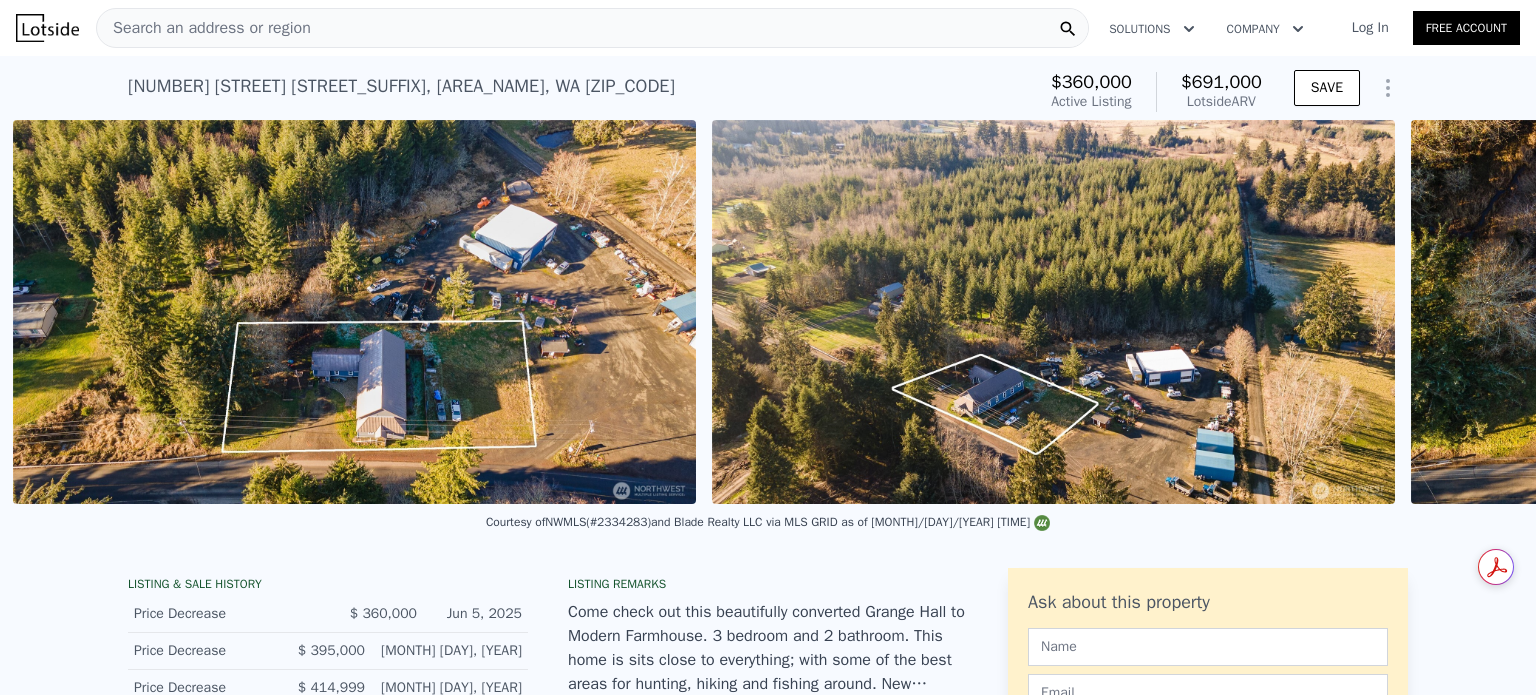 scroll, scrollTop: 0, scrollLeft: 19976, axis: horizontal 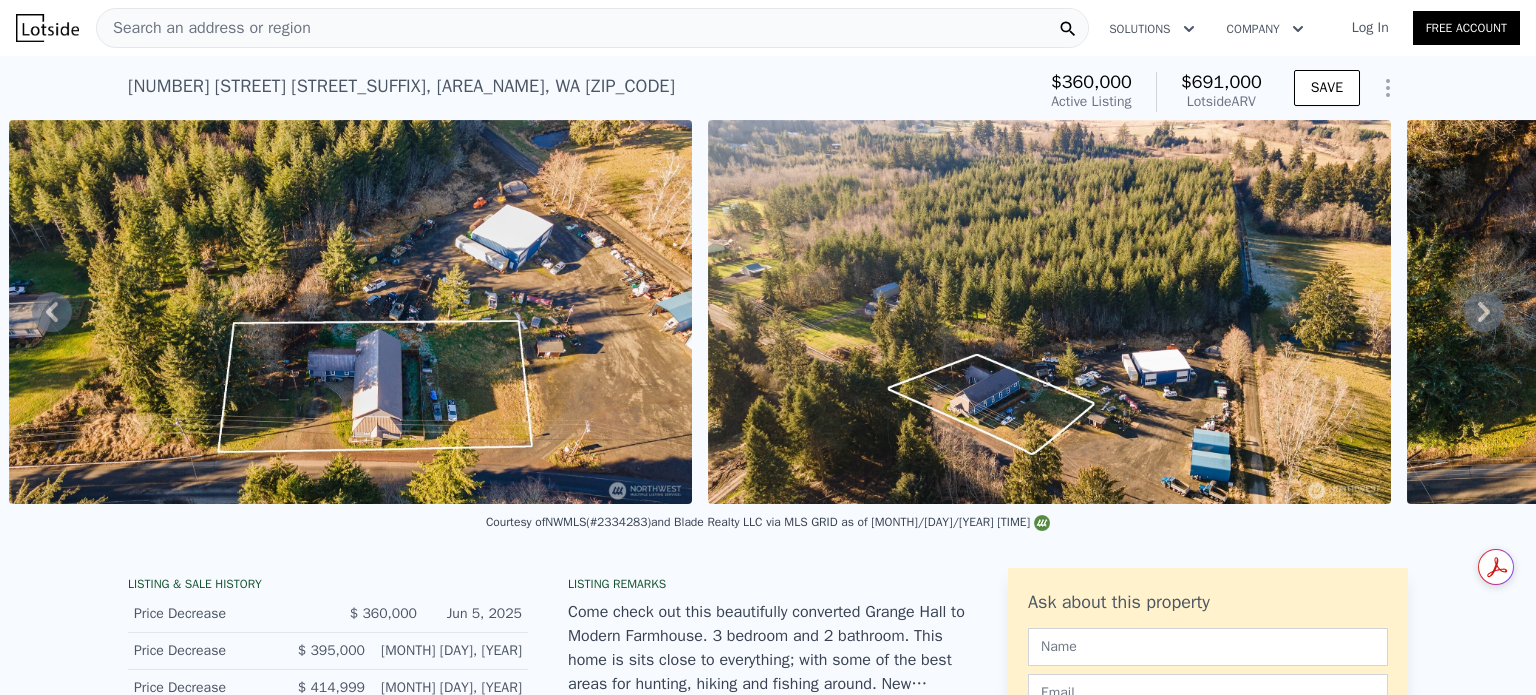 click 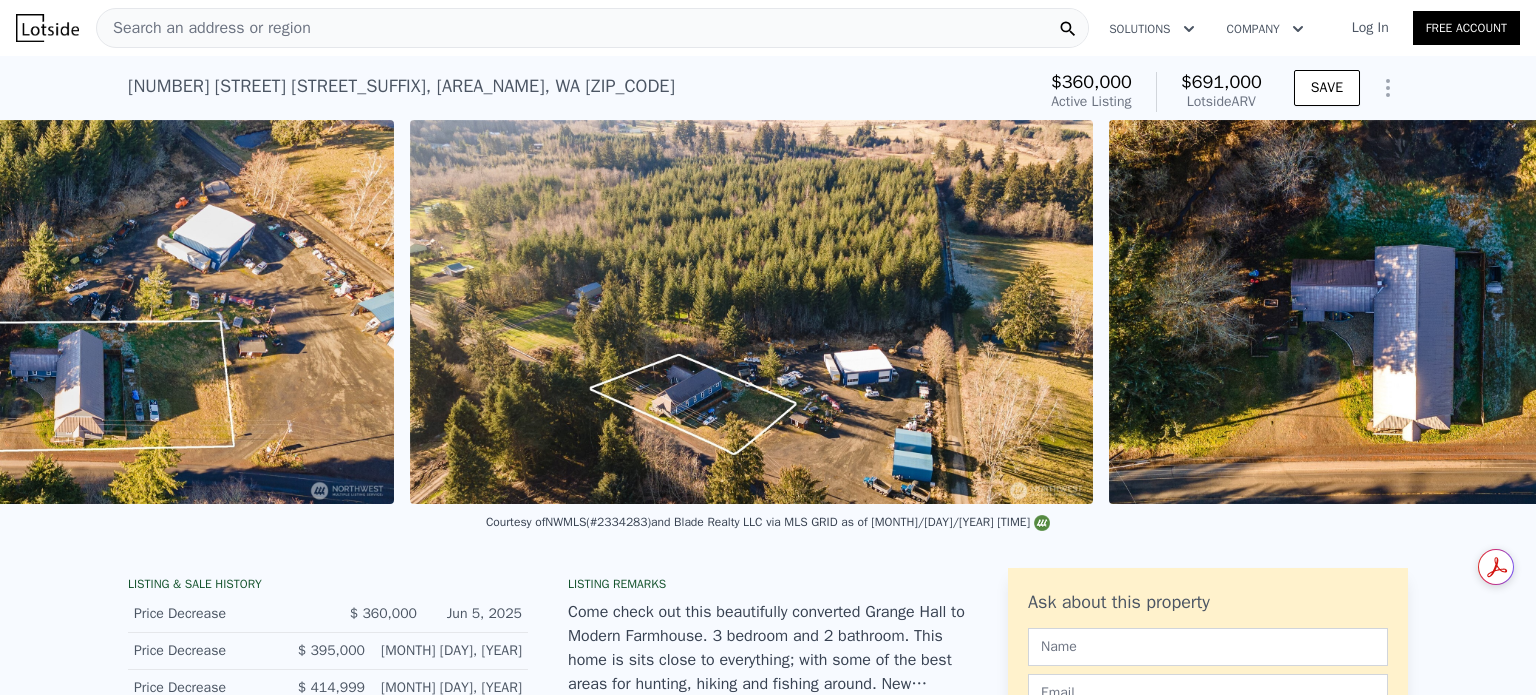scroll, scrollTop: 0, scrollLeft: 20447, axis: horizontal 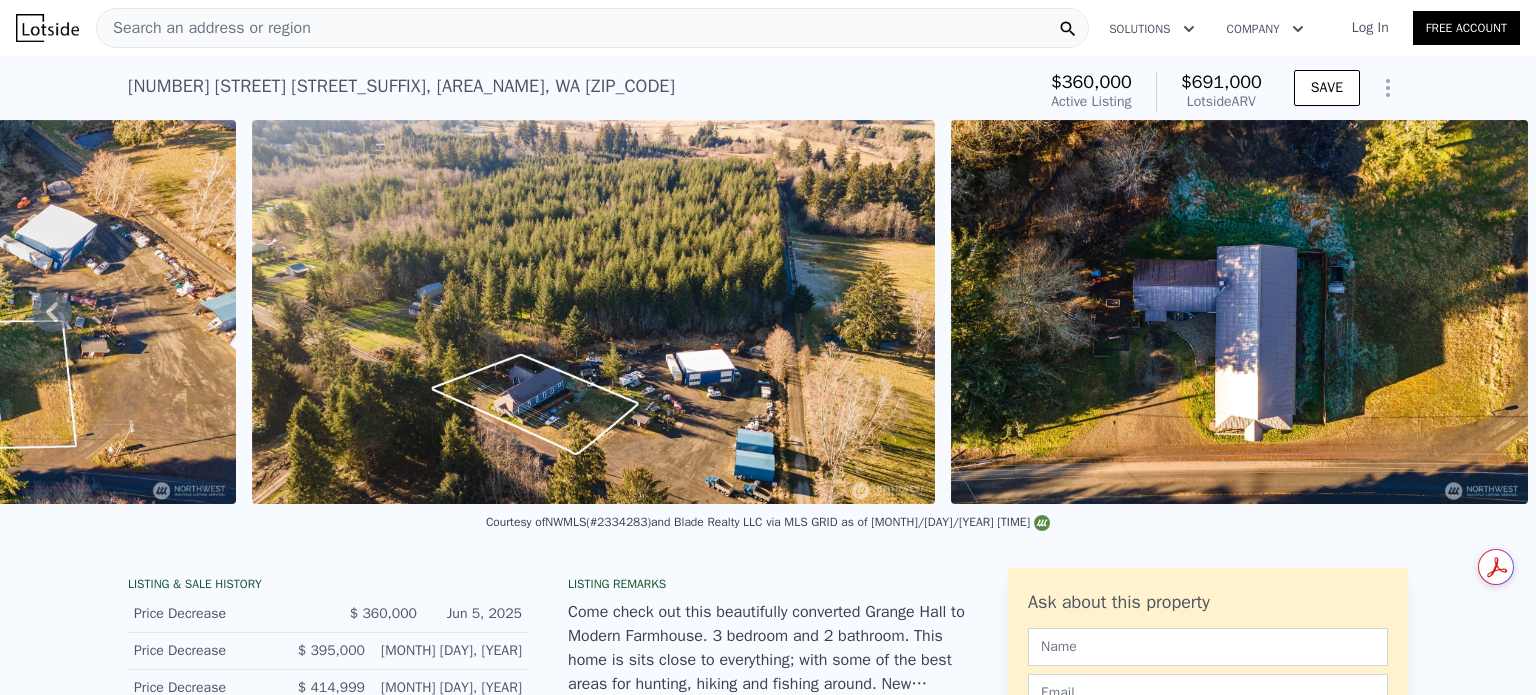 click at bounding box center (1239, 312) 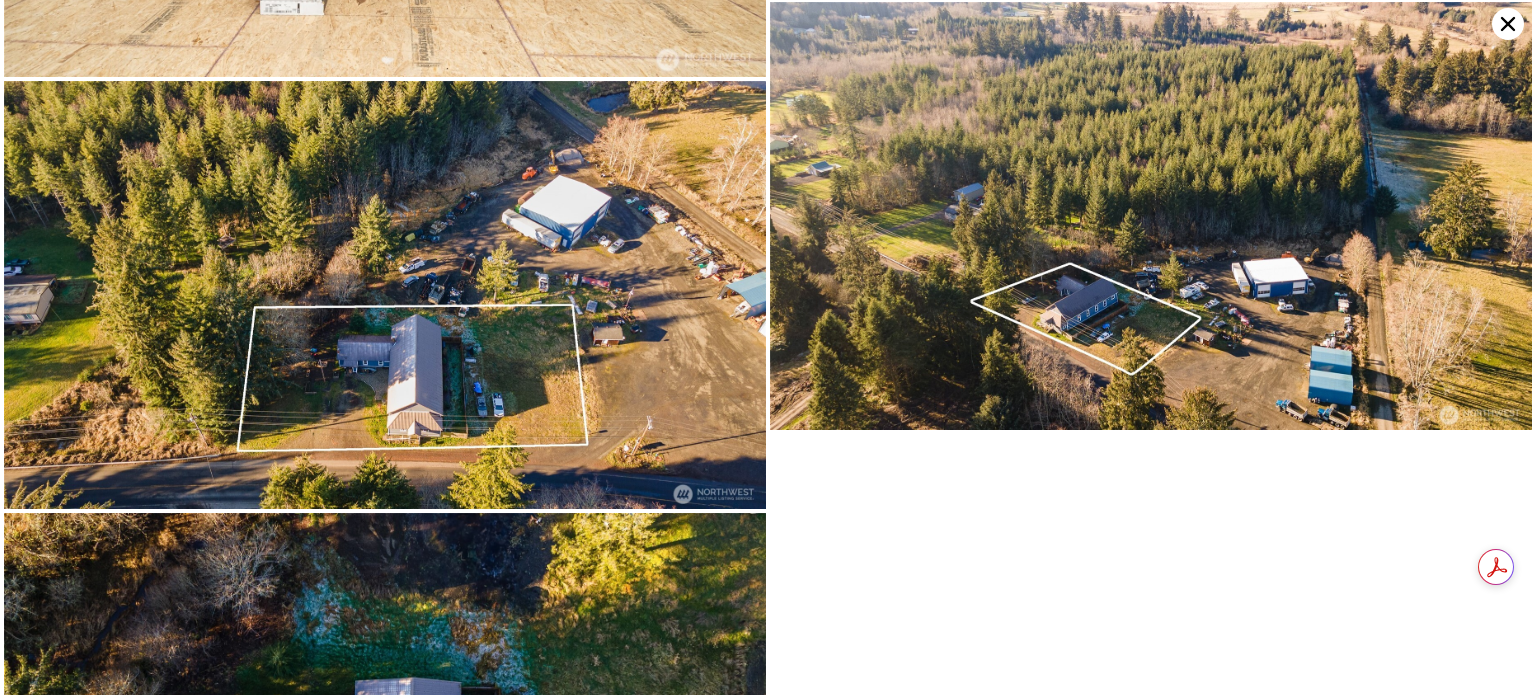 scroll, scrollTop: 8340, scrollLeft: 0, axis: vertical 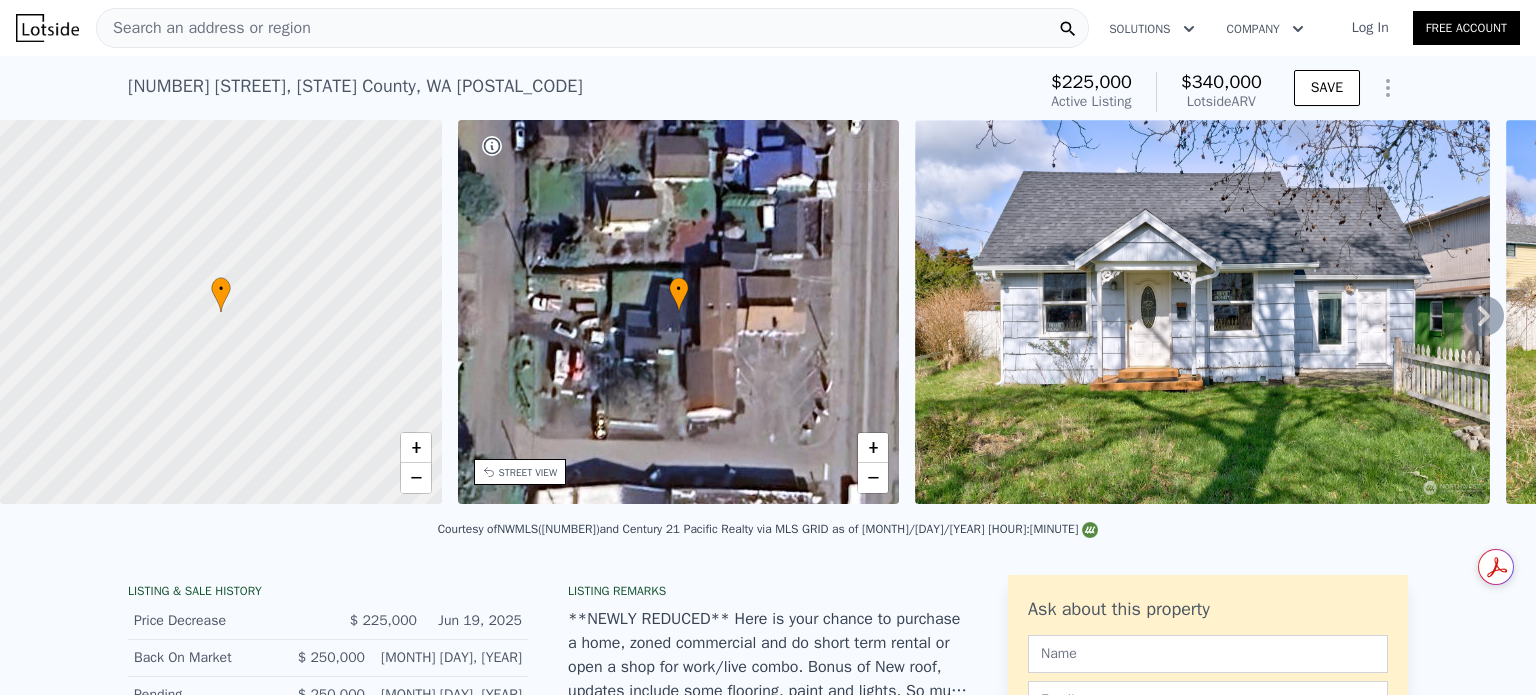 click at bounding box center (221, 312) 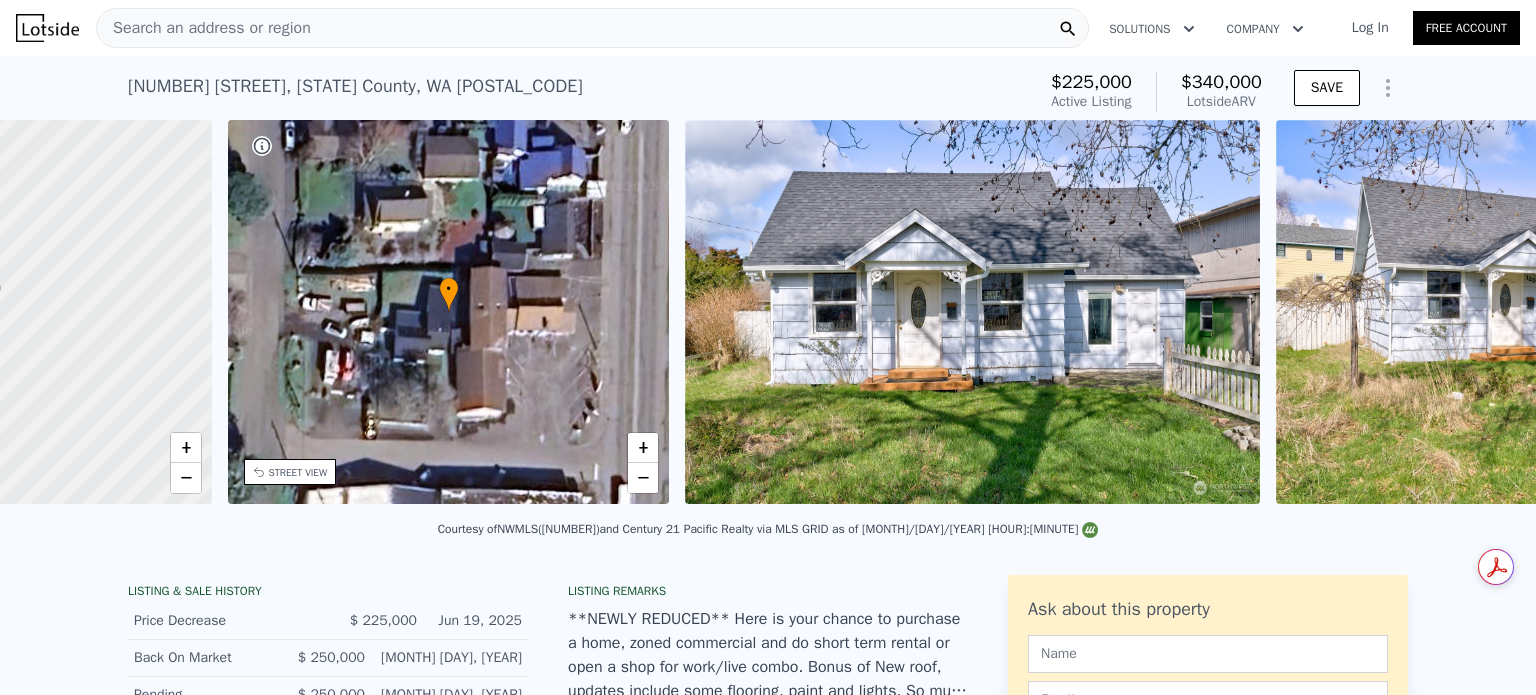 scroll, scrollTop: 0, scrollLeft: 465, axis: horizontal 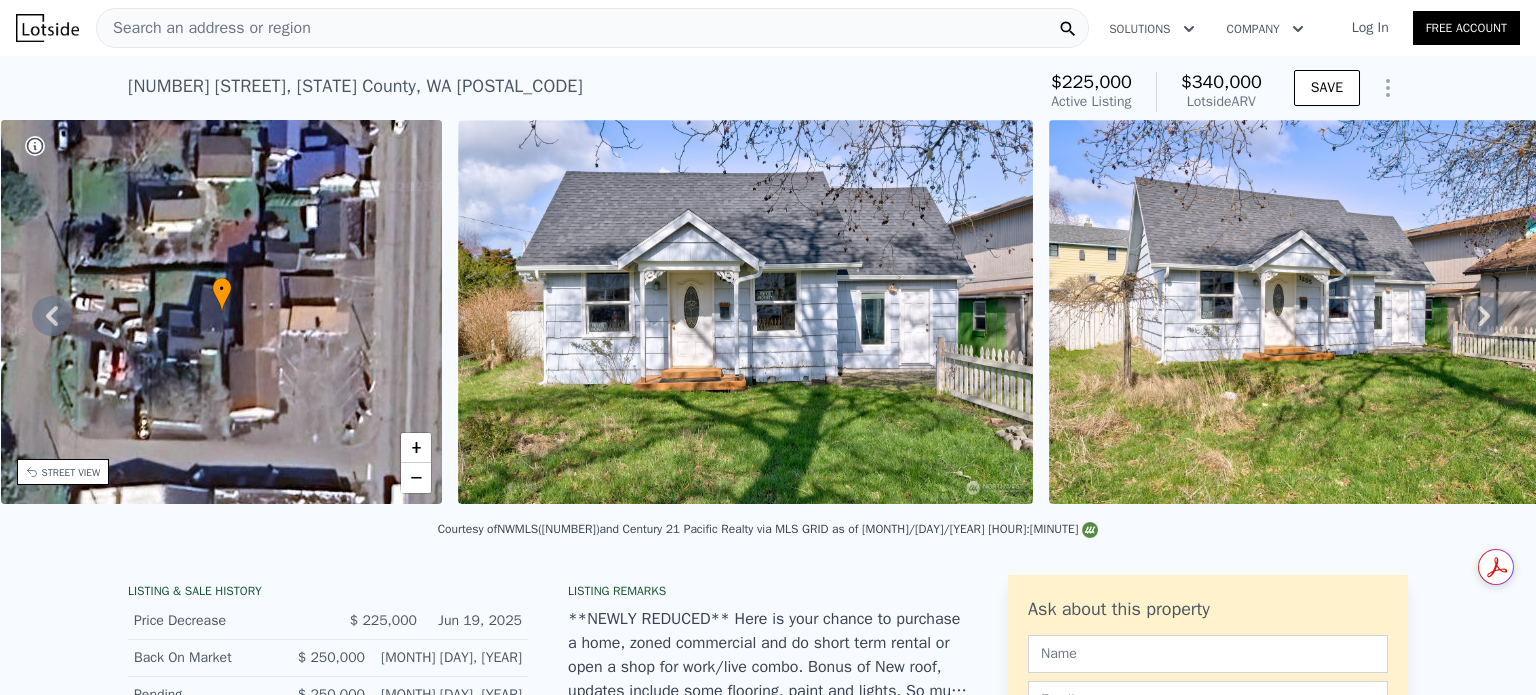 click 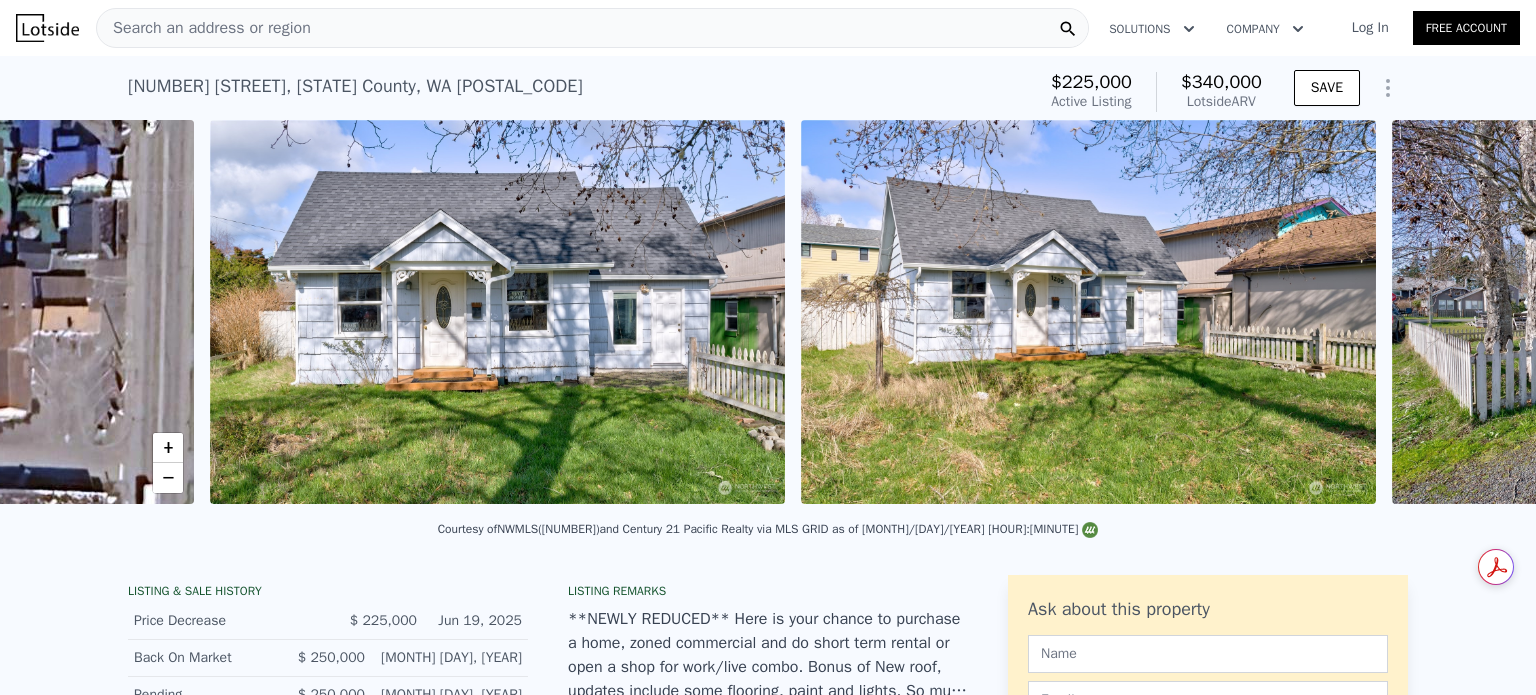 scroll, scrollTop: 0, scrollLeft: 915, axis: horizontal 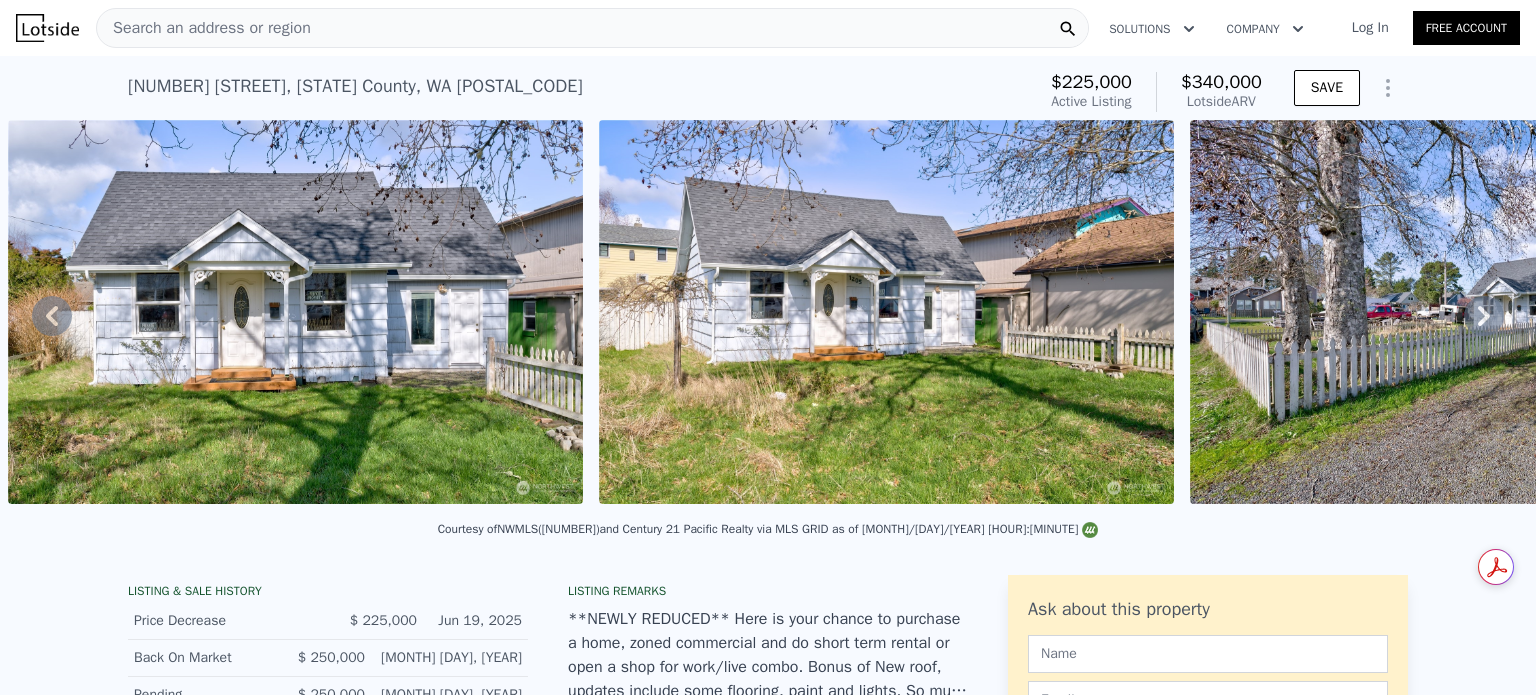 click 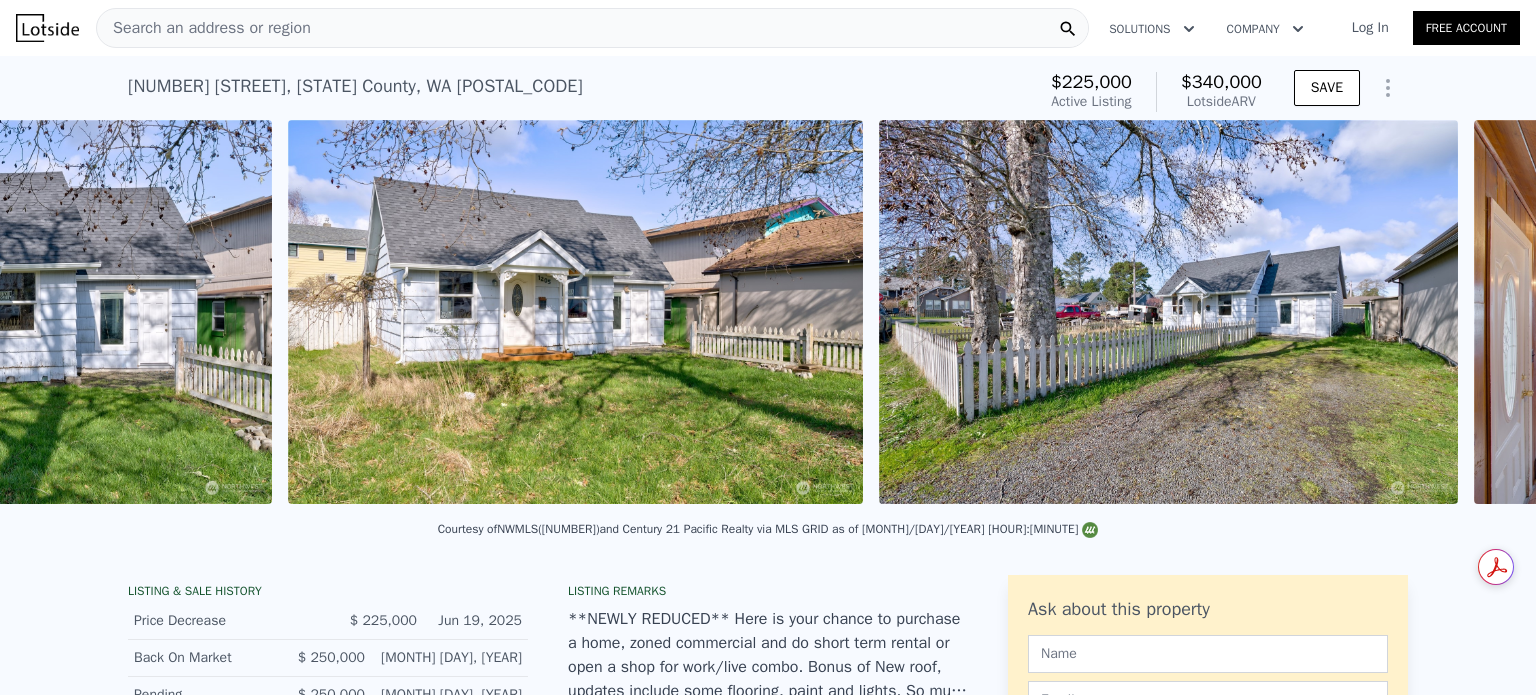 scroll, scrollTop: 0, scrollLeft: 1506, axis: horizontal 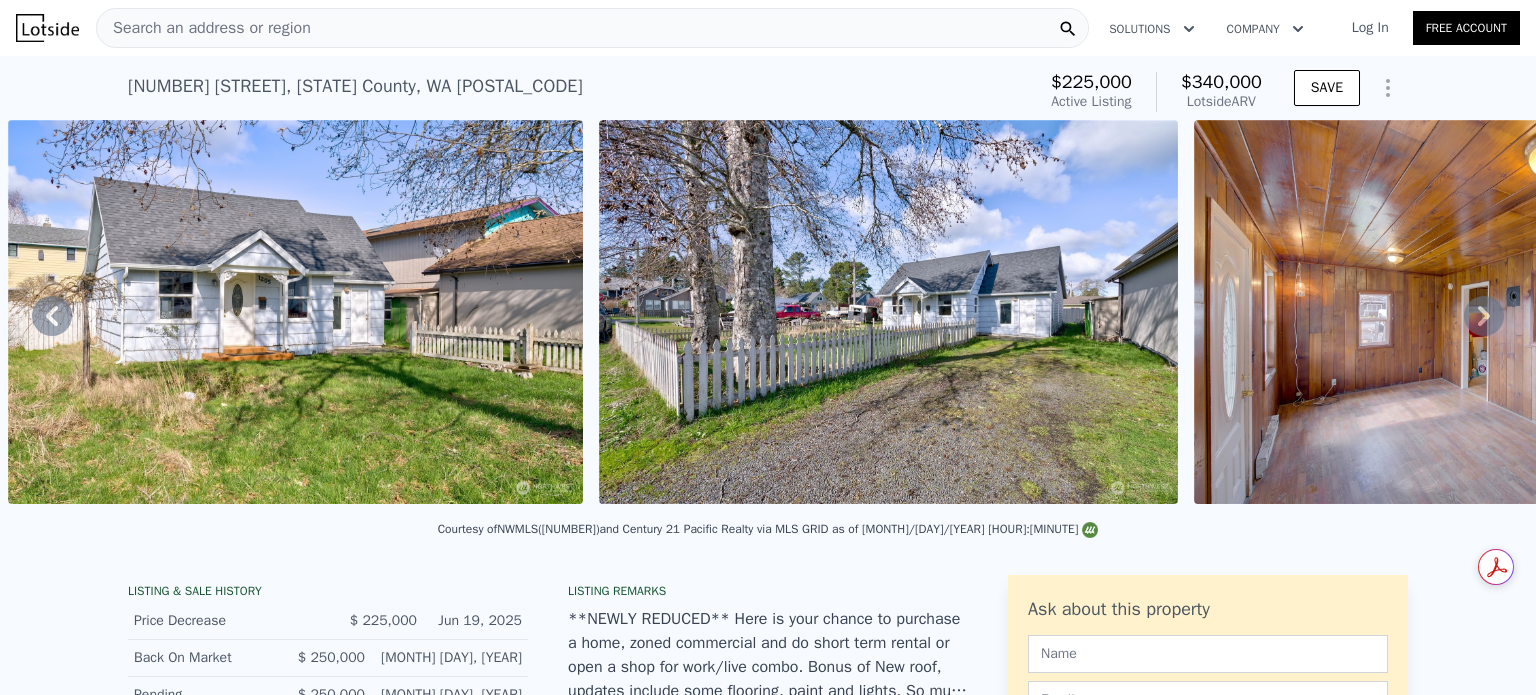 click at bounding box center (888, 312) 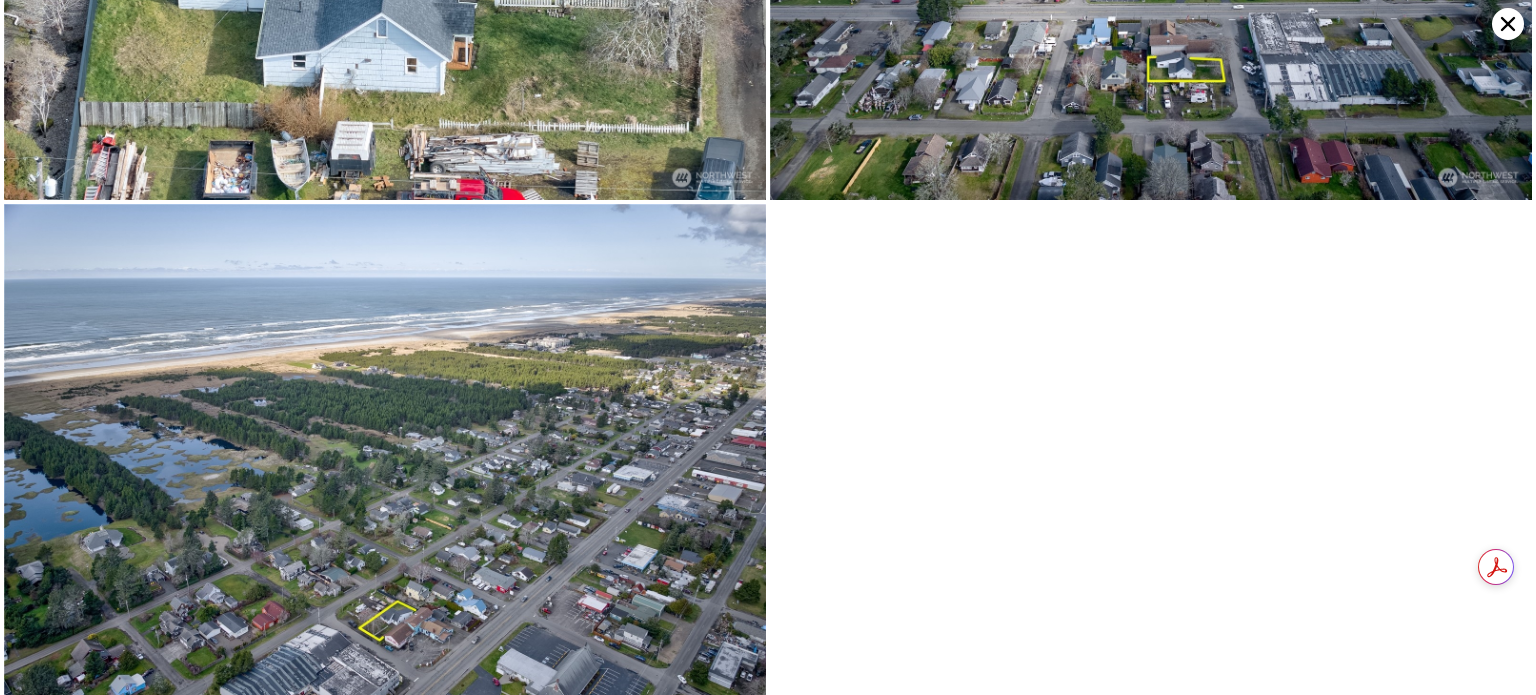 scroll, scrollTop: 6997, scrollLeft: 0, axis: vertical 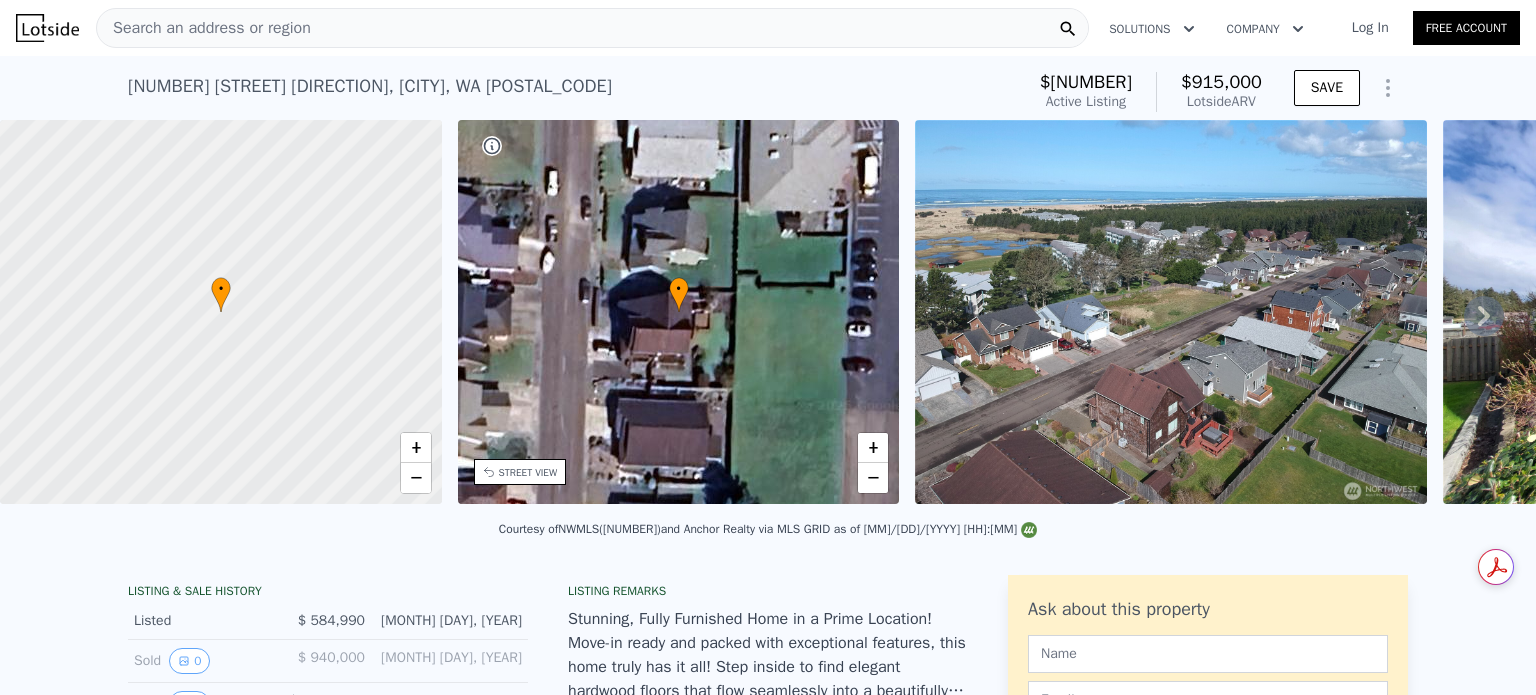 click at bounding box center [221, 312] 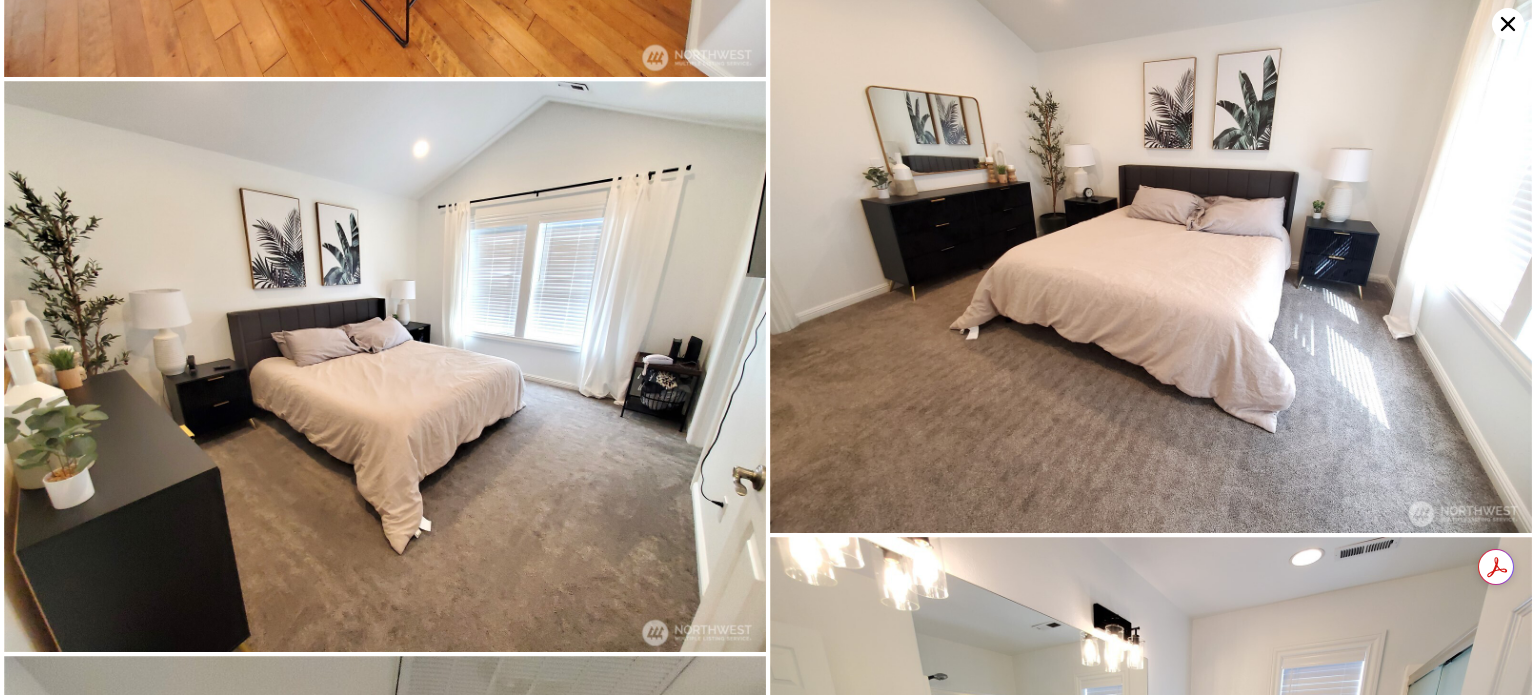 scroll, scrollTop: 8400, scrollLeft: 0, axis: vertical 